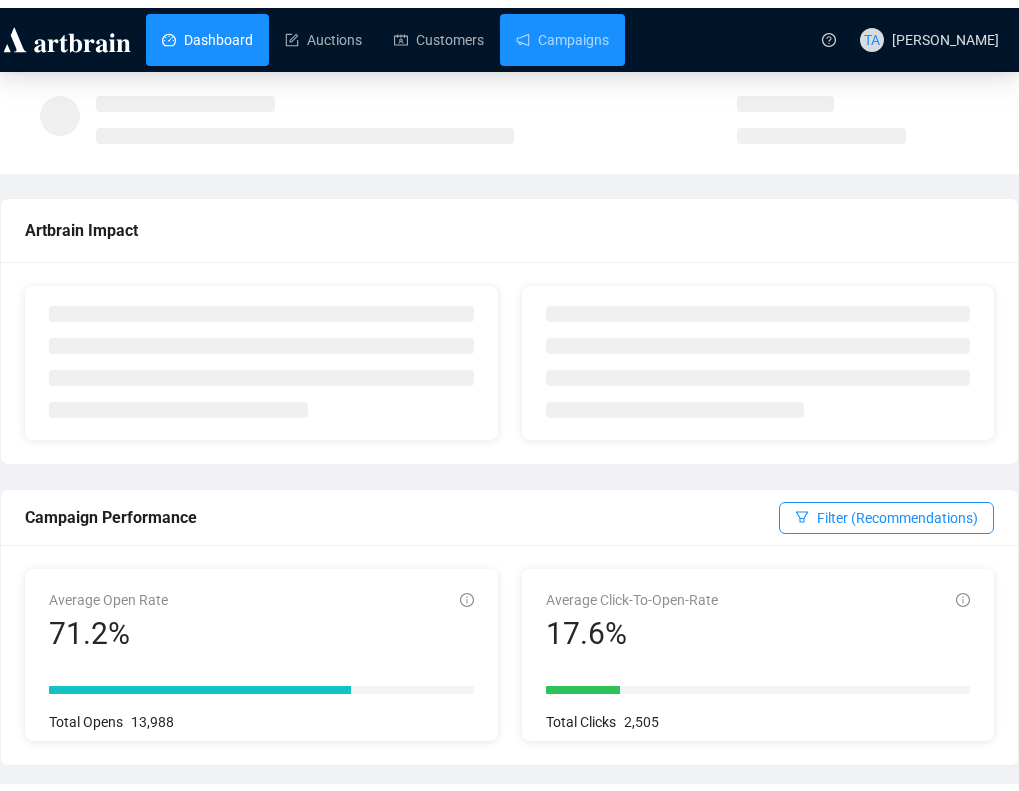 scroll, scrollTop: 0, scrollLeft: 0, axis: both 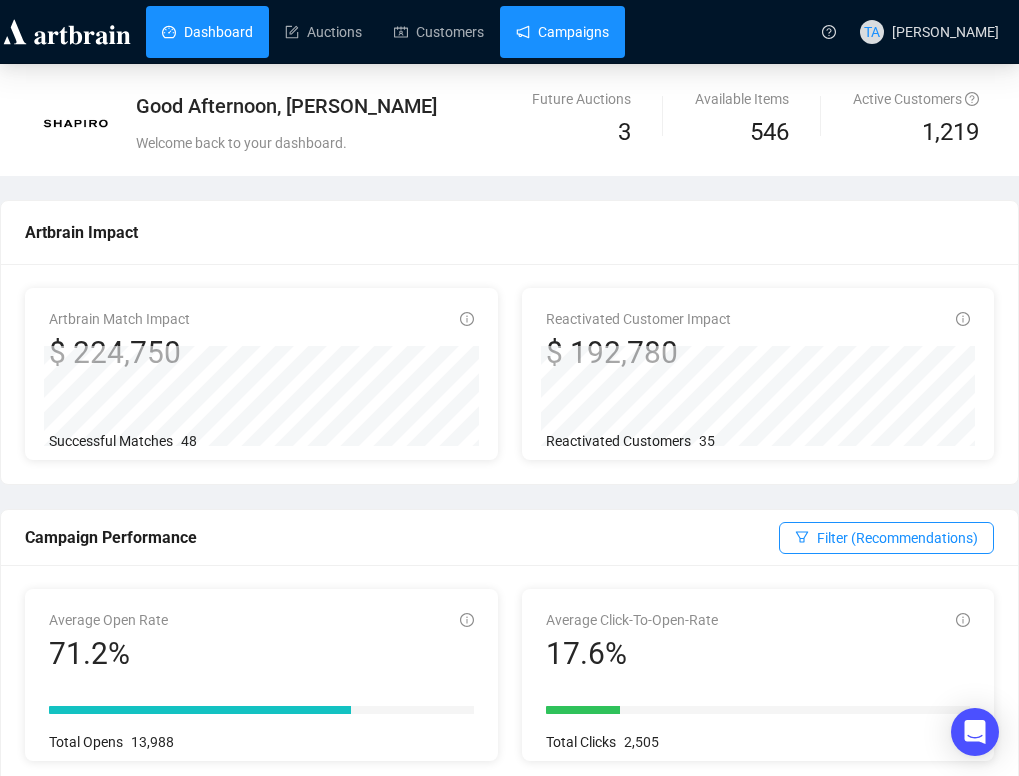 click on "Campaigns" at bounding box center (562, 32) 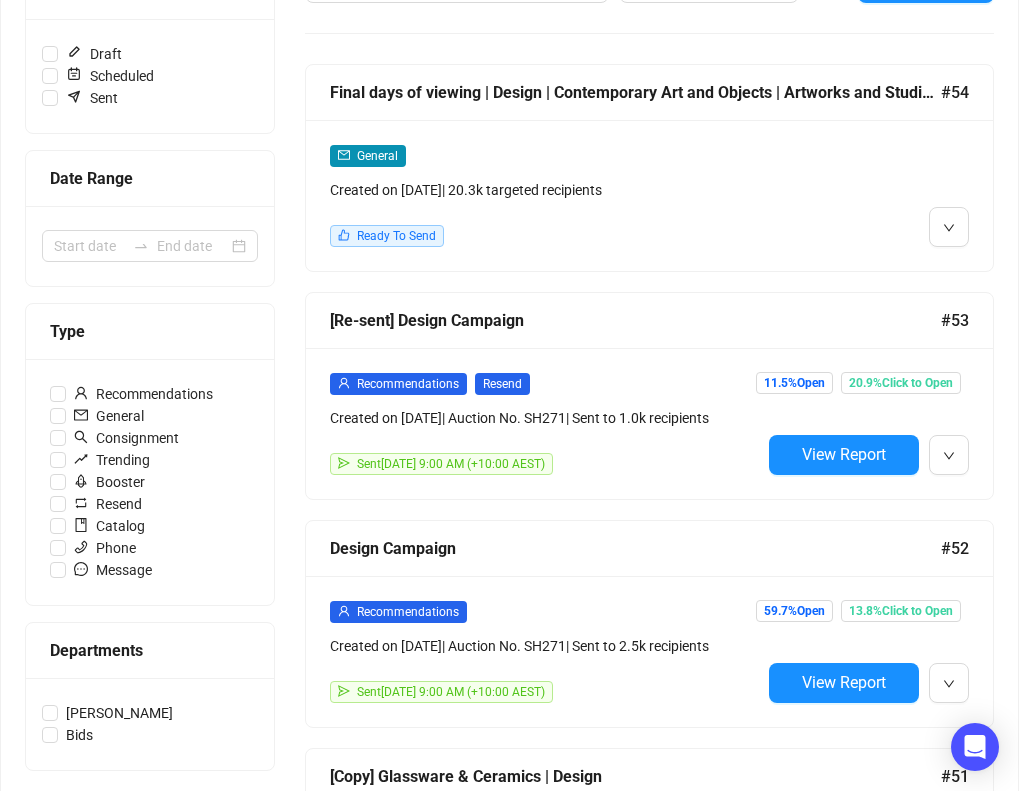 scroll, scrollTop: 400, scrollLeft: 0, axis: vertical 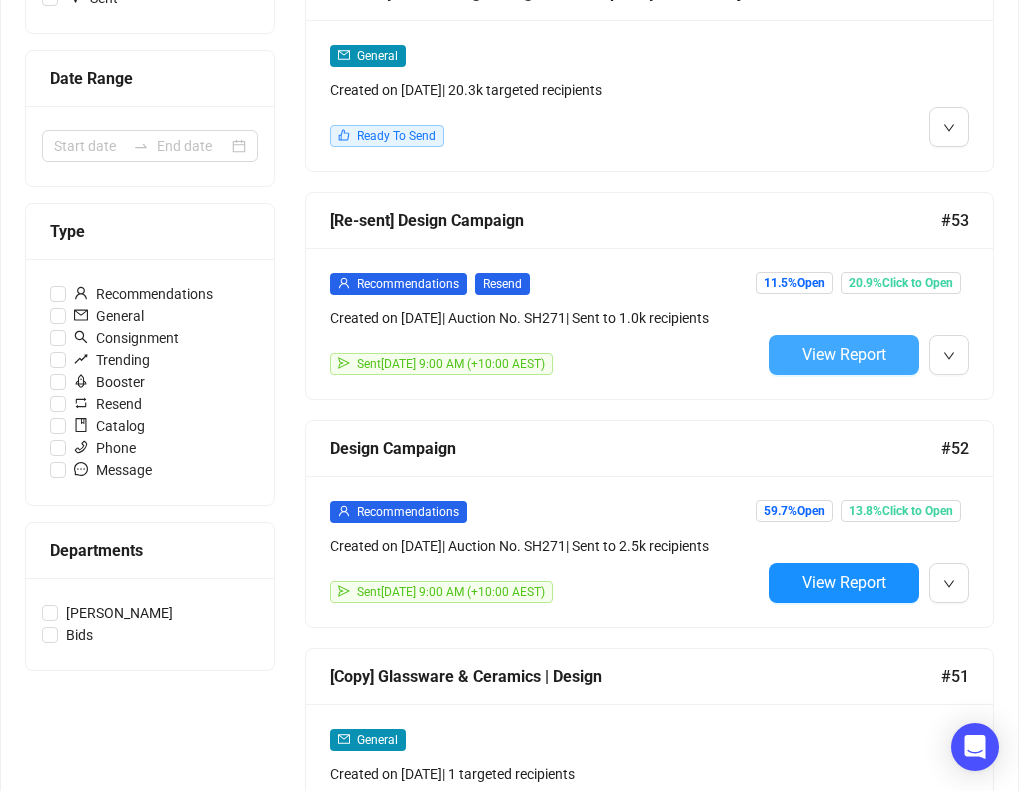 click on "View Report" at bounding box center (844, 354) 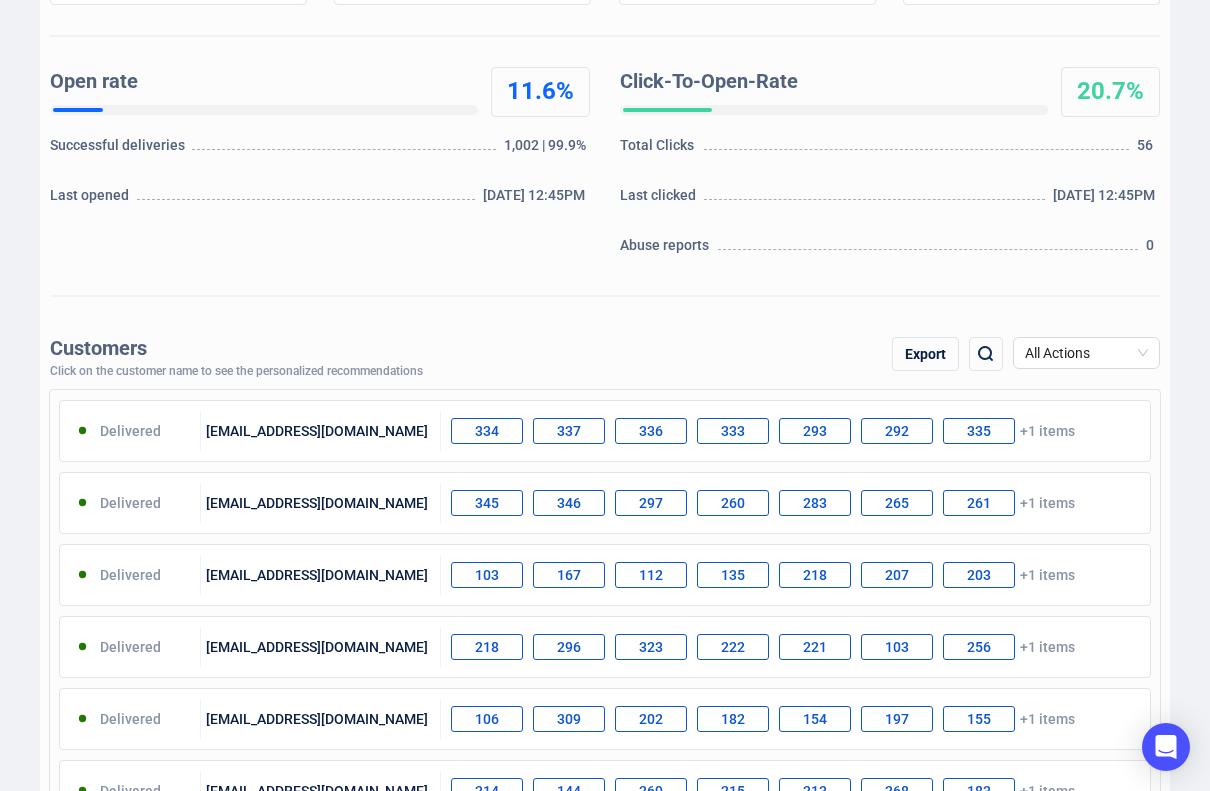 scroll, scrollTop: 120, scrollLeft: 0, axis: vertical 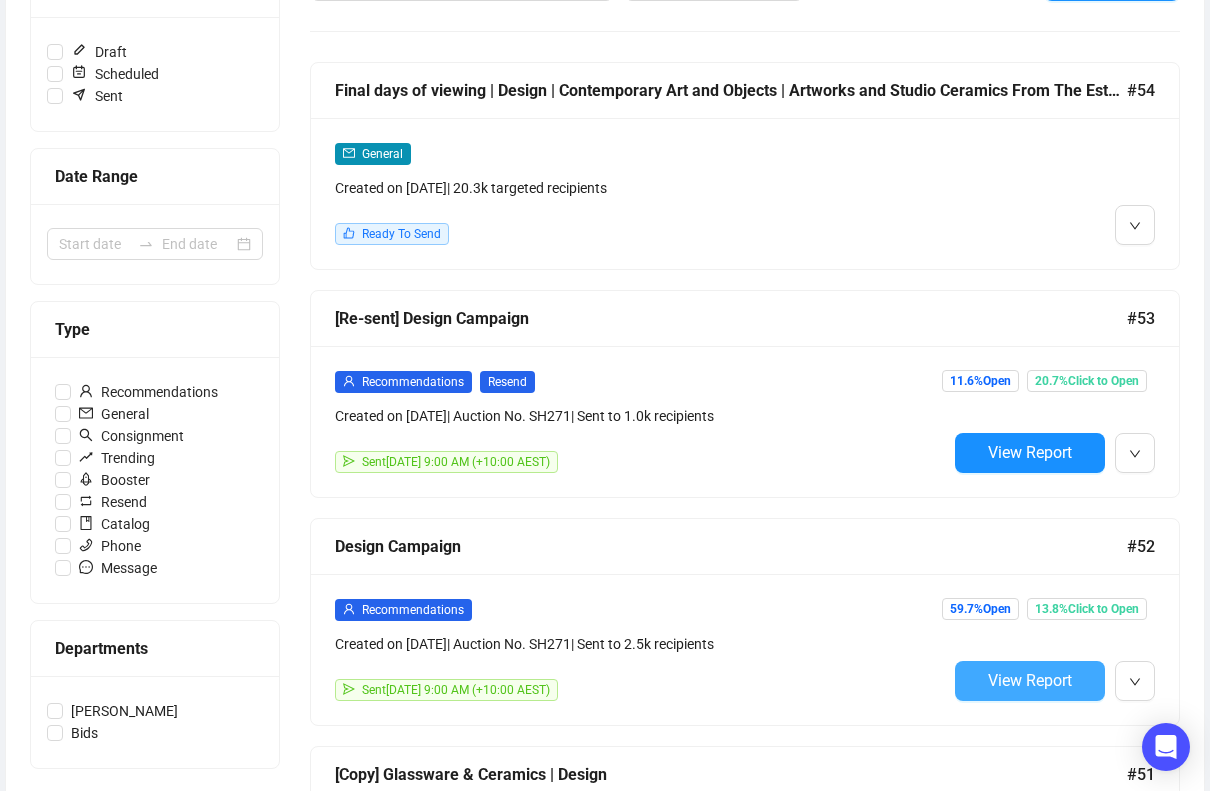 click on "View Report" at bounding box center (1030, 680) 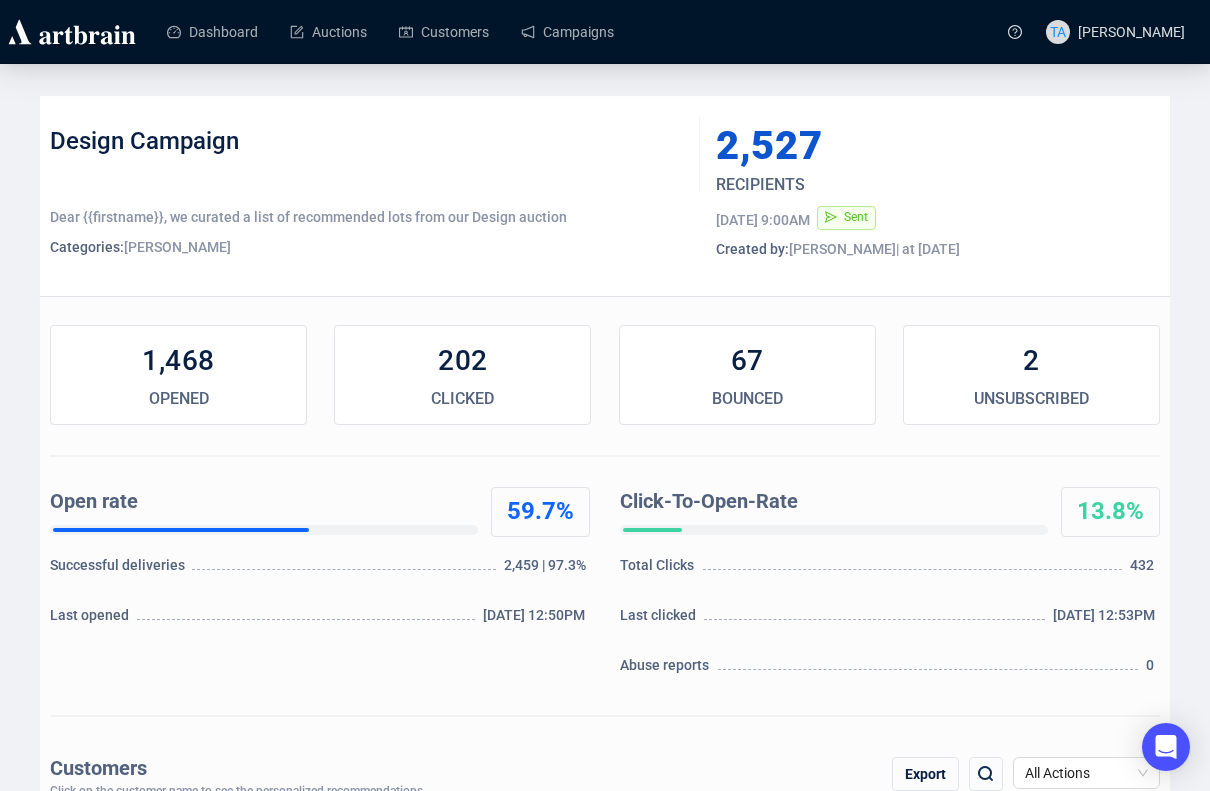 scroll, scrollTop: 500, scrollLeft: 0, axis: vertical 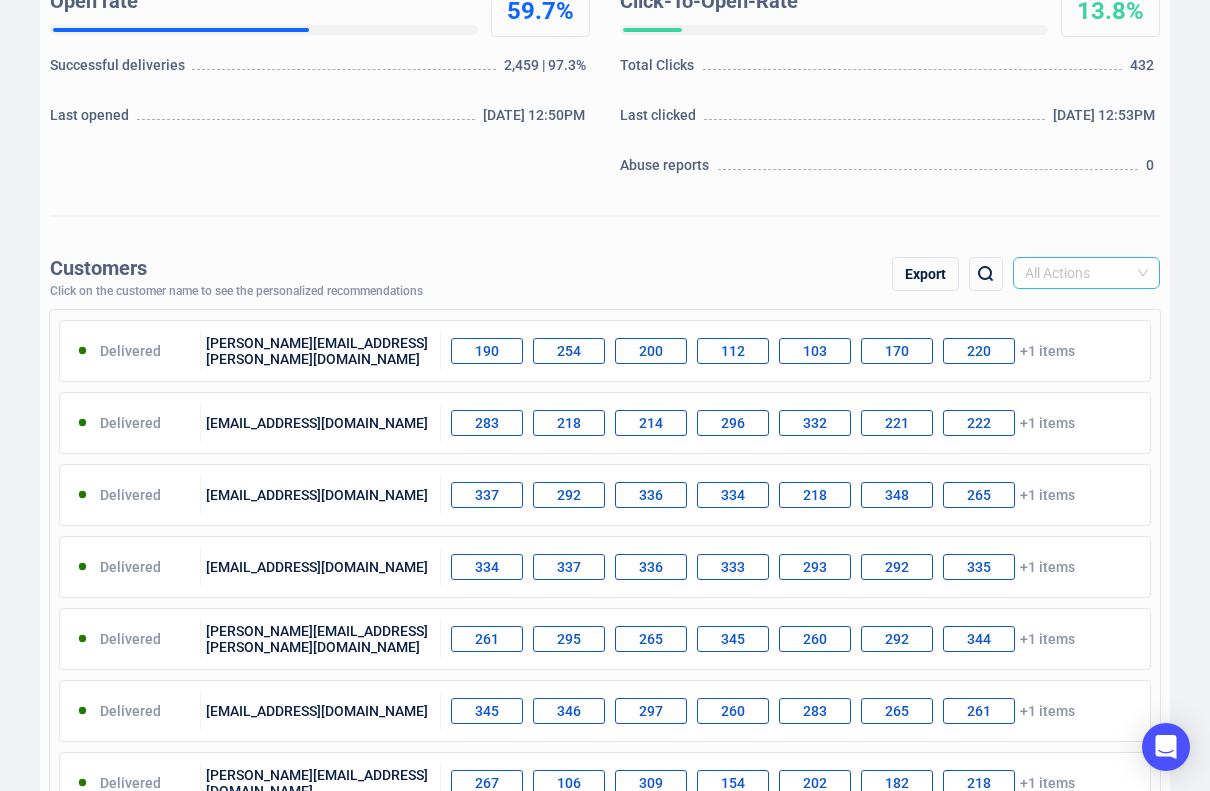 click on "All Actions" at bounding box center [1086, 273] 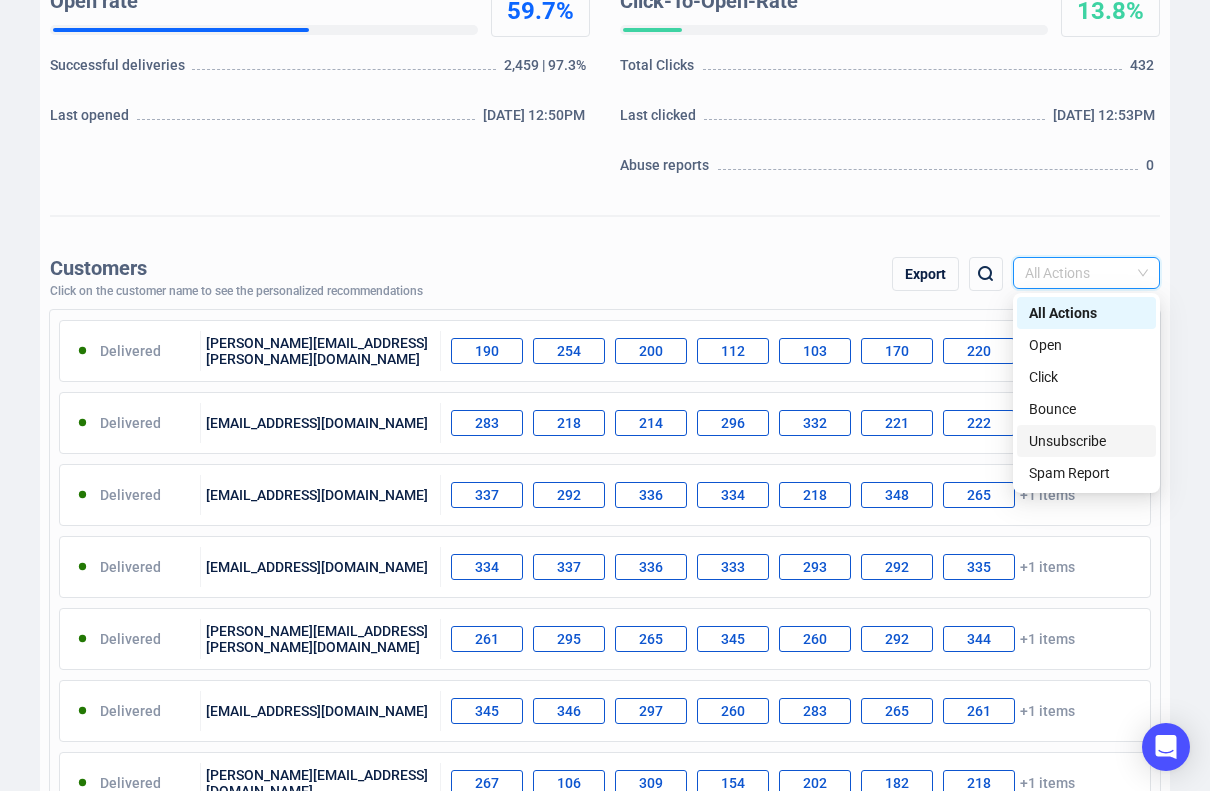 click on "Unsubscribe" at bounding box center [1086, 441] 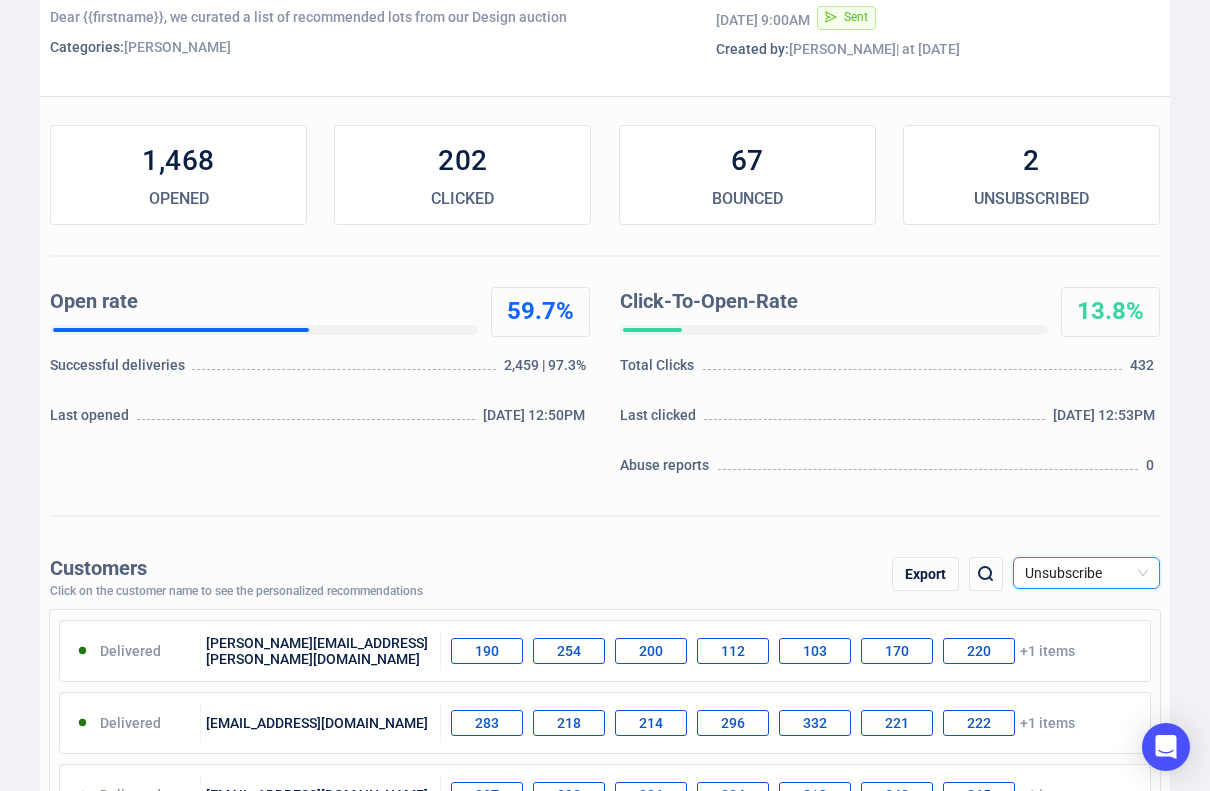 scroll, scrollTop: 500, scrollLeft: 0, axis: vertical 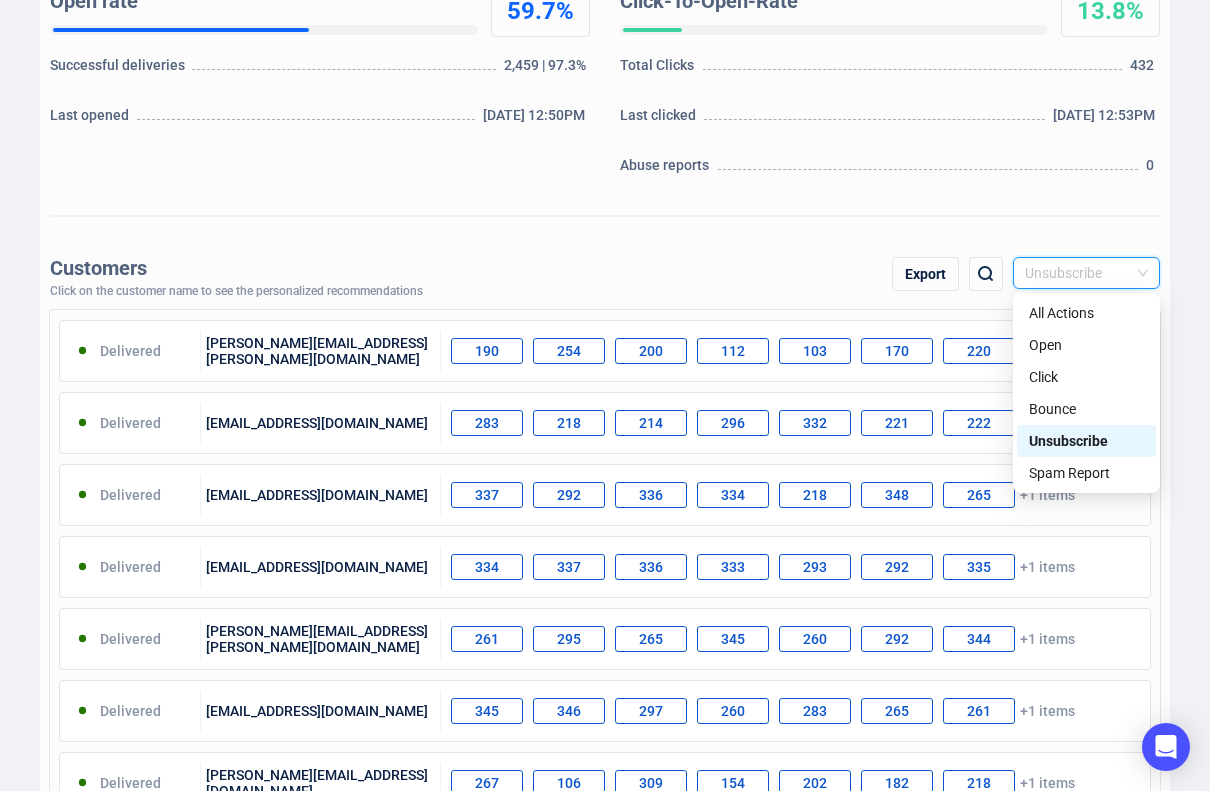 click on "Unsubscribe" at bounding box center (1086, 273) 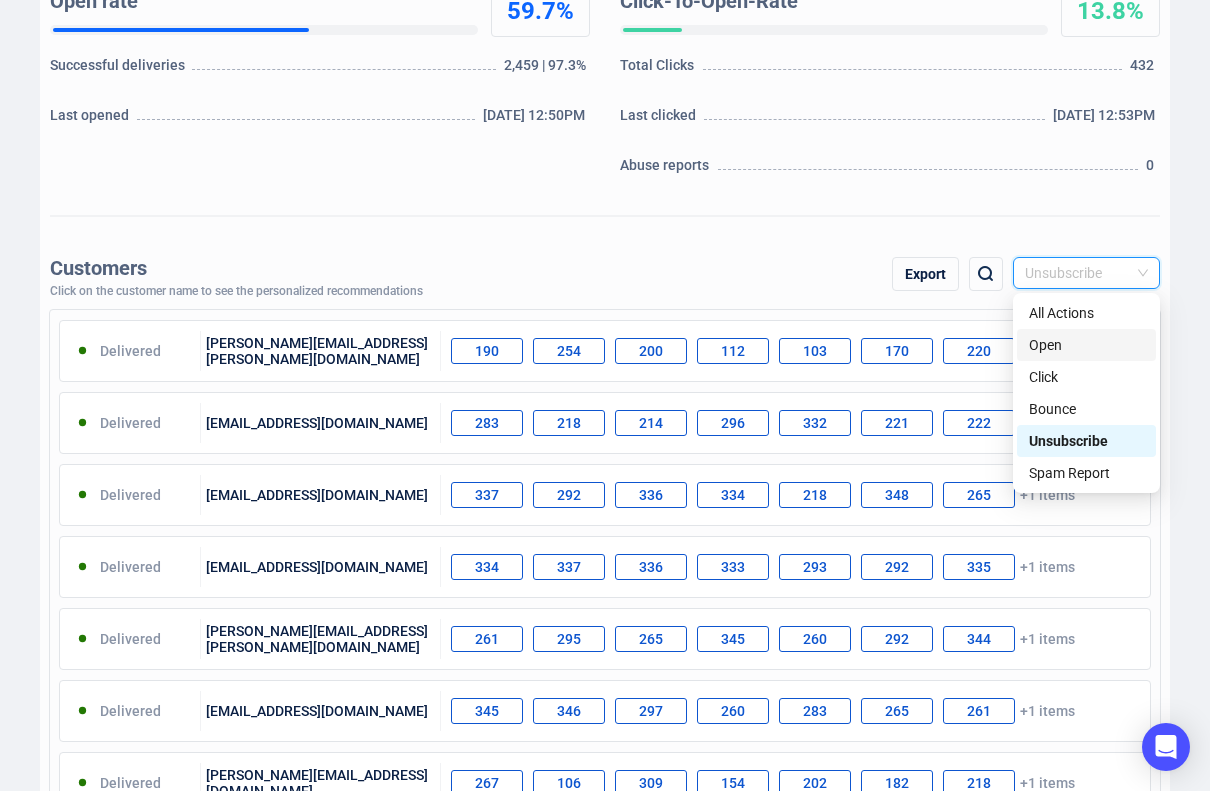 click on "Open" at bounding box center [1086, 345] 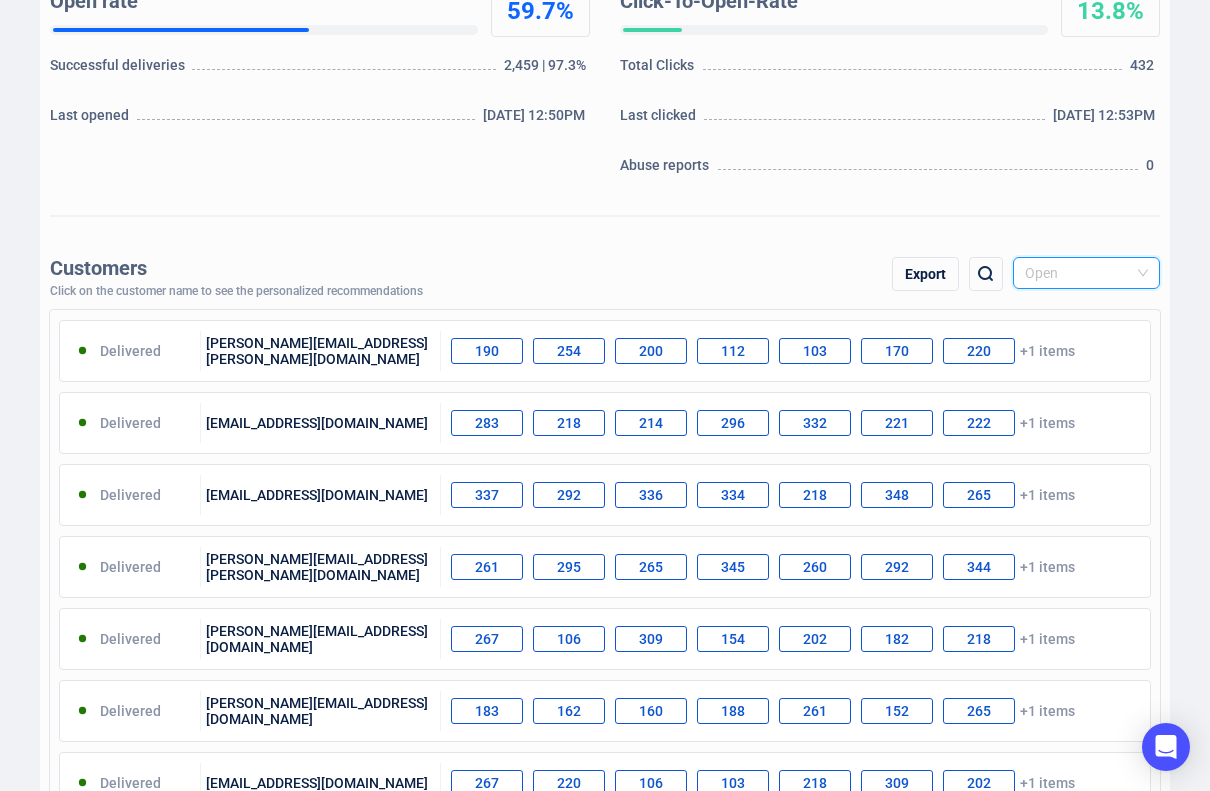 click on "Open" at bounding box center (1086, 273) 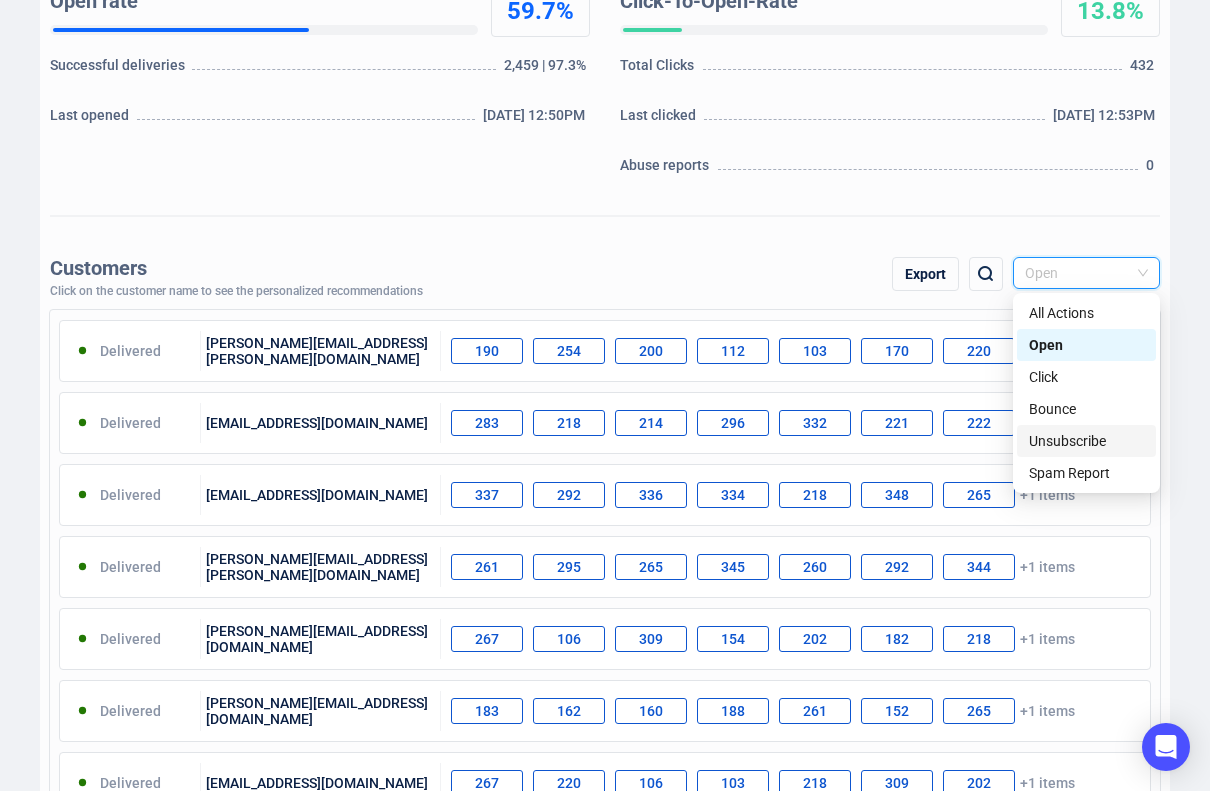 click on "Unsubscribe" at bounding box center [1086, 441] 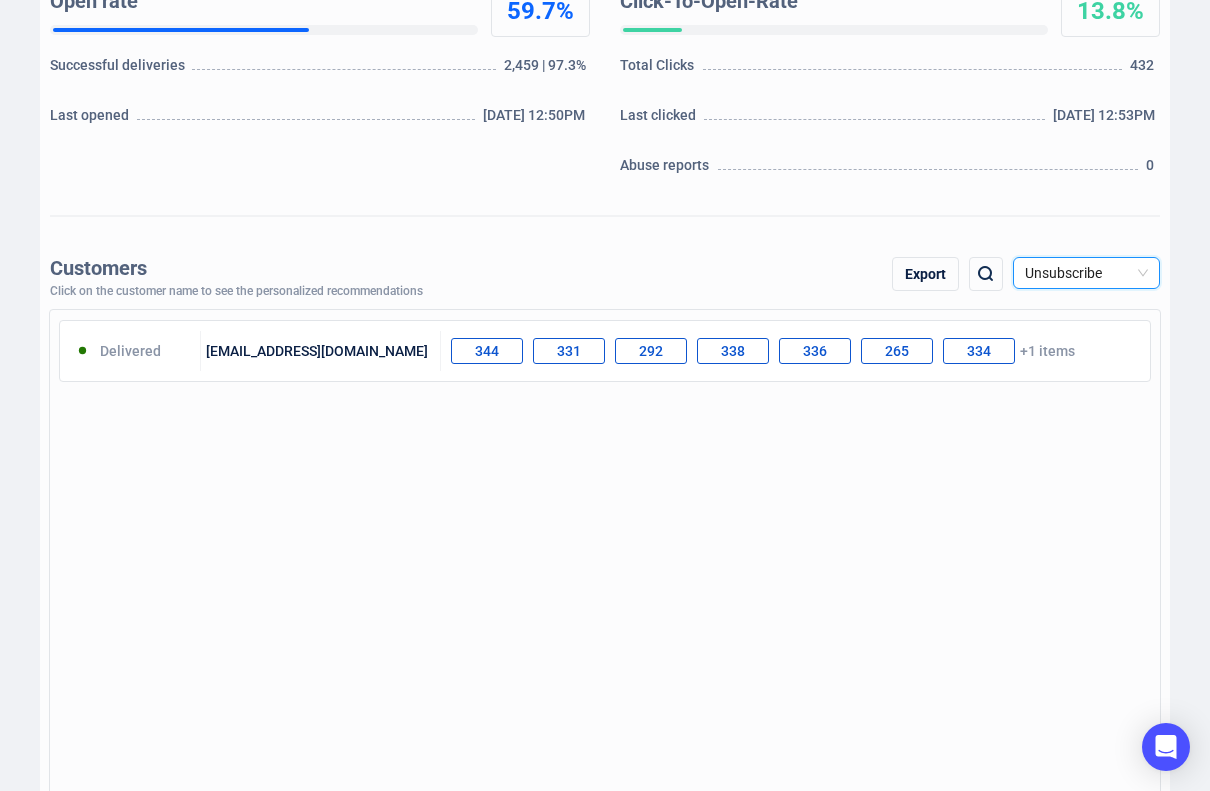scroll, scrollTop: 100, scrollLeft: 0, axis: vertical 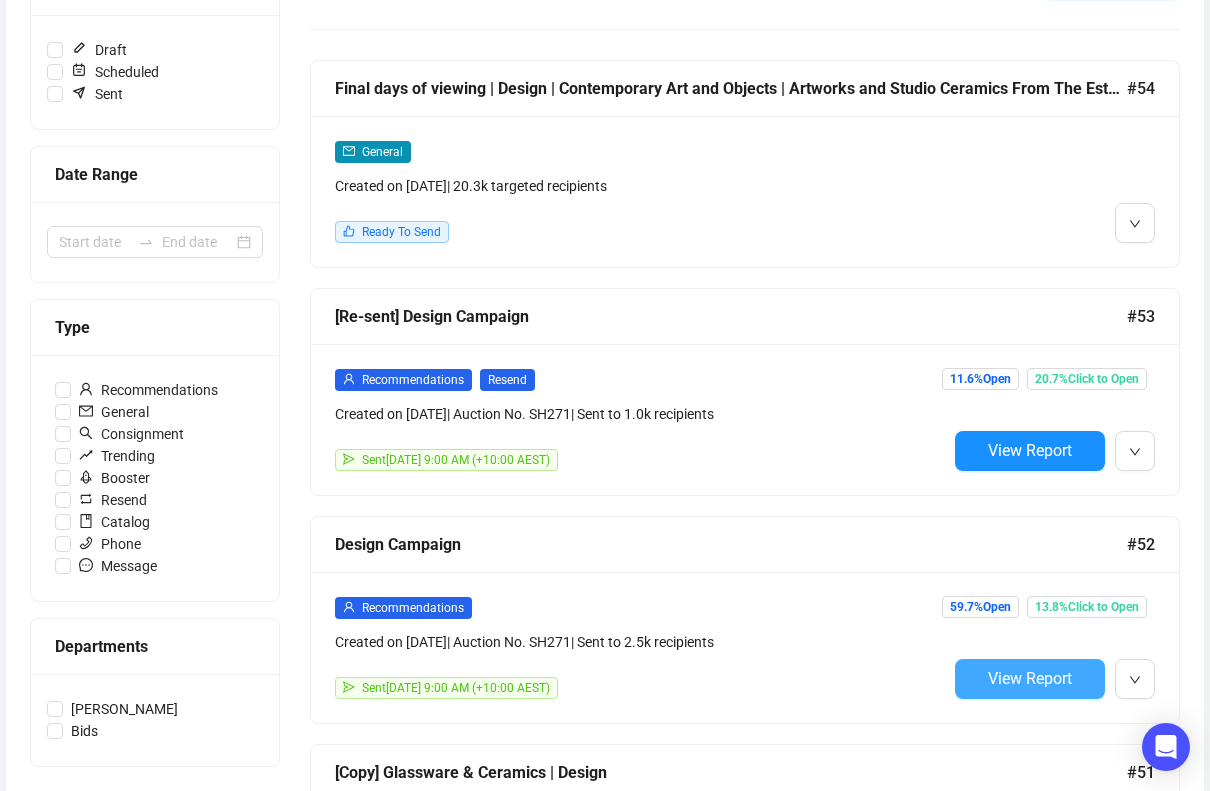 click on "View Report" at bounding box center (1030, 678) 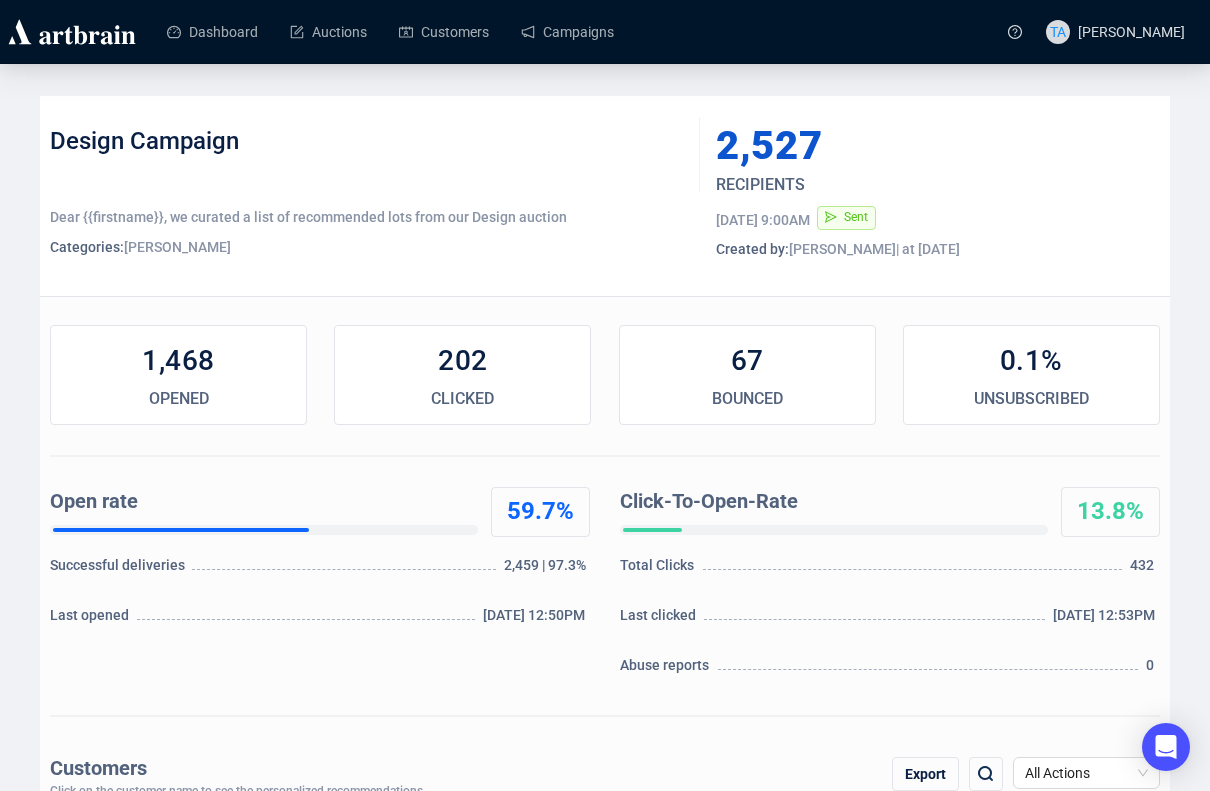 scroll, scrollTop: 300, scrollLeft: 0, axis: vertical 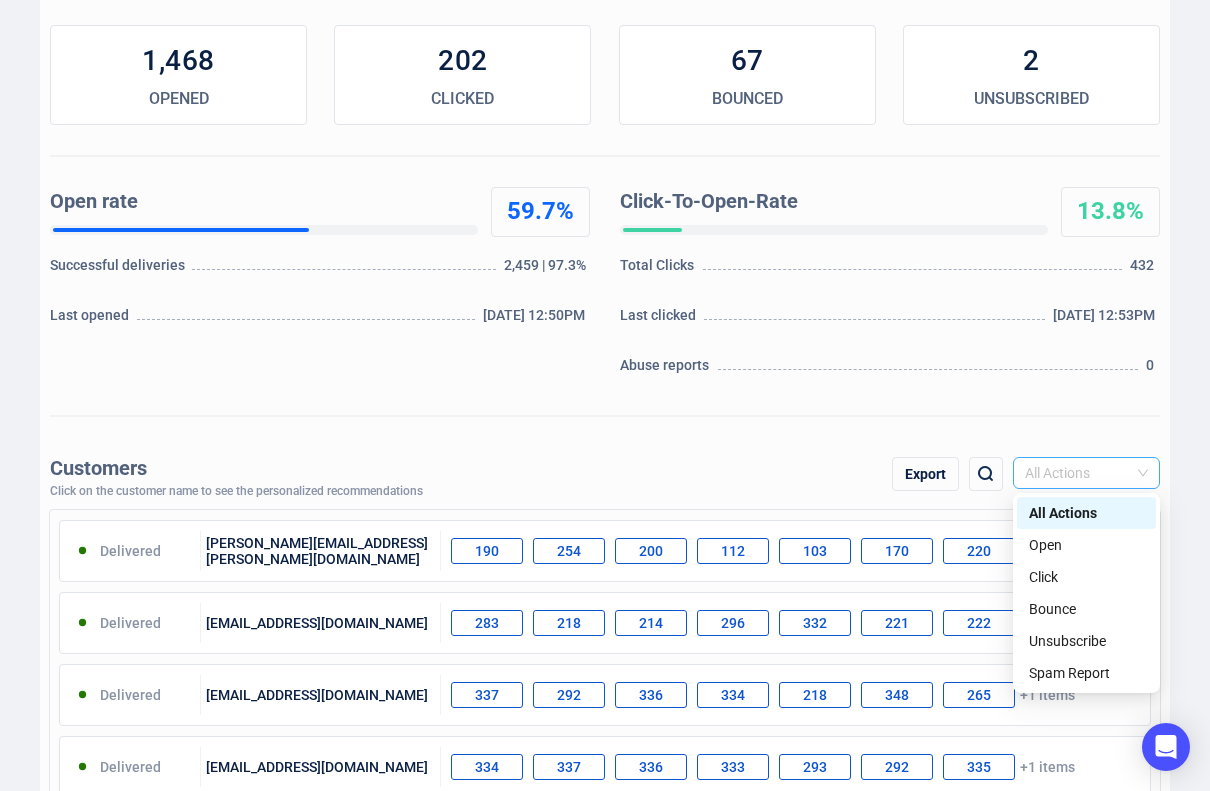click on "All Actions" at bounding box center [1086, 473] 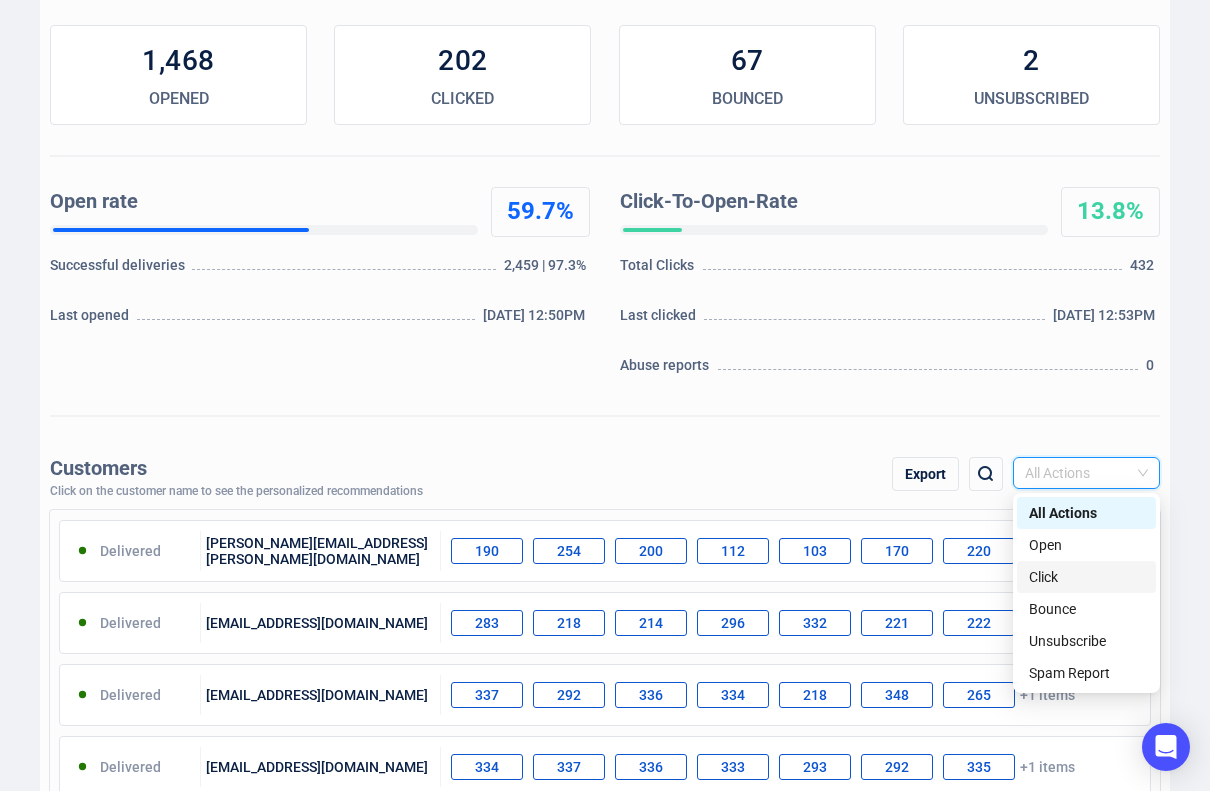 click on "Click" at bounding box center (1086, 577) 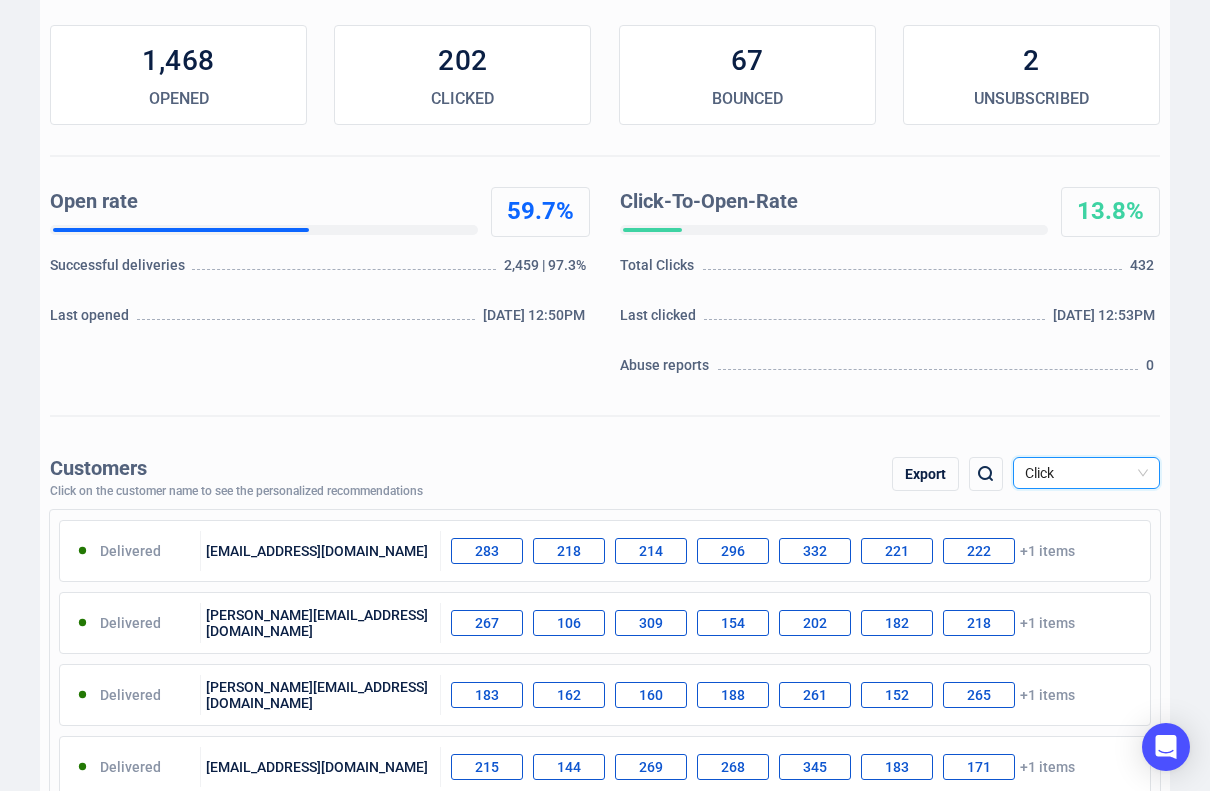 click at bounding box center [986, 474] 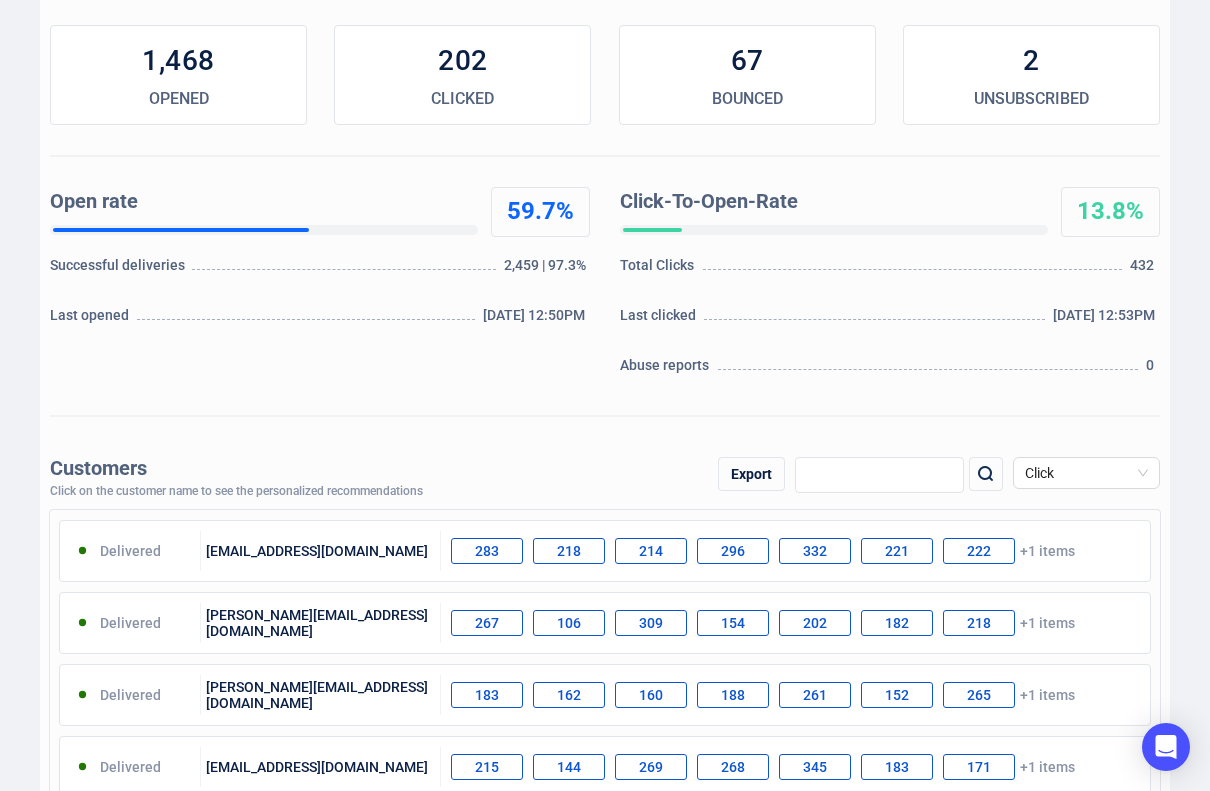 click at bounding box center [879, 475] 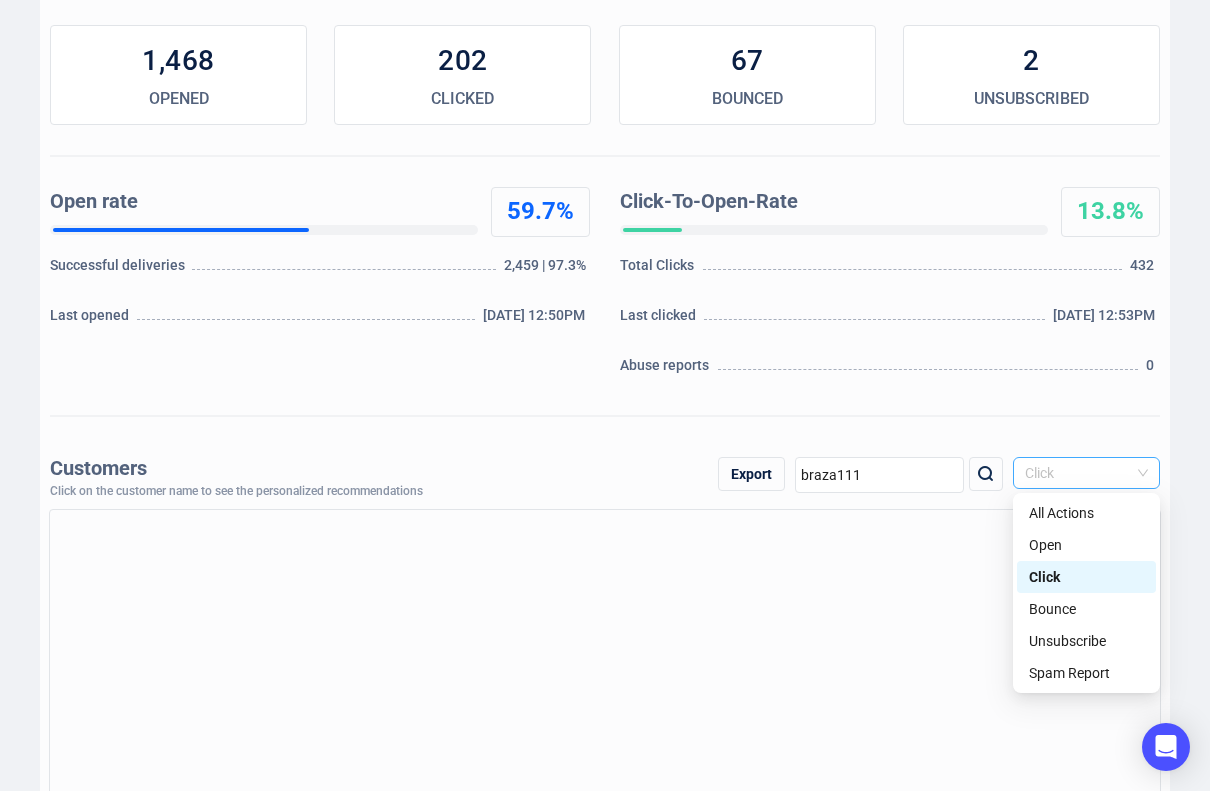 click on "Click" at bounding box center [1086, 473] 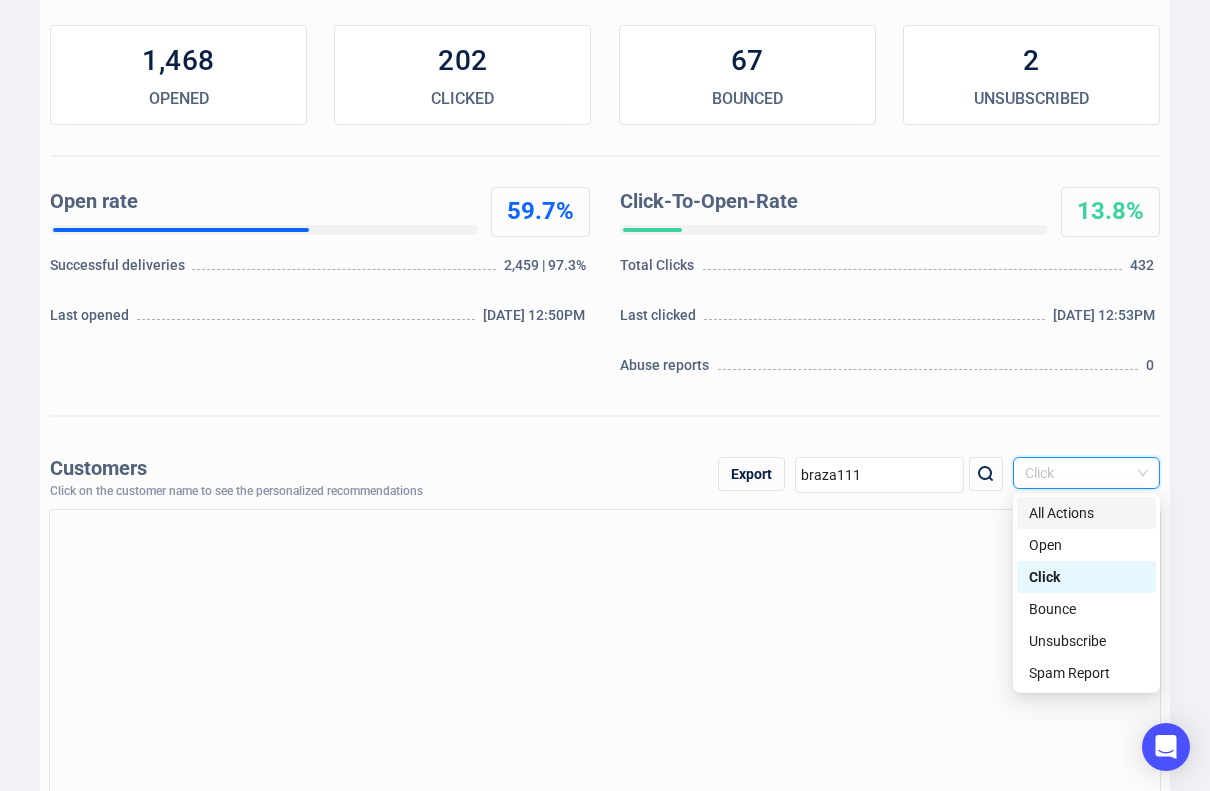 click on "All Actions" at bounding box center [1086, 513] 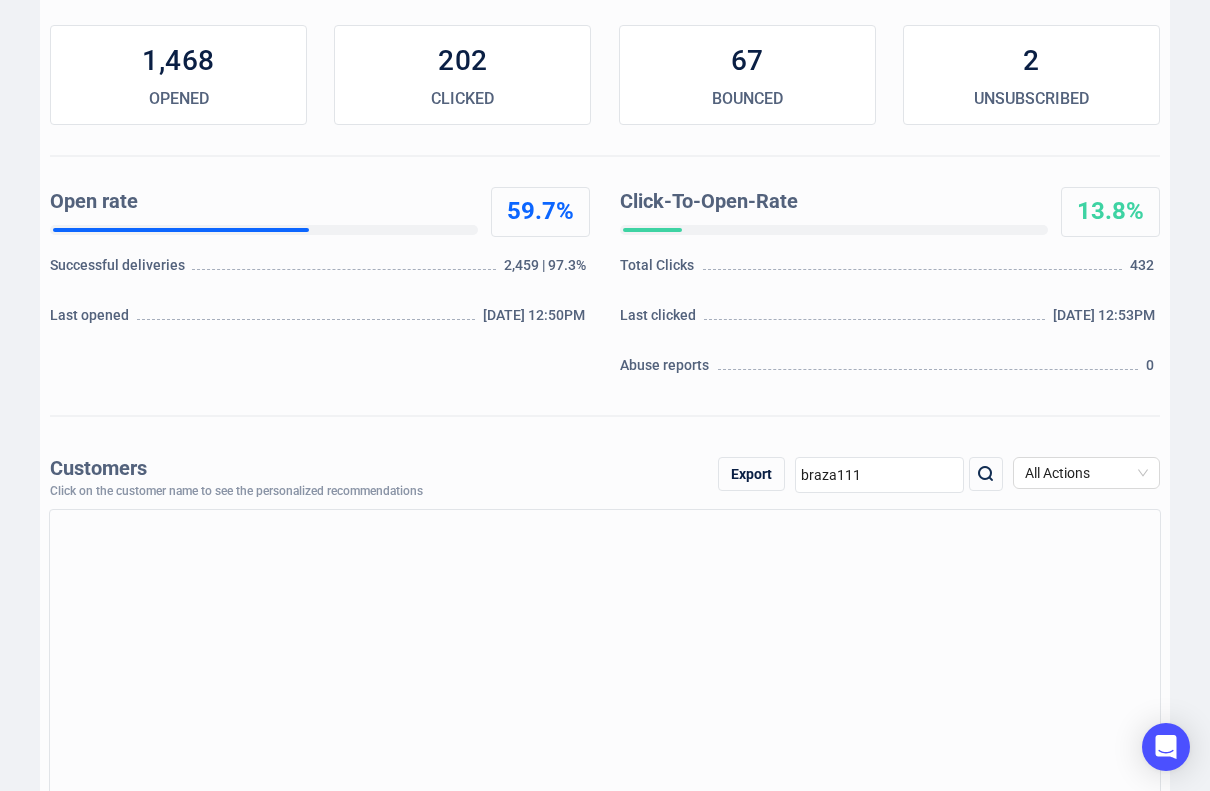 click on "braza111" at bounding box center (879, 475) 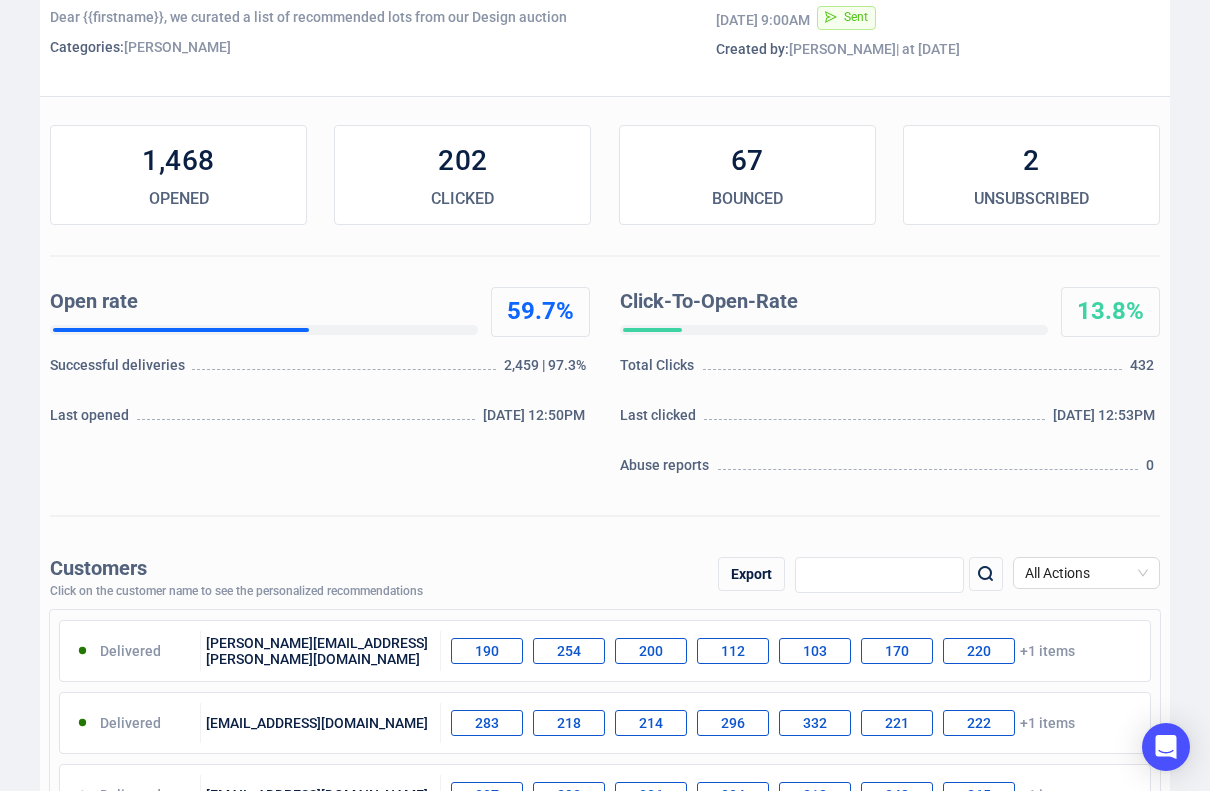 scroll, scrollTop: 0, scrollLeft: 0, axis: both 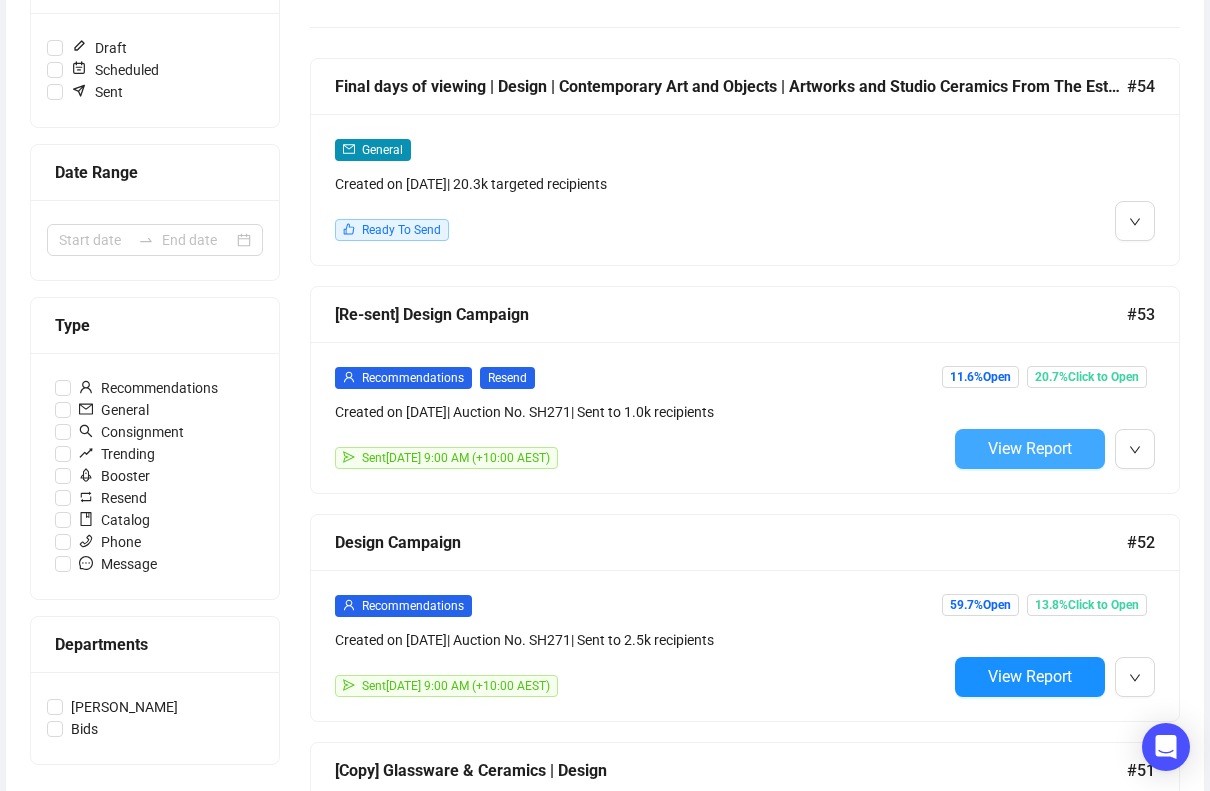 click on "View Report" at bounding box center (1030, 448) 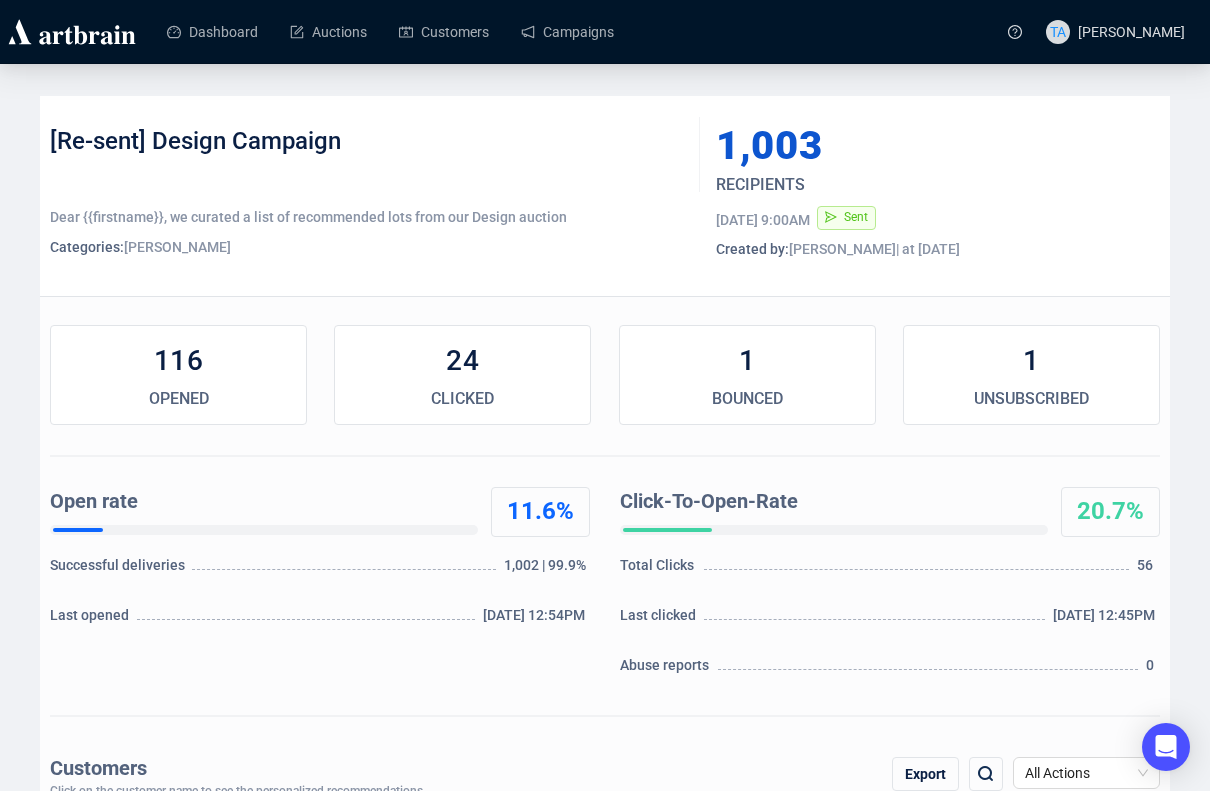 scroll, scrollTop: 500, scrollLeft: 0, axis: vertical 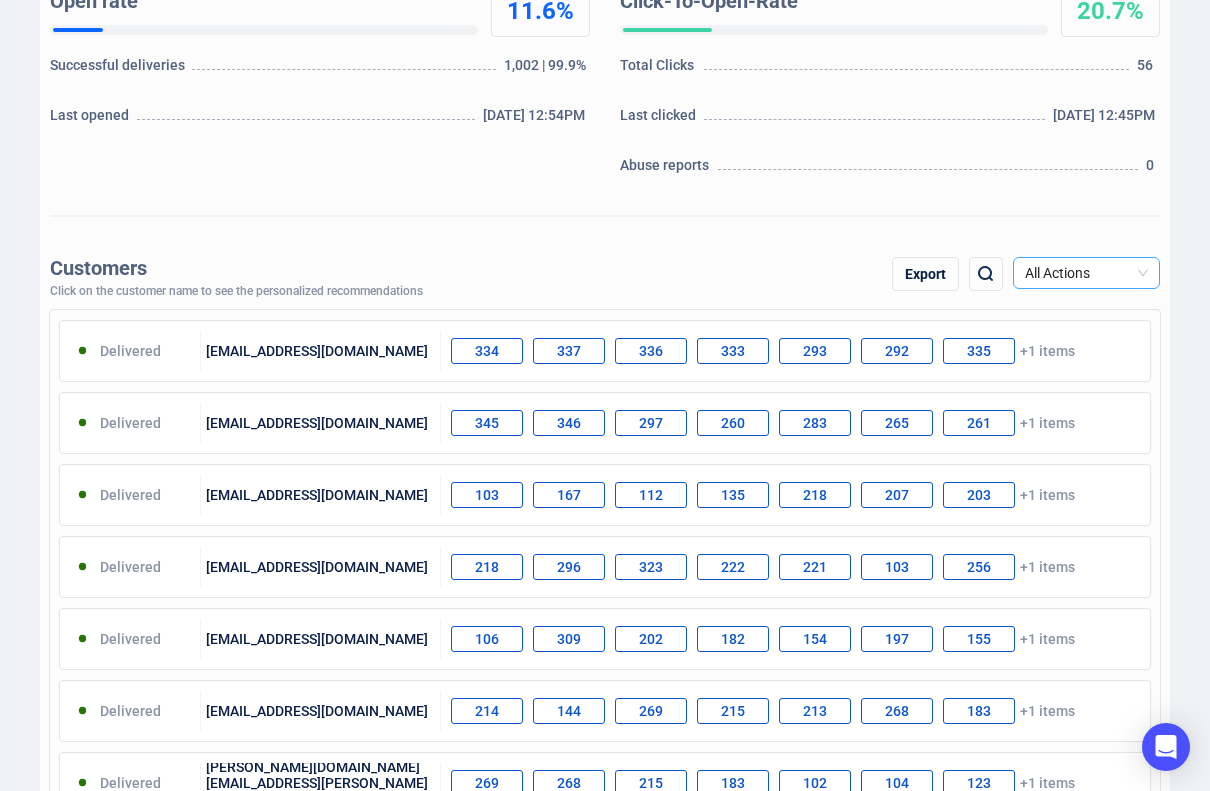 click on "All Actions" at bounding box center [1086, 273] 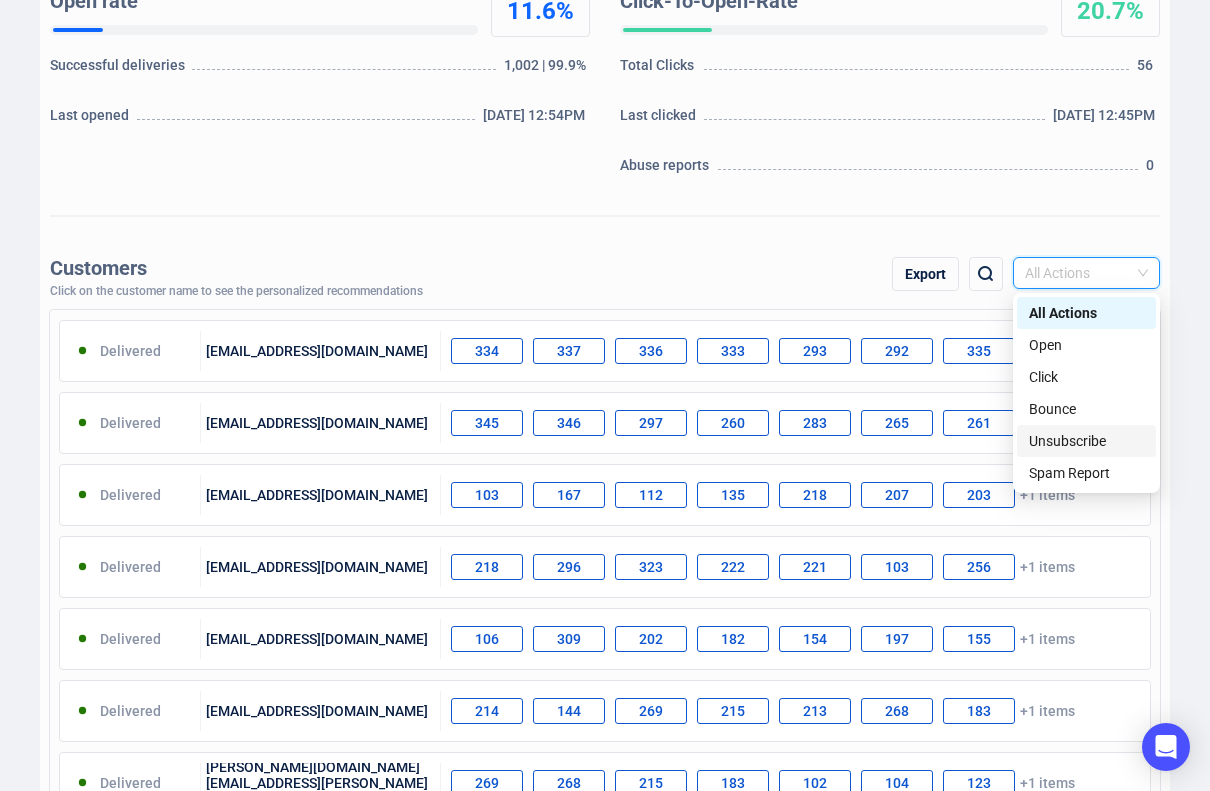 click on "Unsubscribe" at bounding box center (1086, 441) 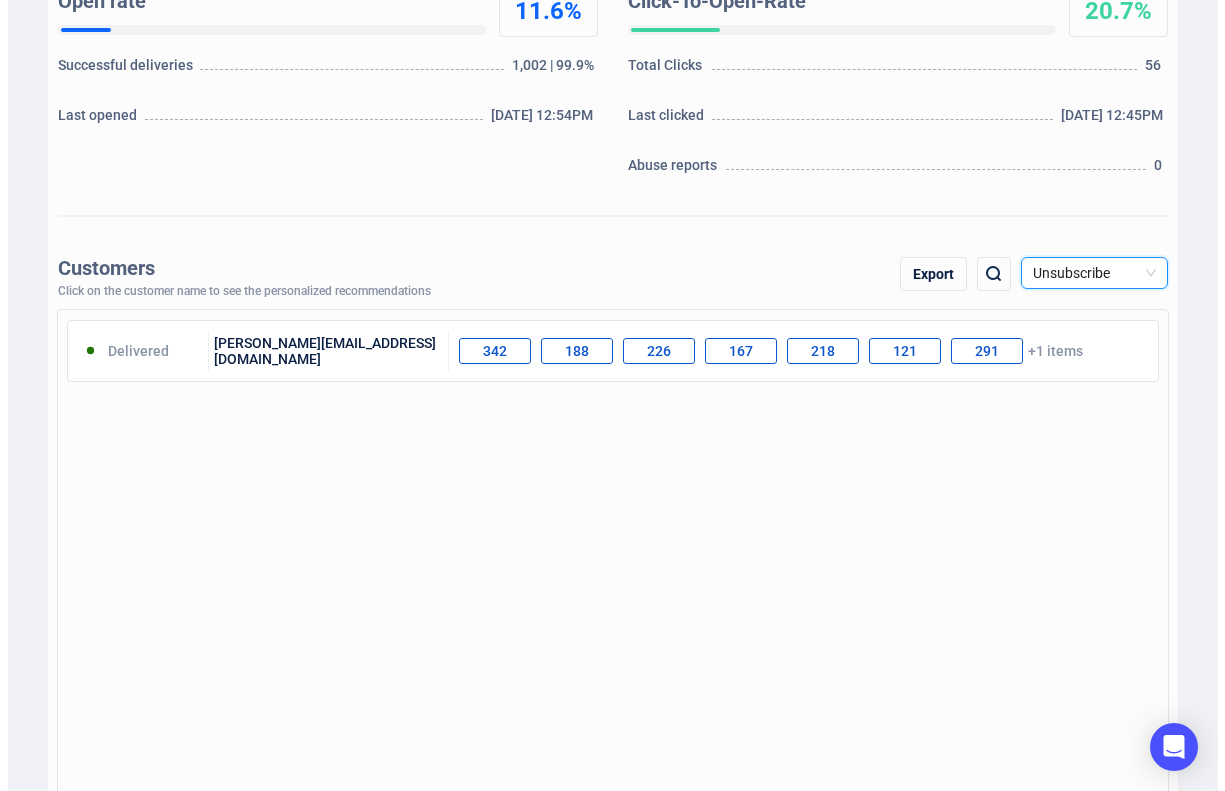 scroll, scrollTop: 300, scrollLeft: 0, axis: vertical 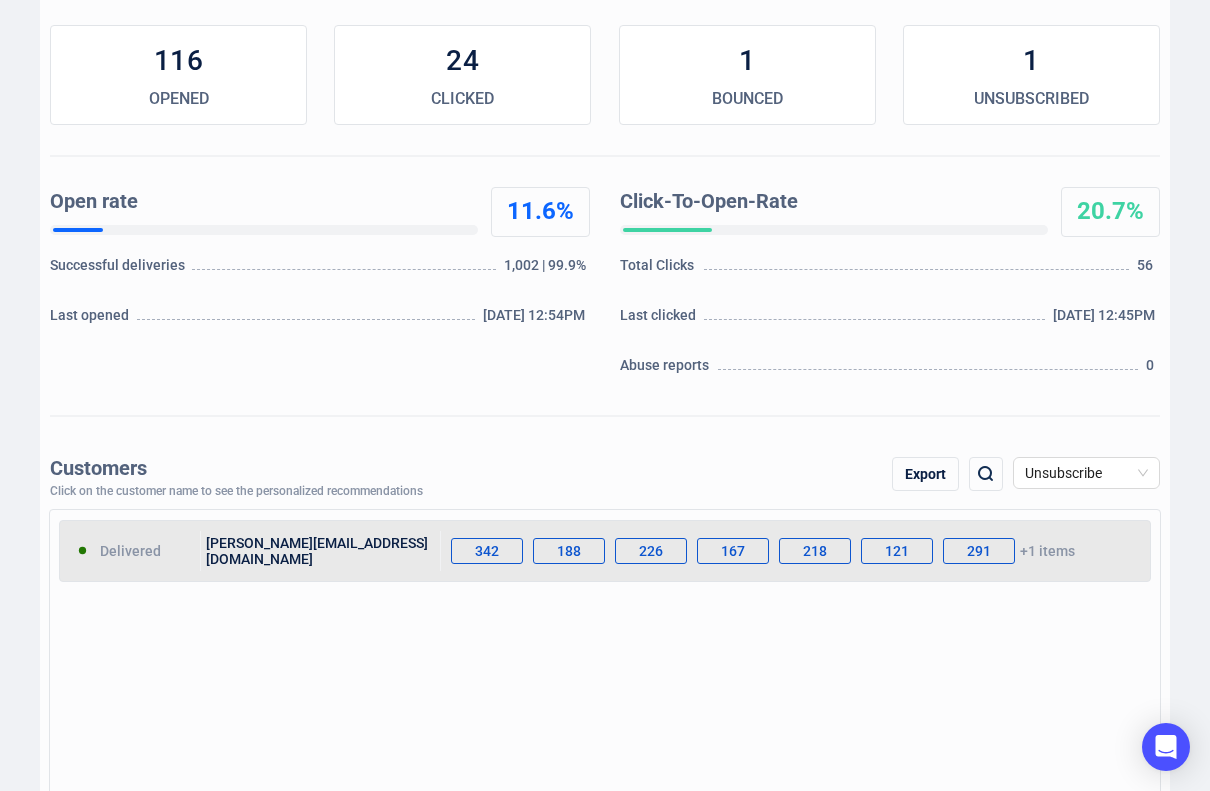 click on "glenda@kalyk.com.au" at bounding box center [321, 551] 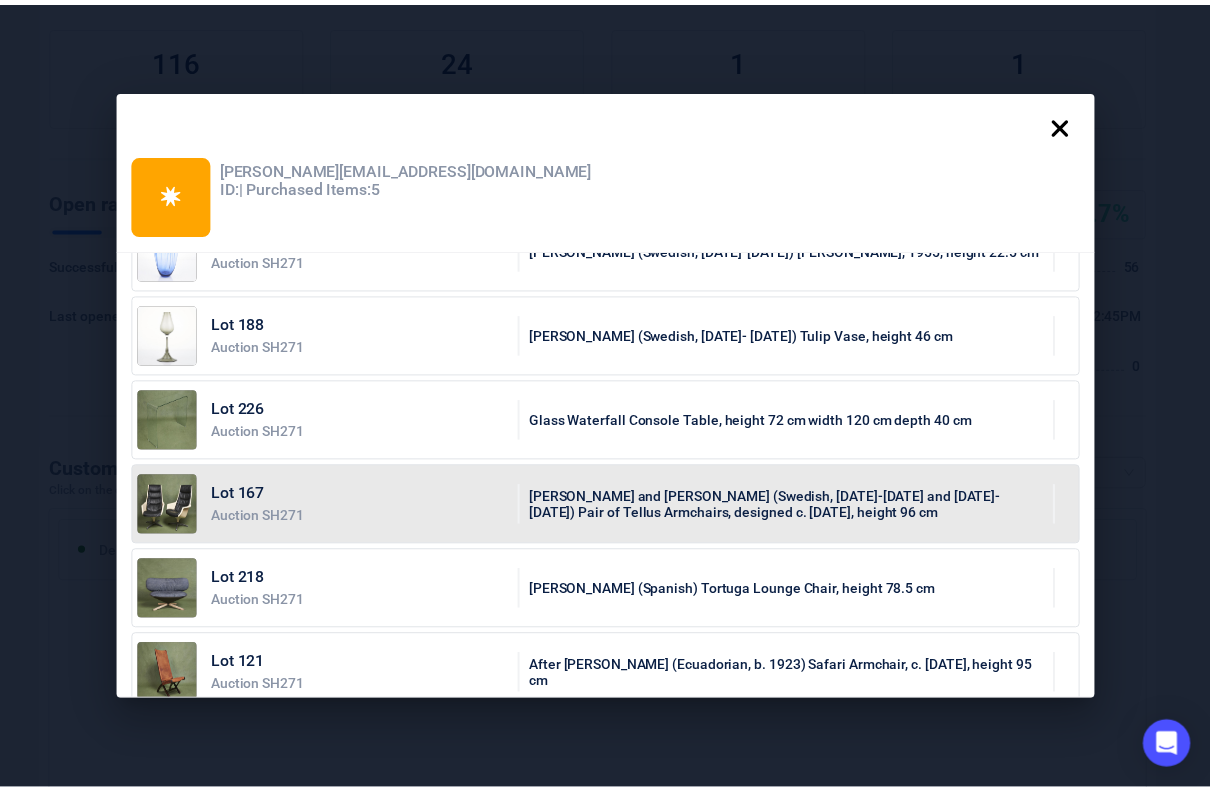 scroll, scrollTop: 0, scrollLeft: 0, axis: both 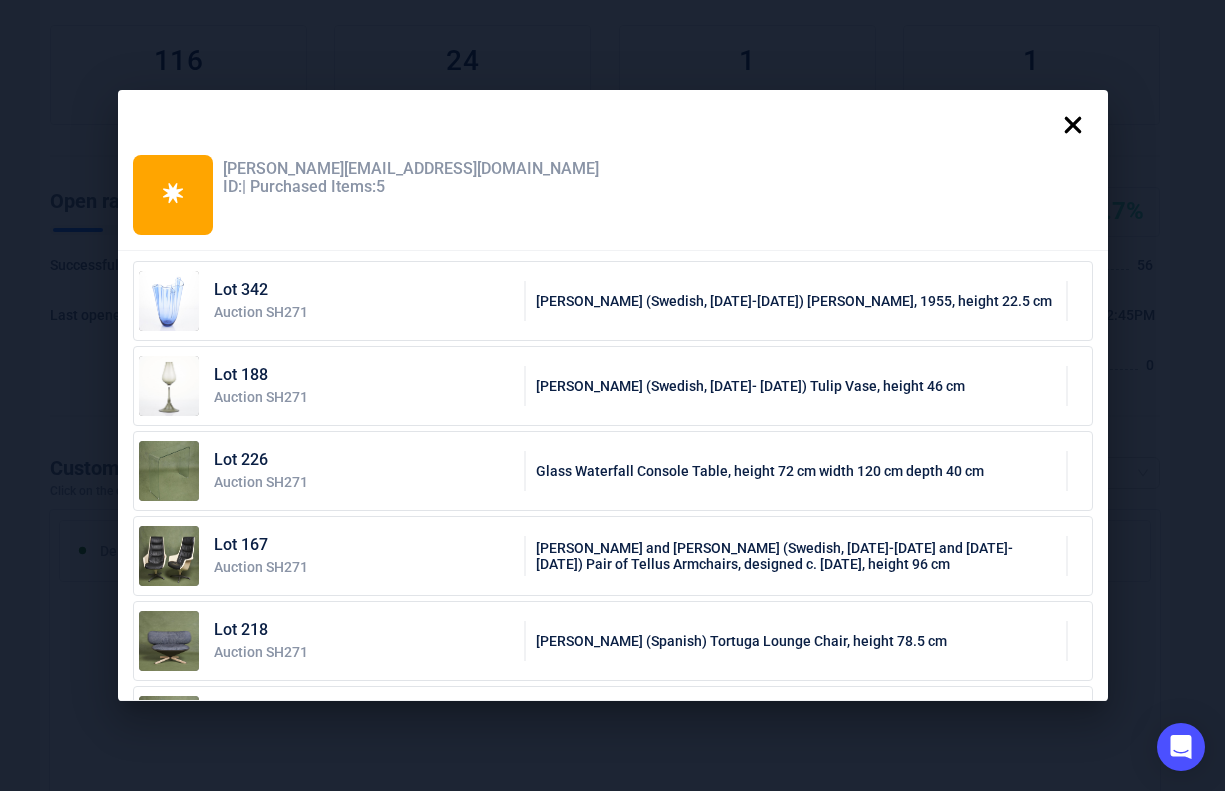 click 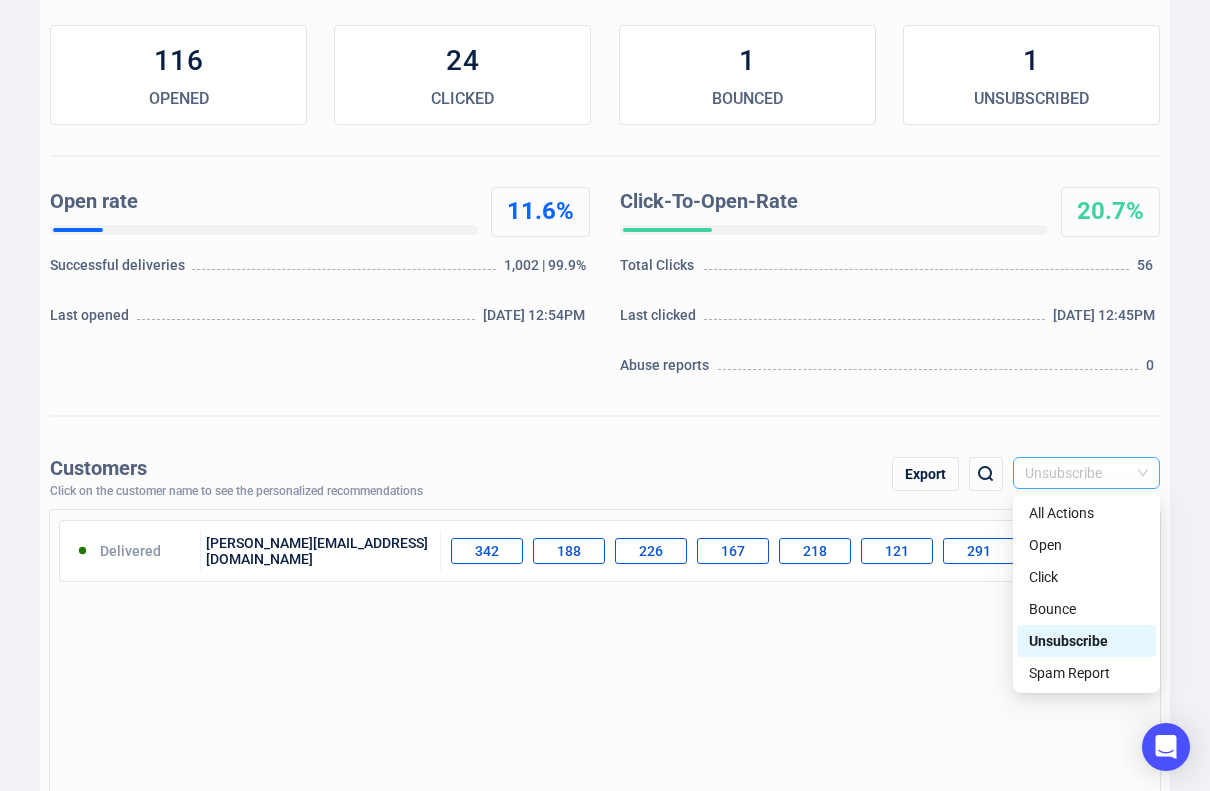 click on "Unsubscribe" at bounding box center [1086, 473] 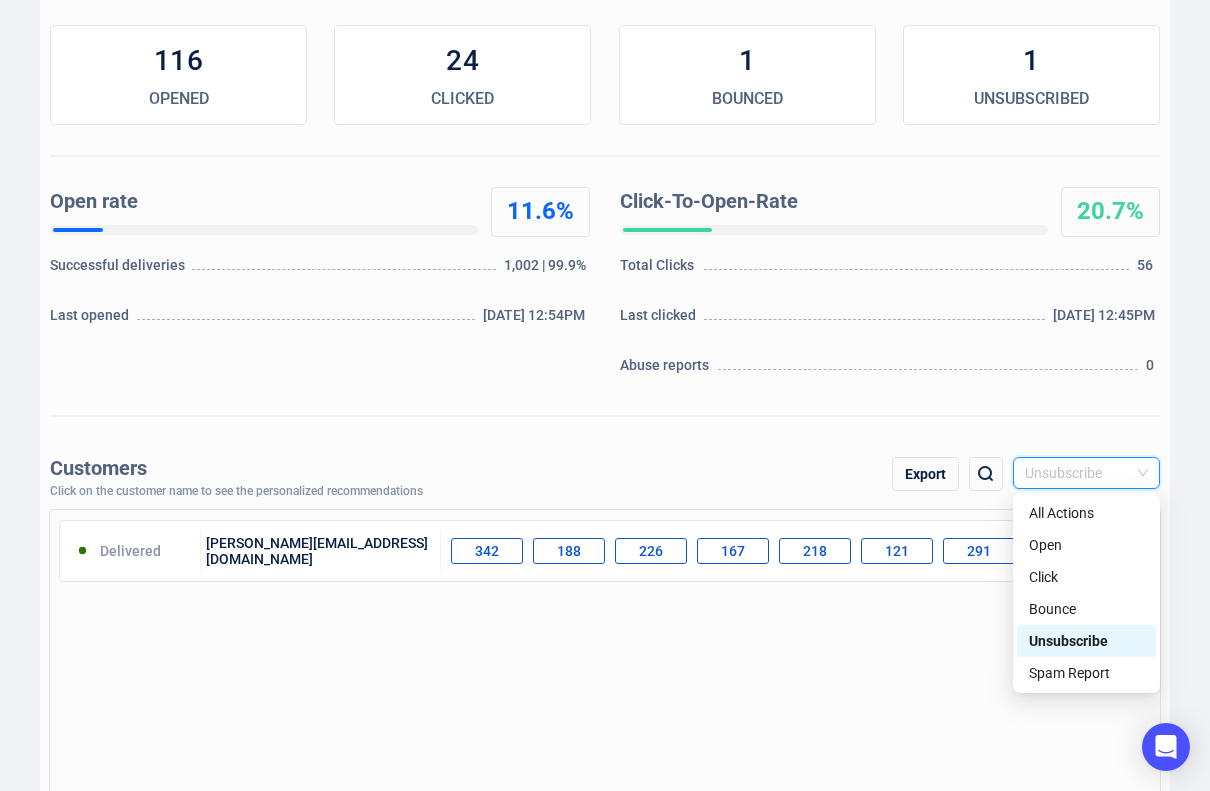 click on "Unsubscribe" at bounding box center [1086, 641] 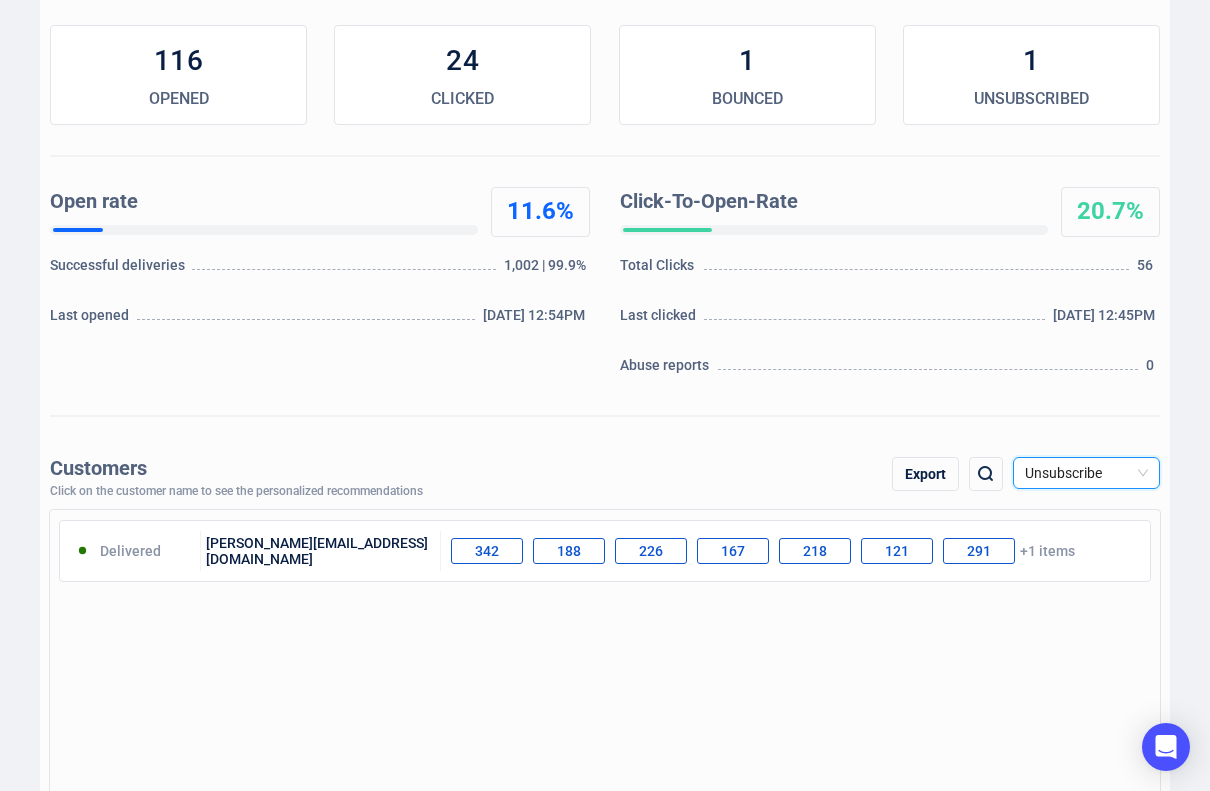 click on "Unsubscribe" at bounding box center (1086, 473) 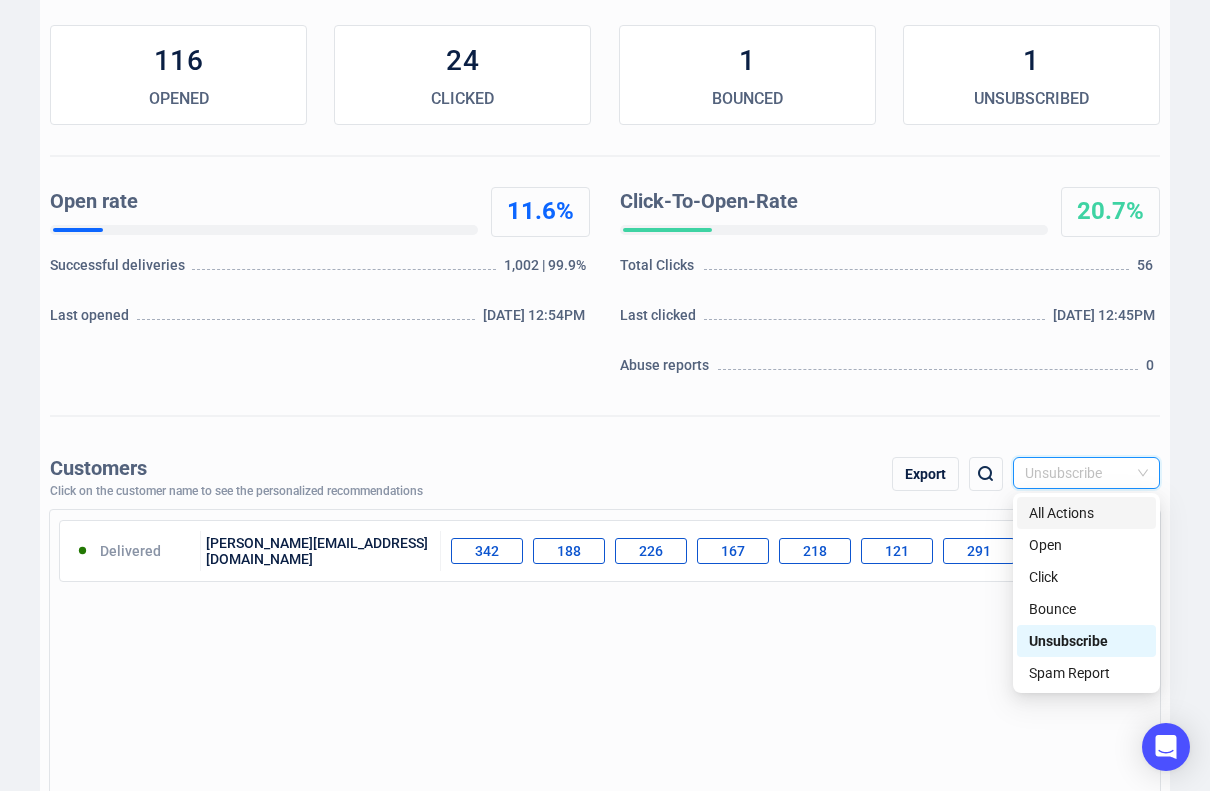 click on "All Actions" at bounding box center (1086, 513) 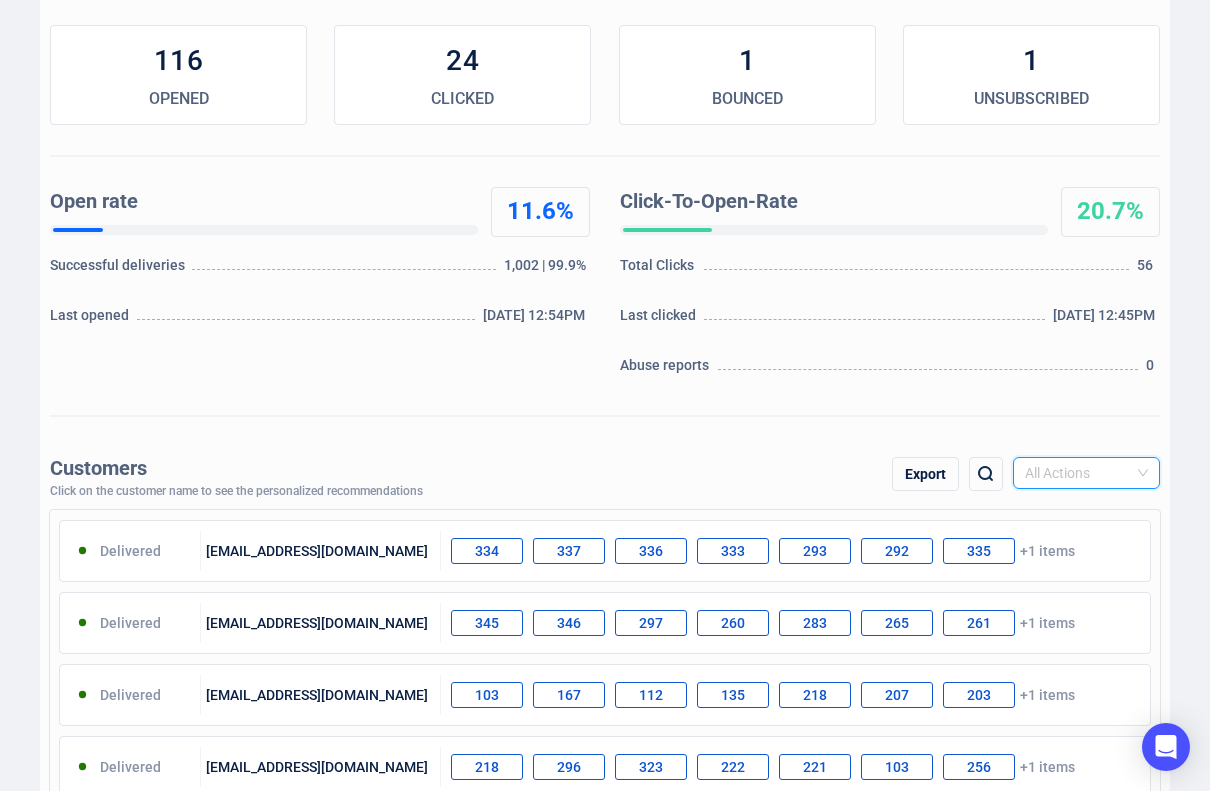 click on "All Actions" at bounding box center [1086, 473] 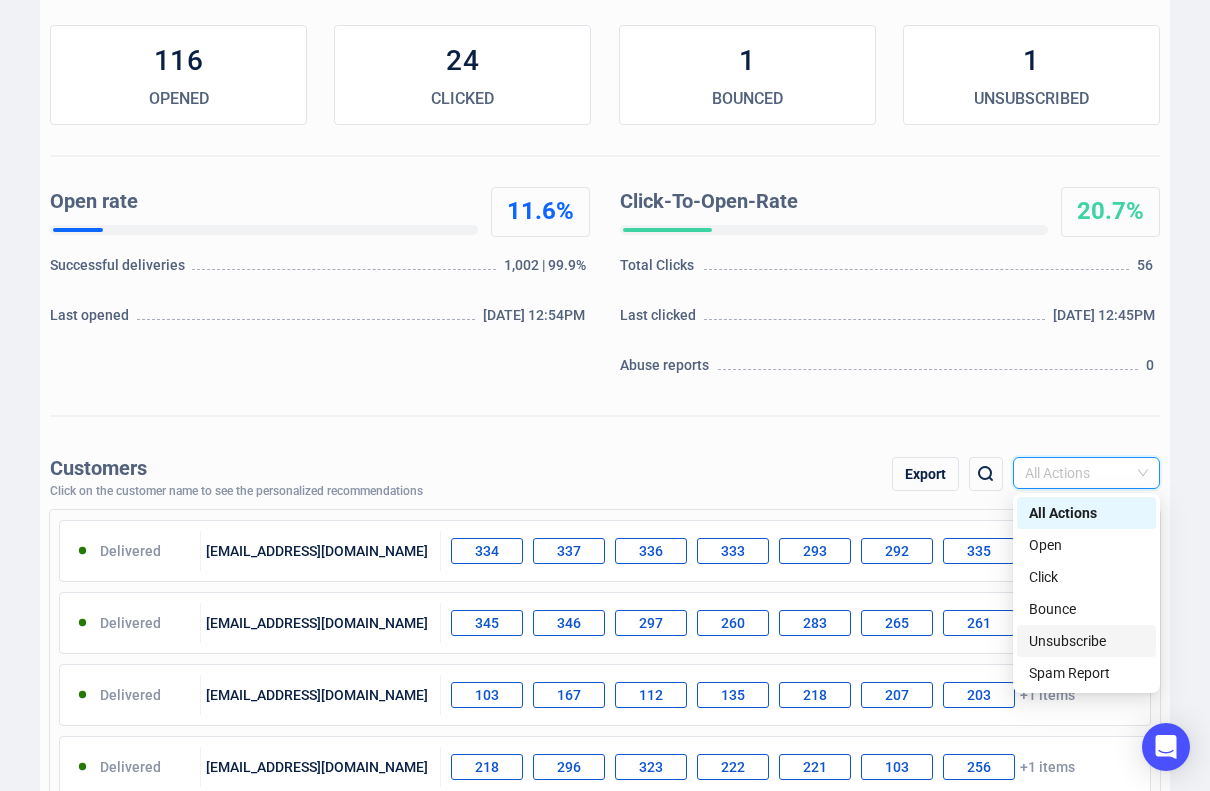 click on "Unsubscribe" at bounding box center [1086, 641] 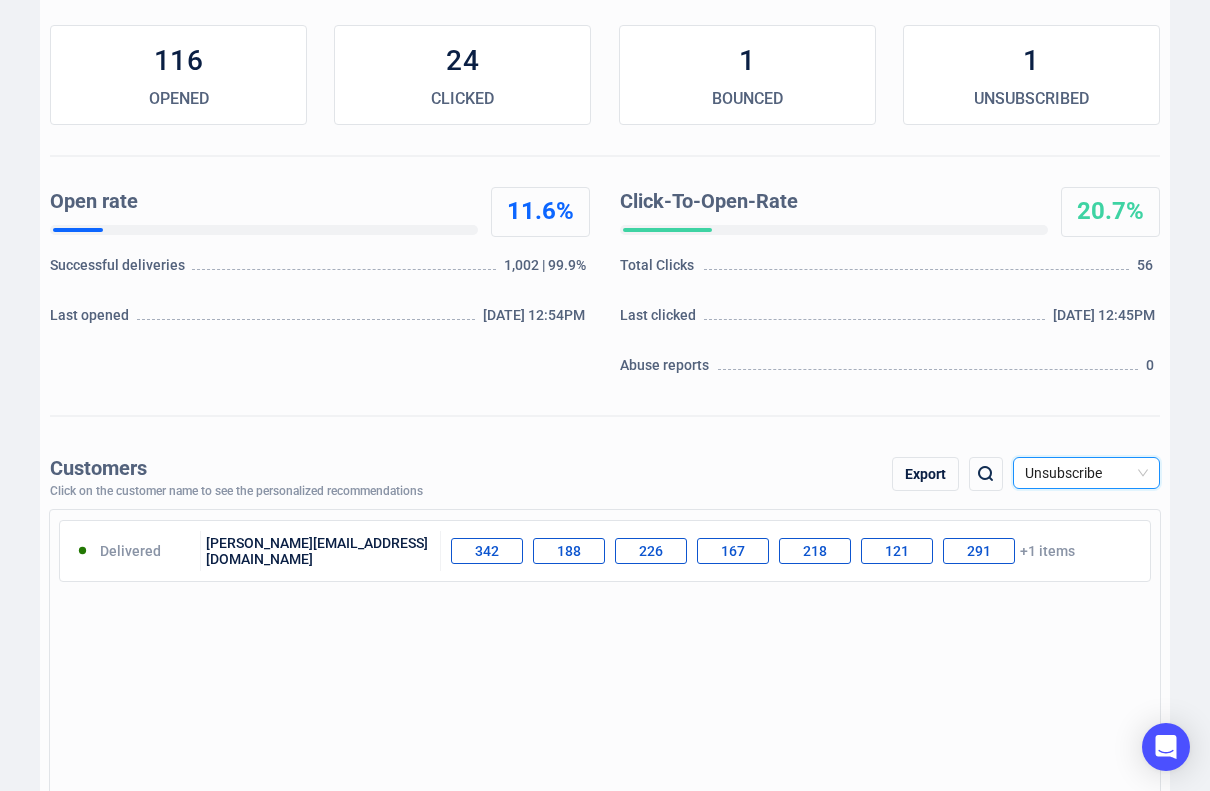 scroll, scrollTop: 400, scrollLeft: 0, axis: vertical 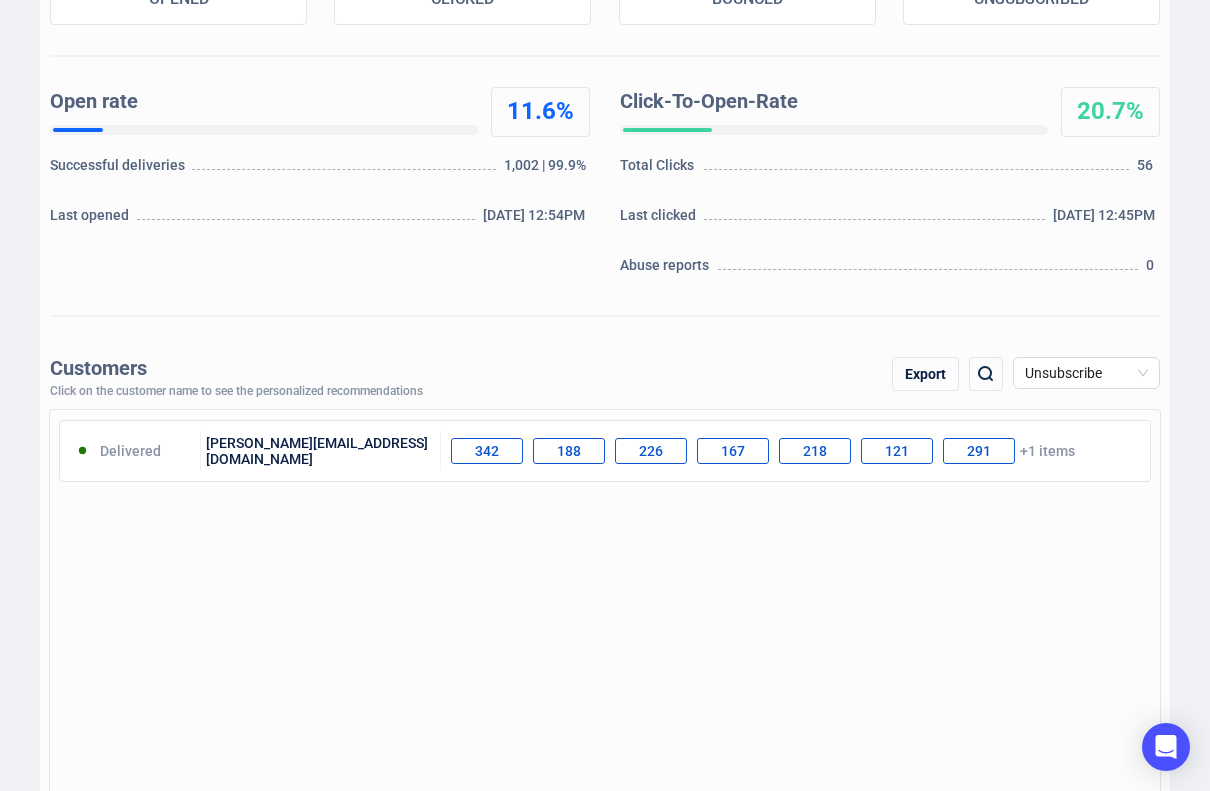 drag, startPoint x: 274, startPoint y: 444, endPoint x: 323, endPoint y: 568, distance: 133.33041 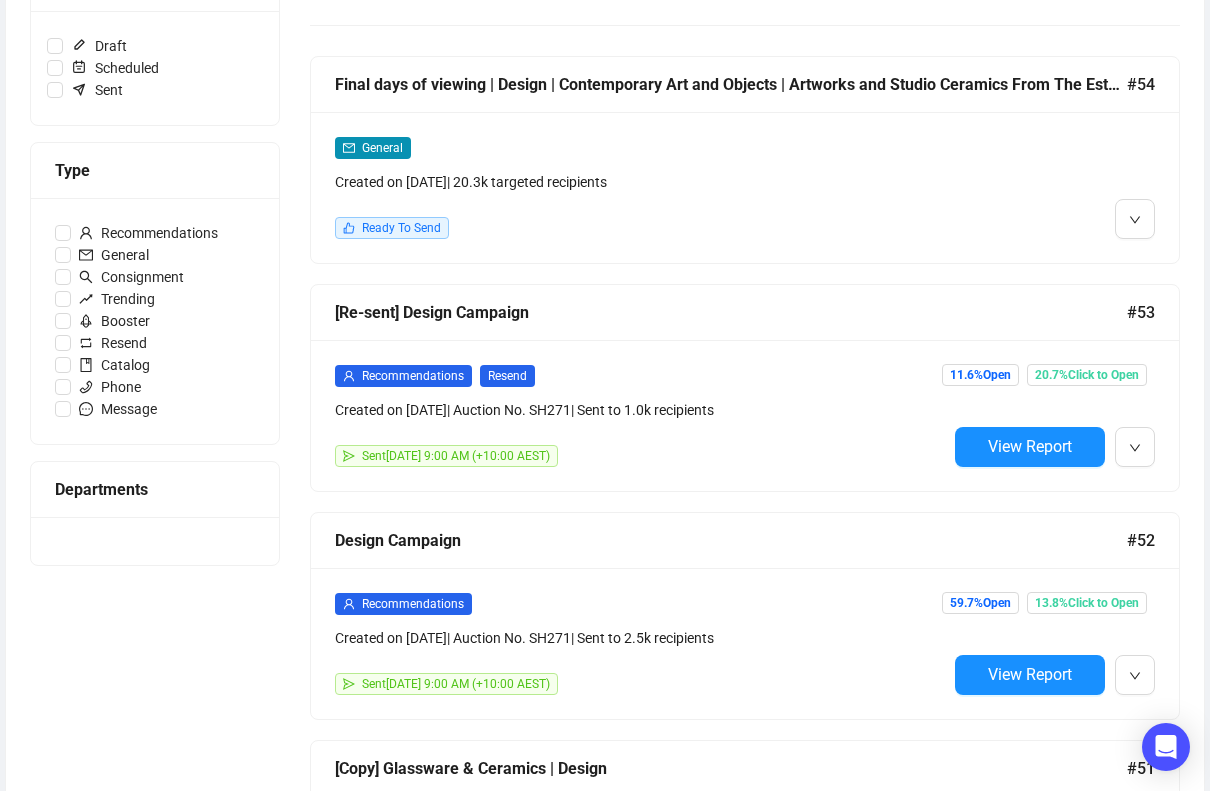 scroll, scrollTop: 308, scrollLeft: 0, axis: vertical 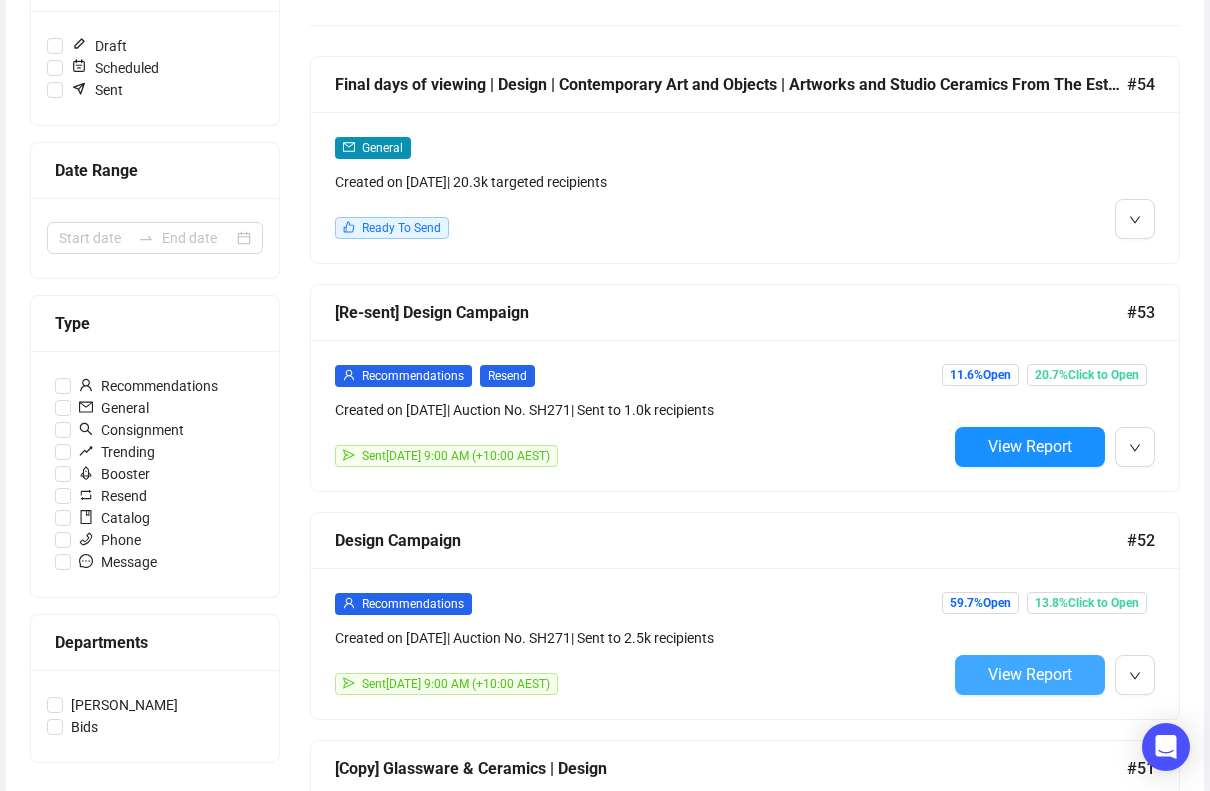 click on "View Report" at bounding box center [1030, 674] 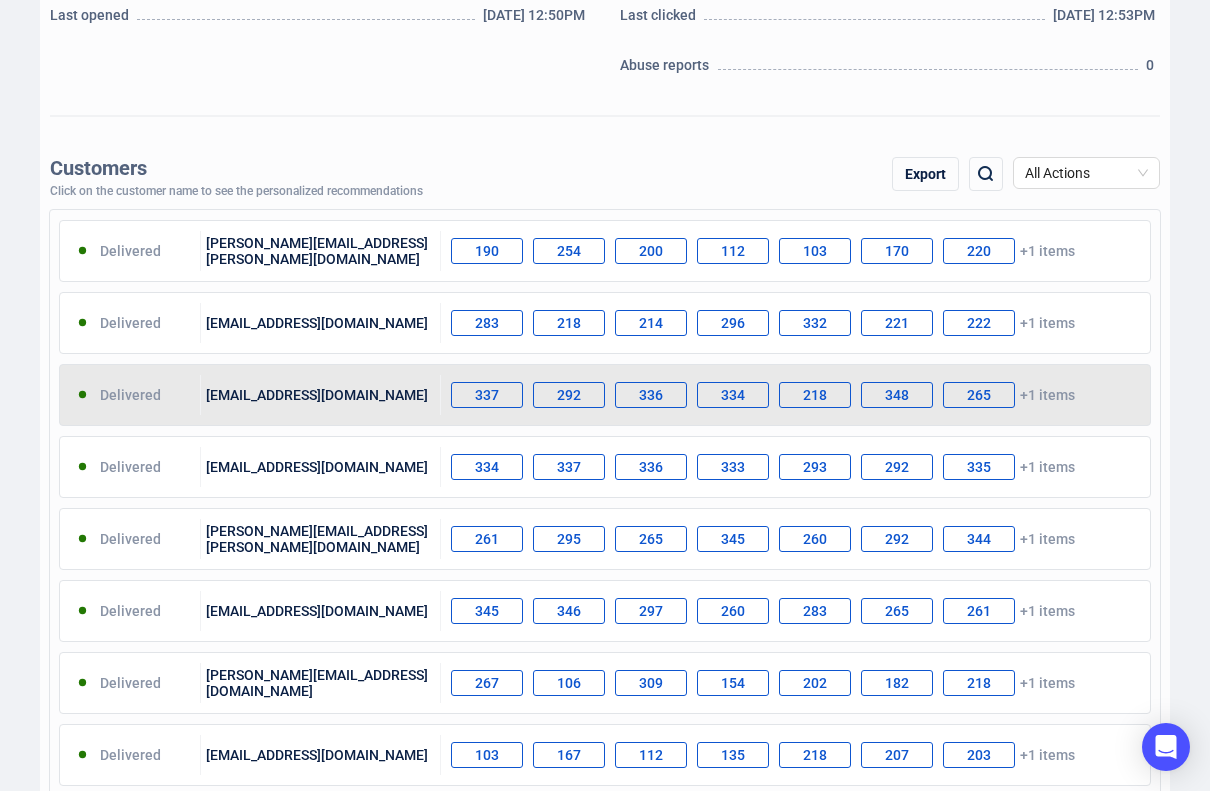 scroll, scrollTop: 400, scrollLeft: 0, axis: vertical 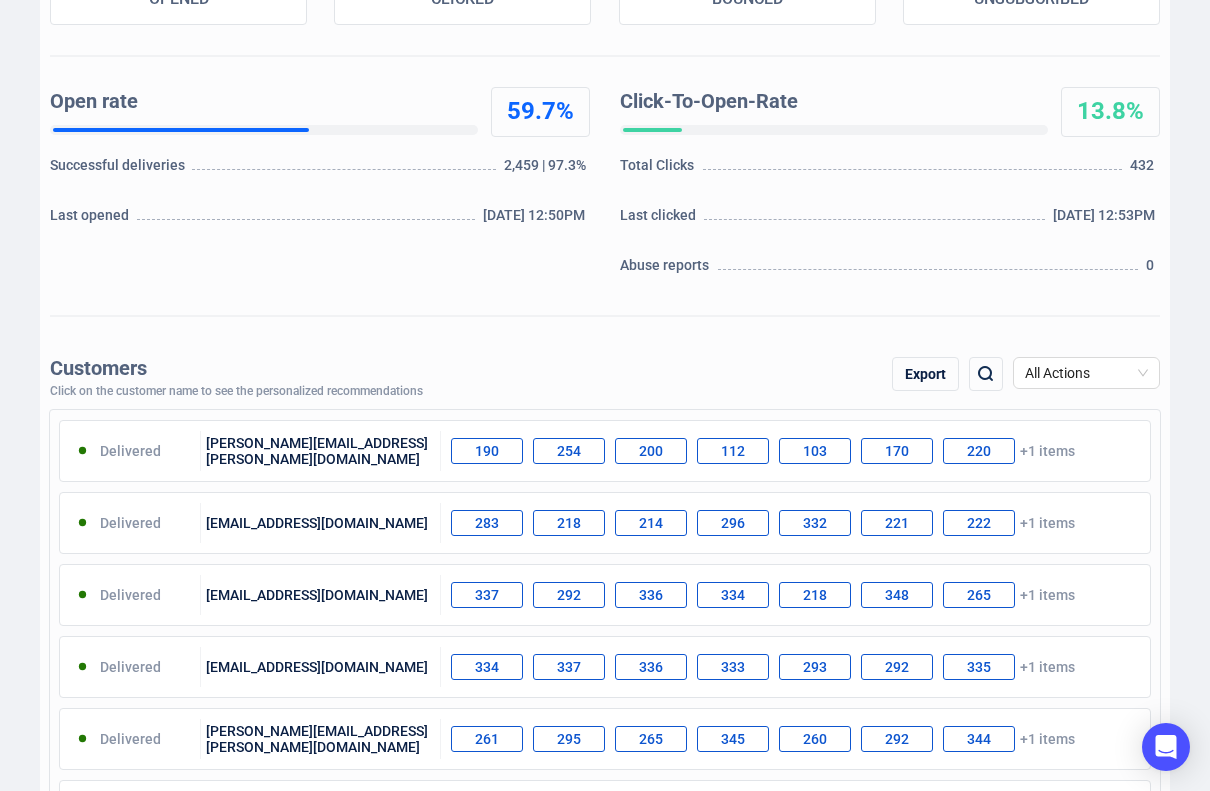 click at bounding box center (986, 374) 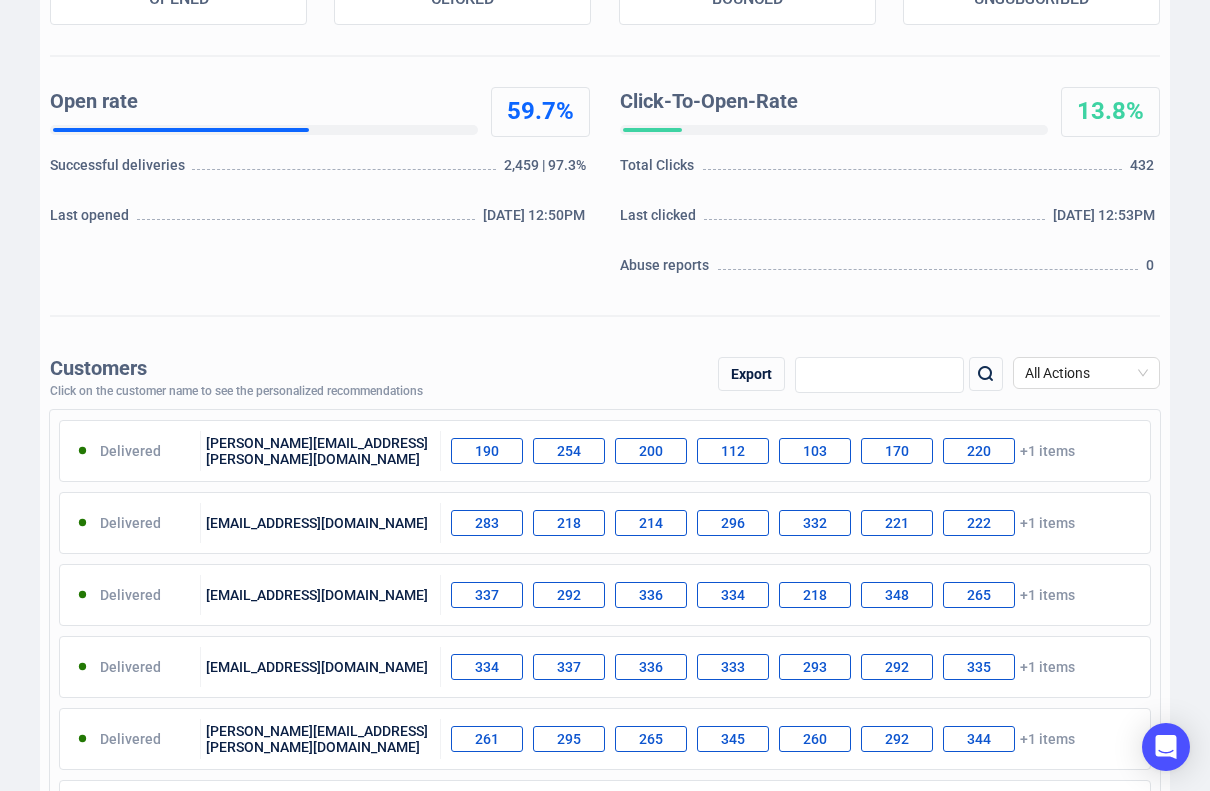 click at bounding box center (879, 375) 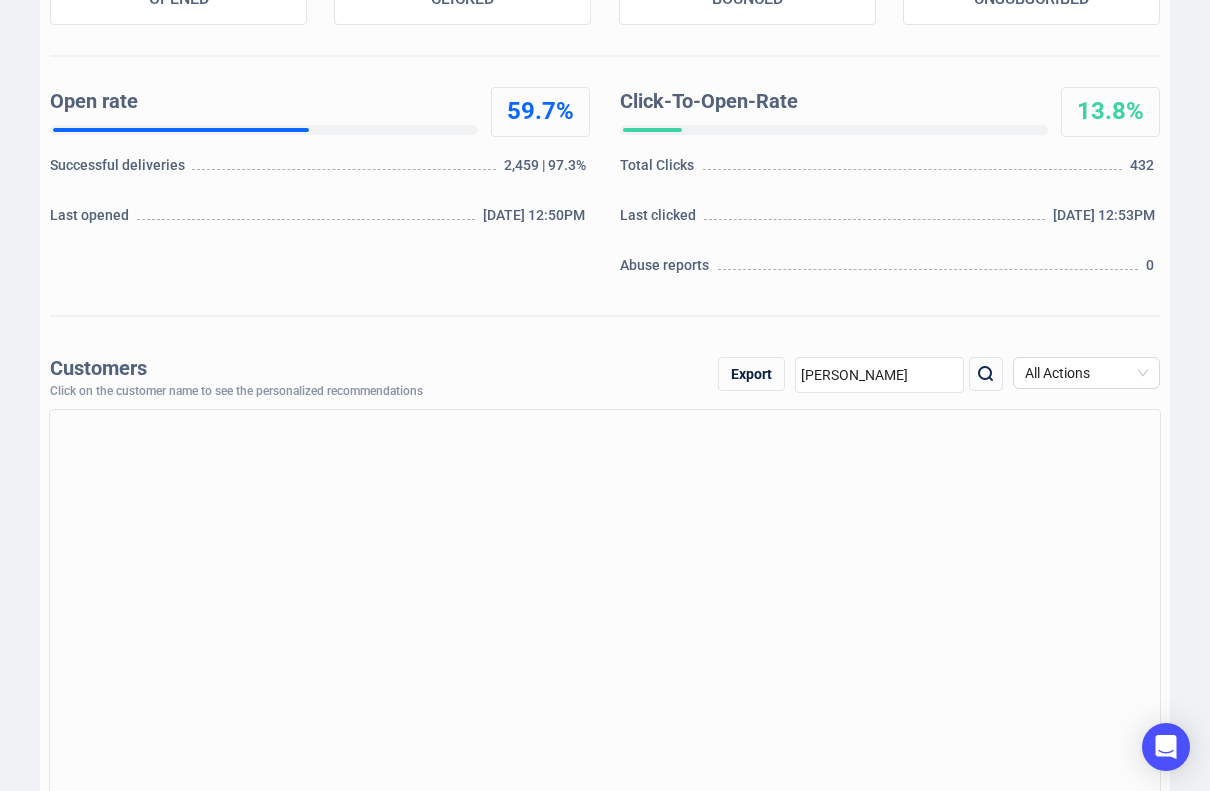 type on "glenda" 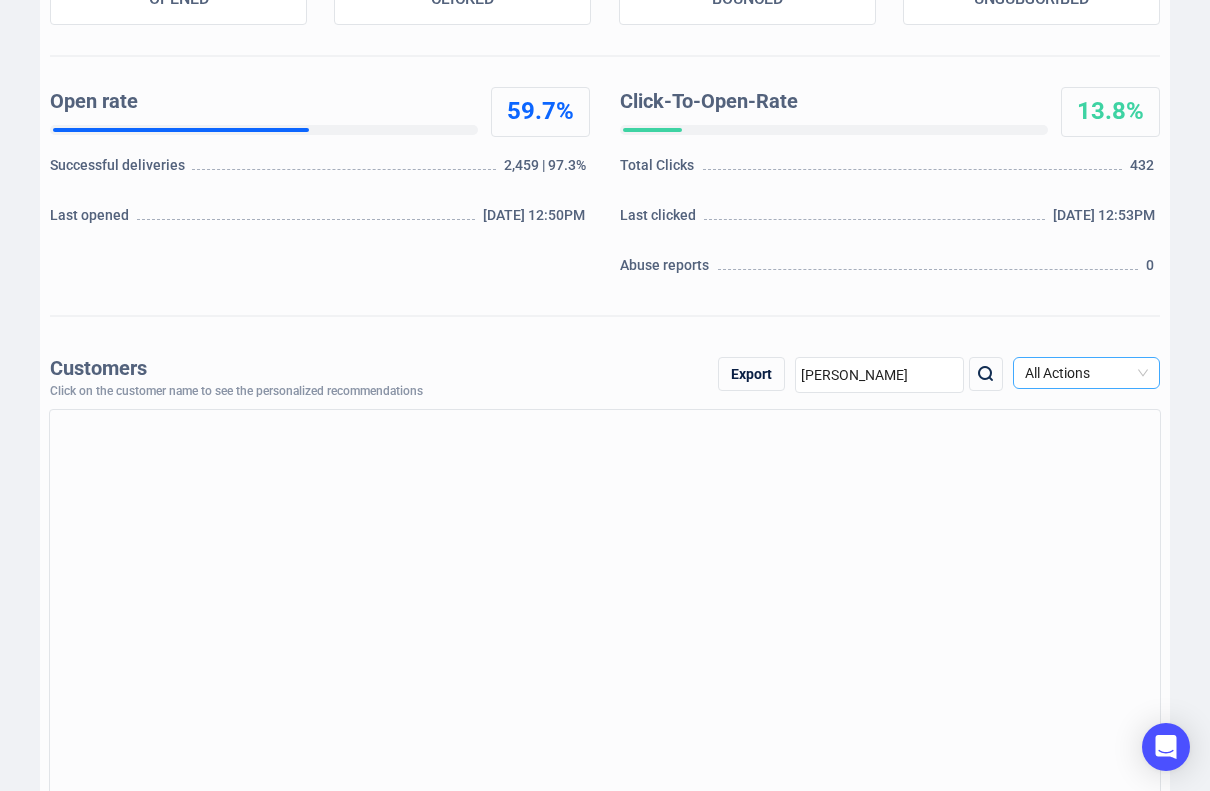 click on "All Actions" at bounding box center [1086, 373] 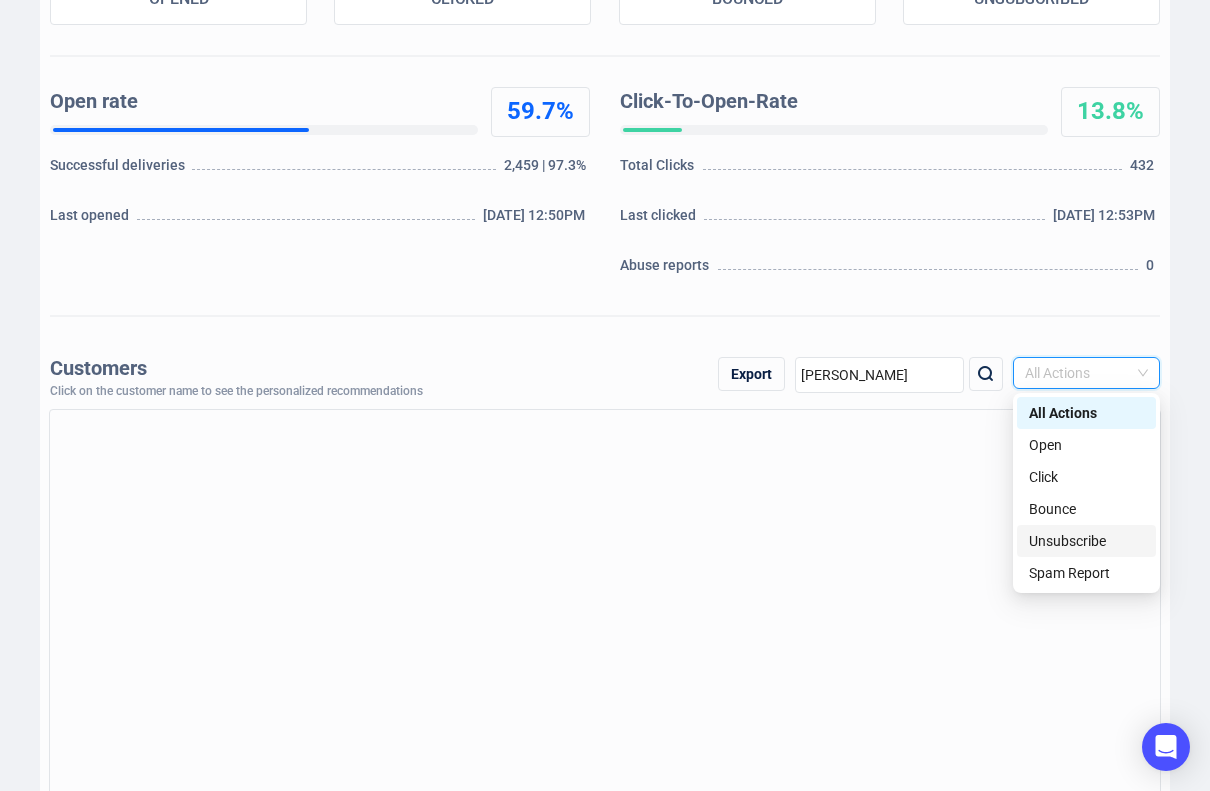 click on "Unsubscribe" at bounding box center [1086, 541] 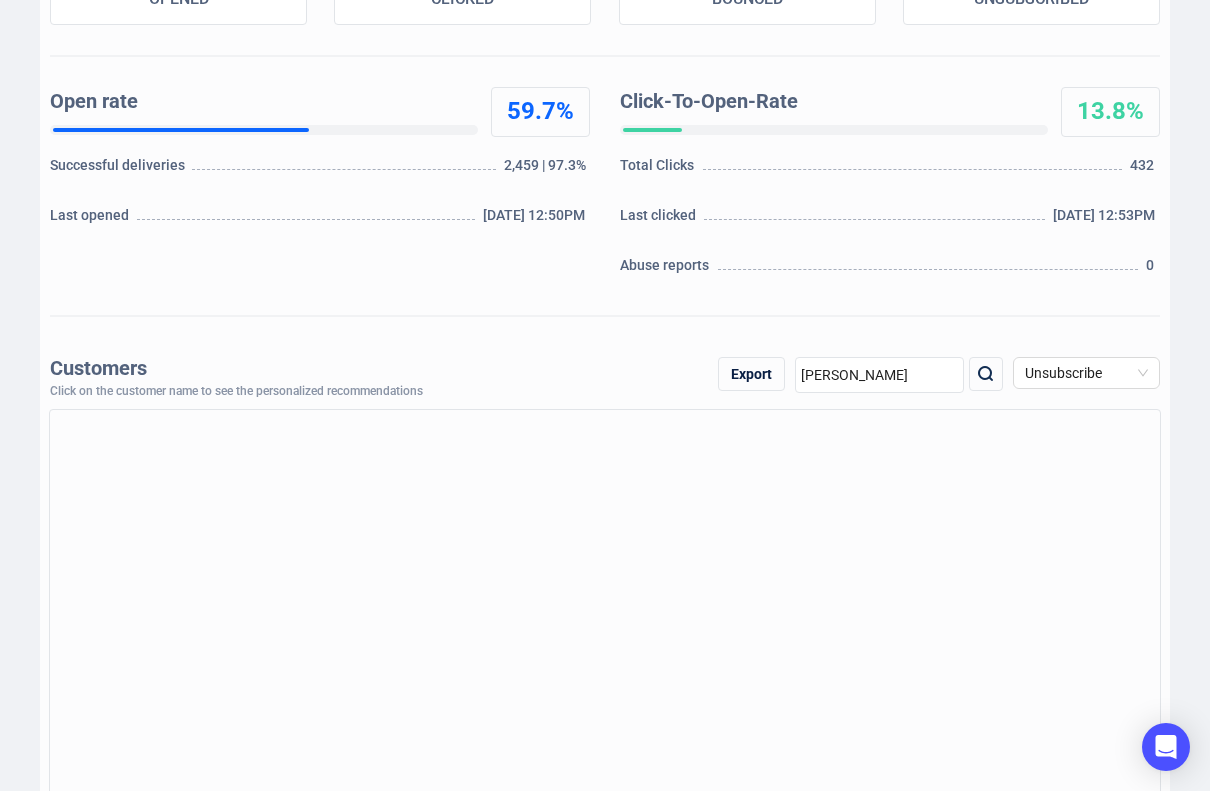 drag, startPoint x: 839, startPoint y: 377, endPoint x: 711, endPoint y: 358, distance: 129.40247 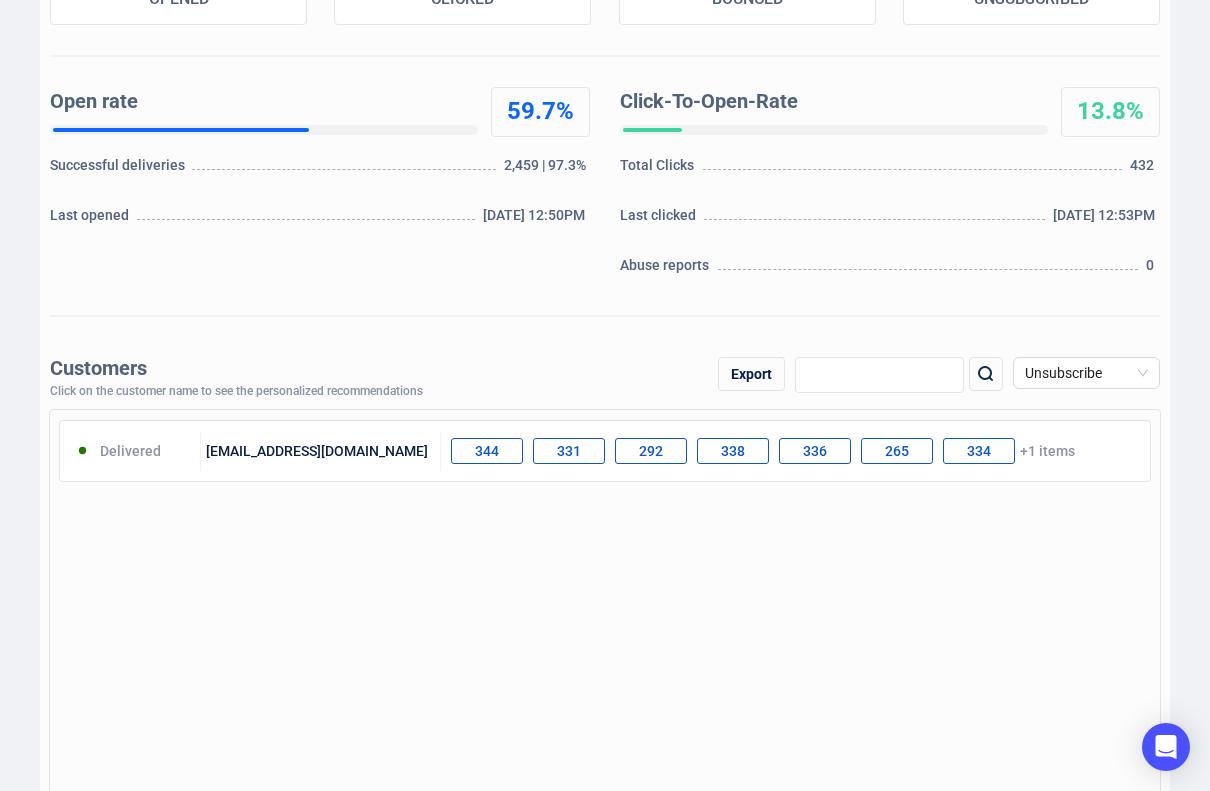 scroll, scrollTop: 0, scrollLeft: 0, axis: both 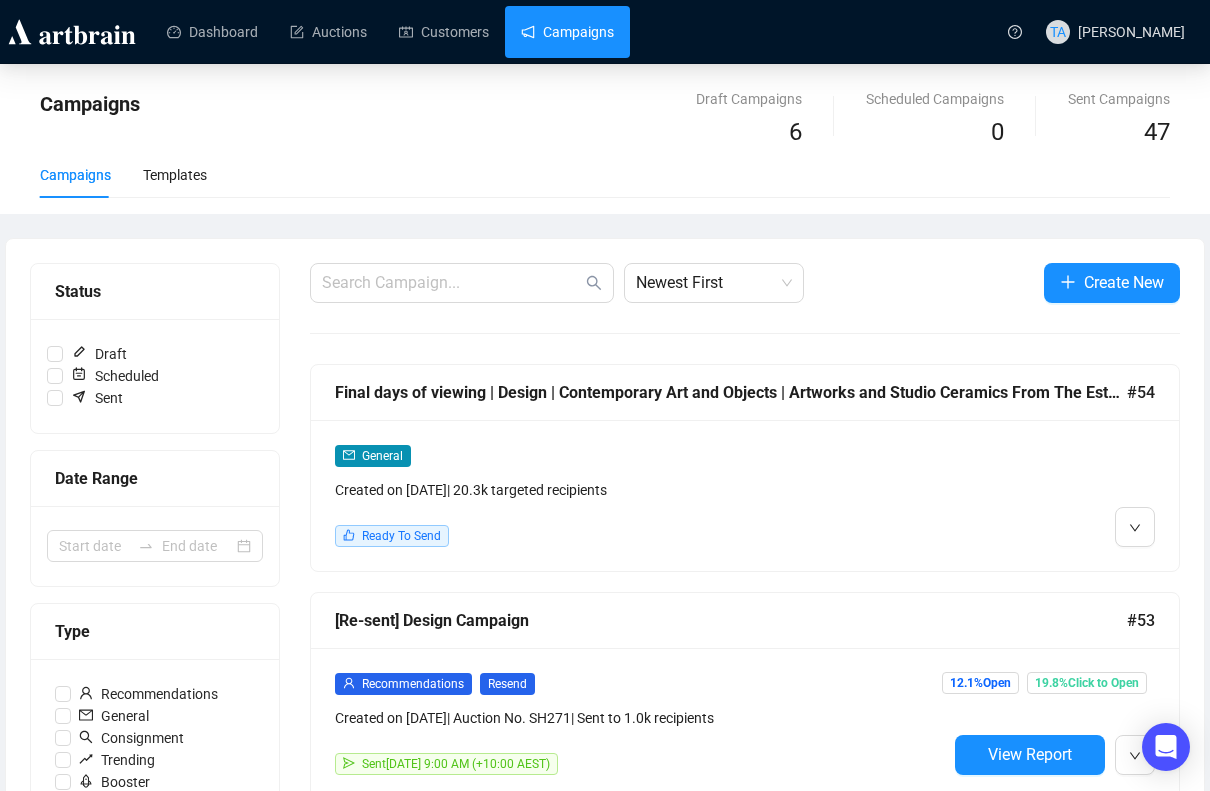 click on "Campaigns" at bounding box center (400, 120) 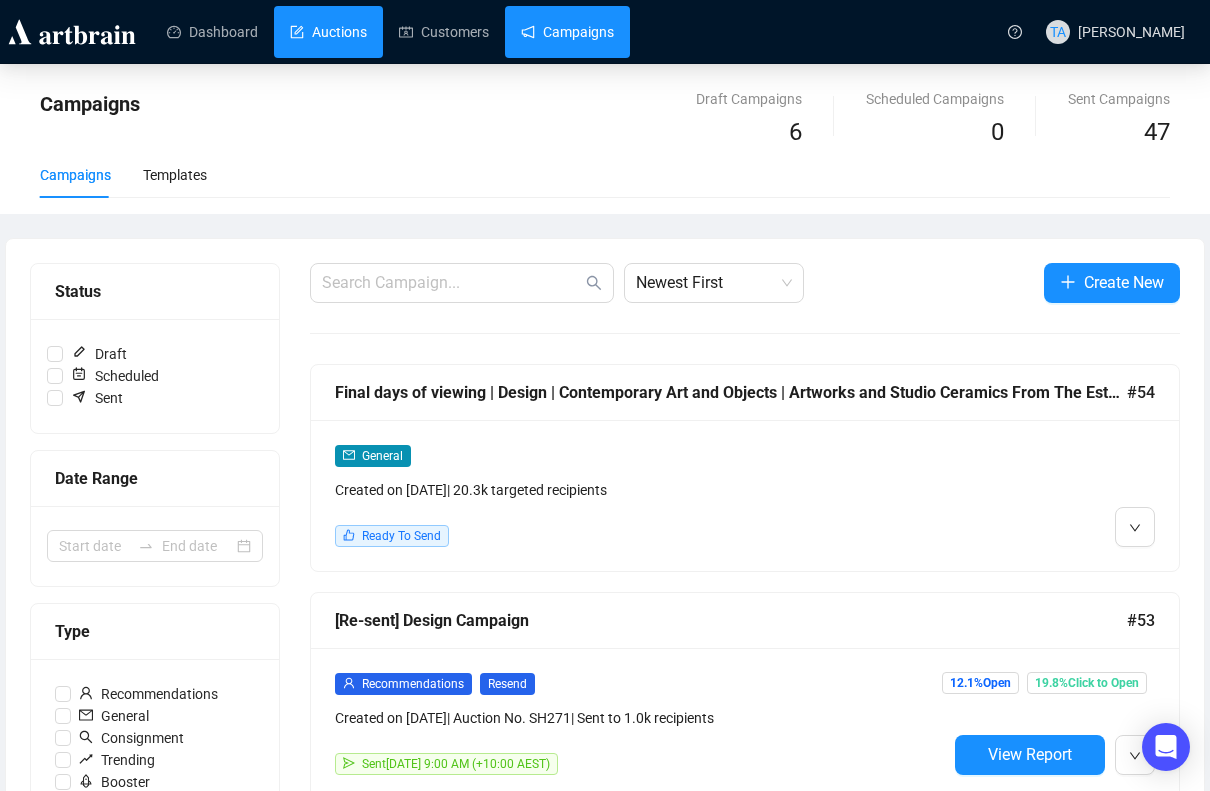 click on "Auctions" at bounding box center (328, 32) 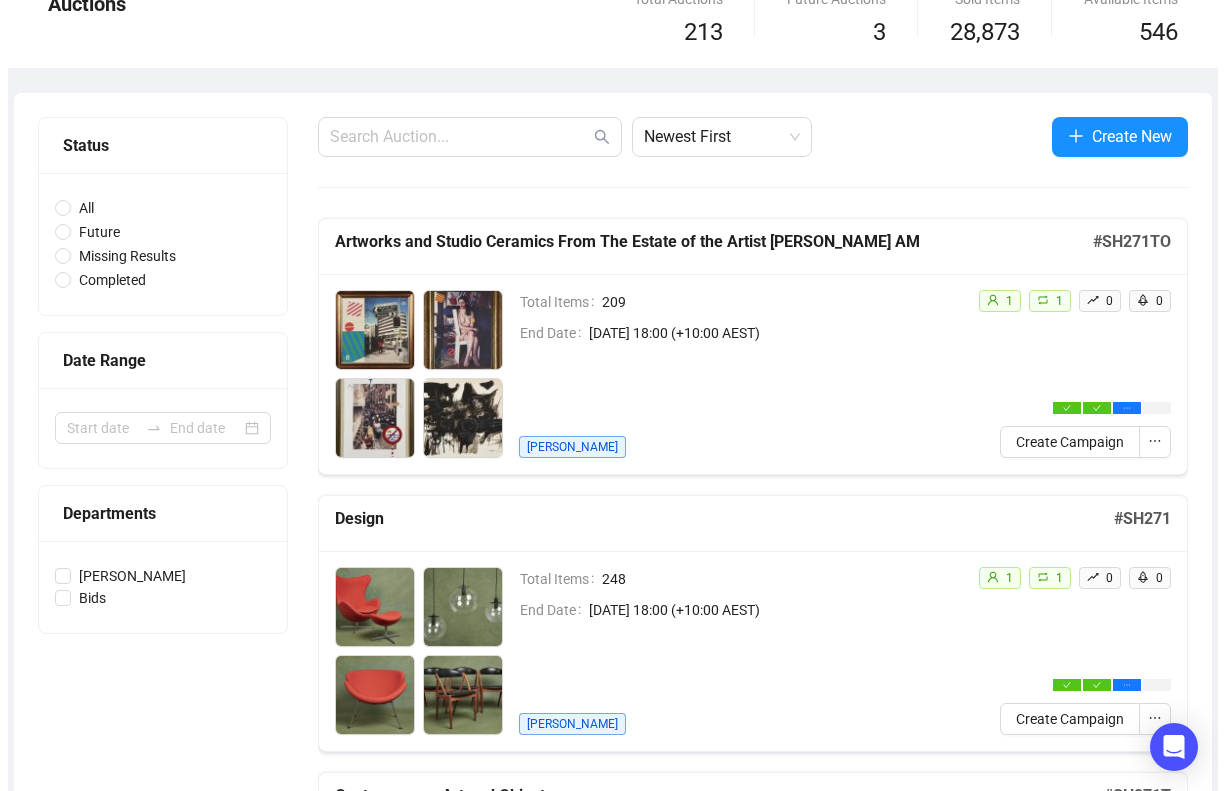 scroll, scrollTop: 200, scrollLeft: 0, axis: vertical 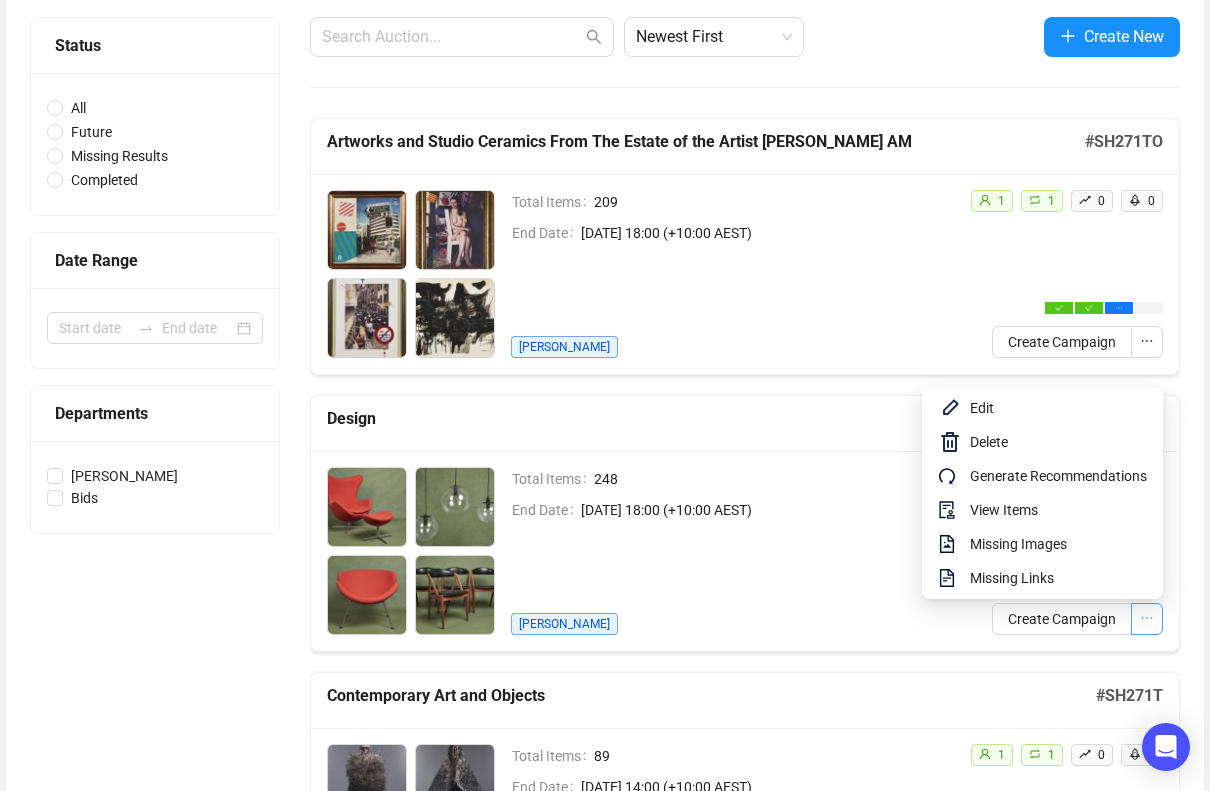 click 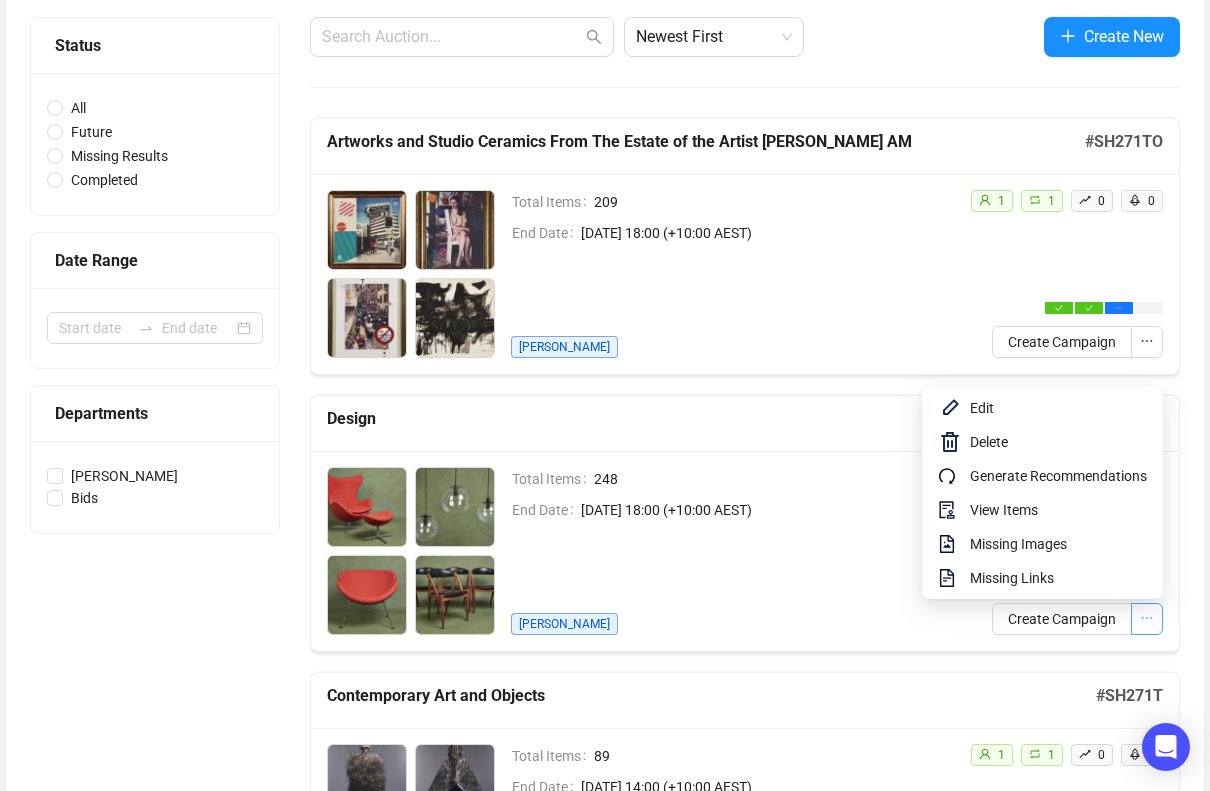 click 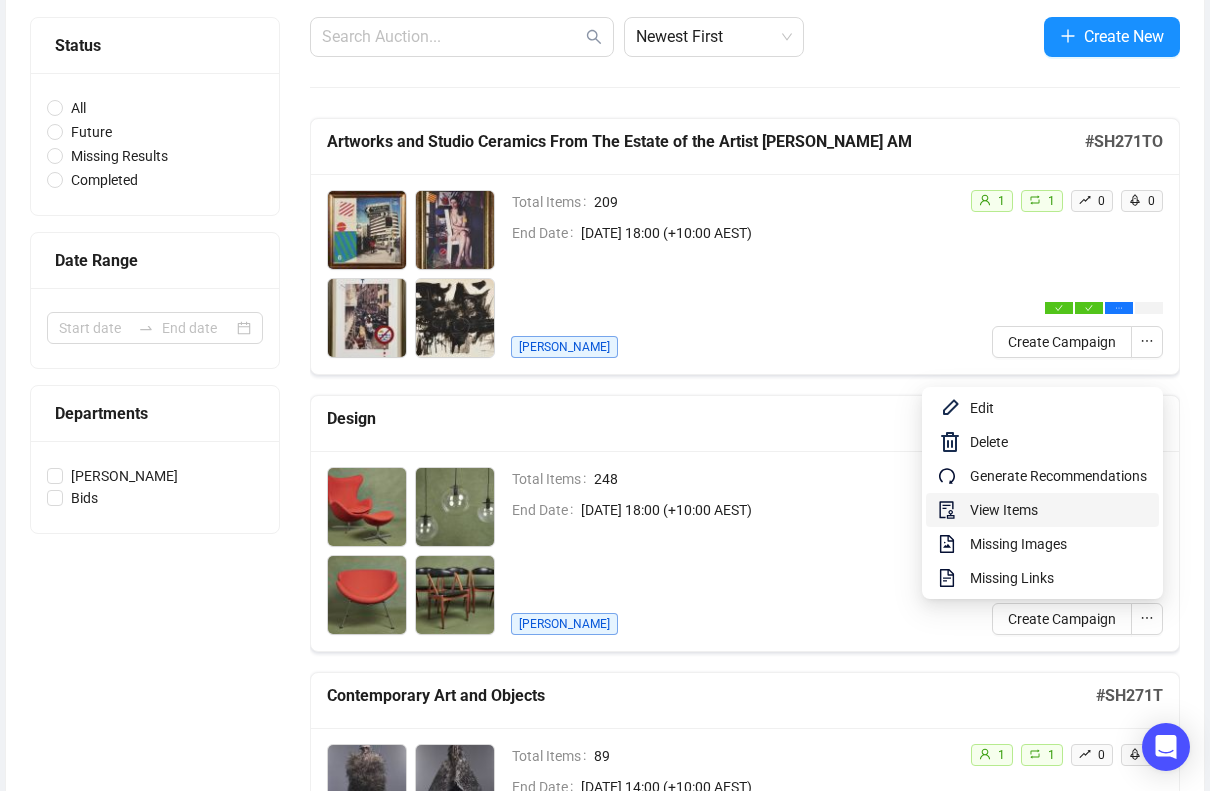 click on "View Items" at bounding box center [1058, 510] 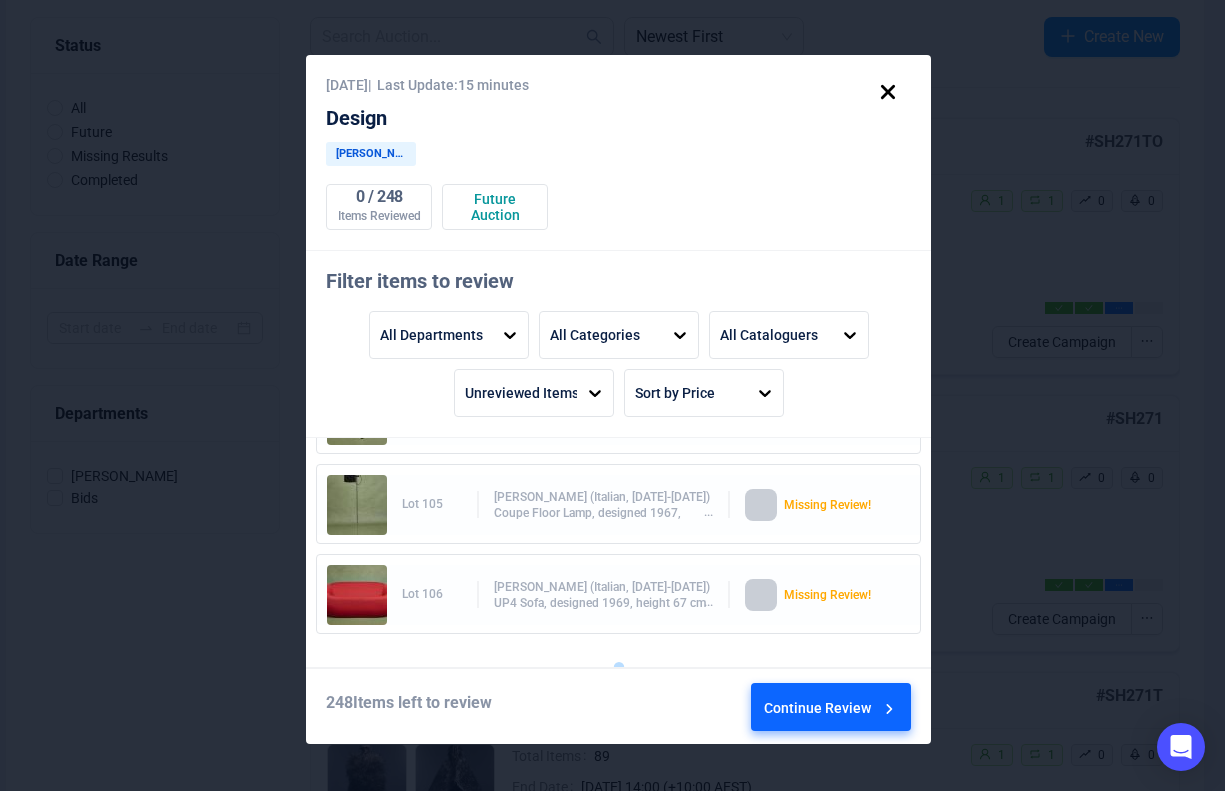 scroll, scrollTop: 438, scrollLeft: 0, axis: vertical 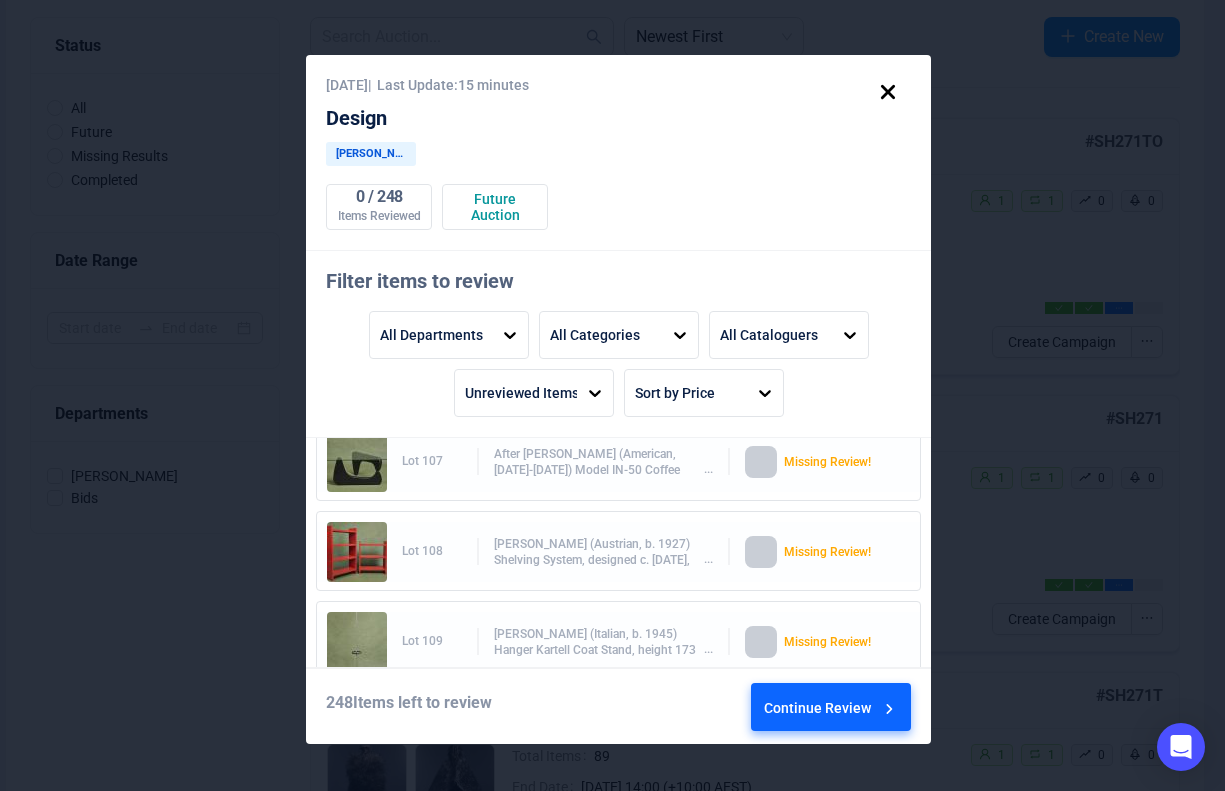 click 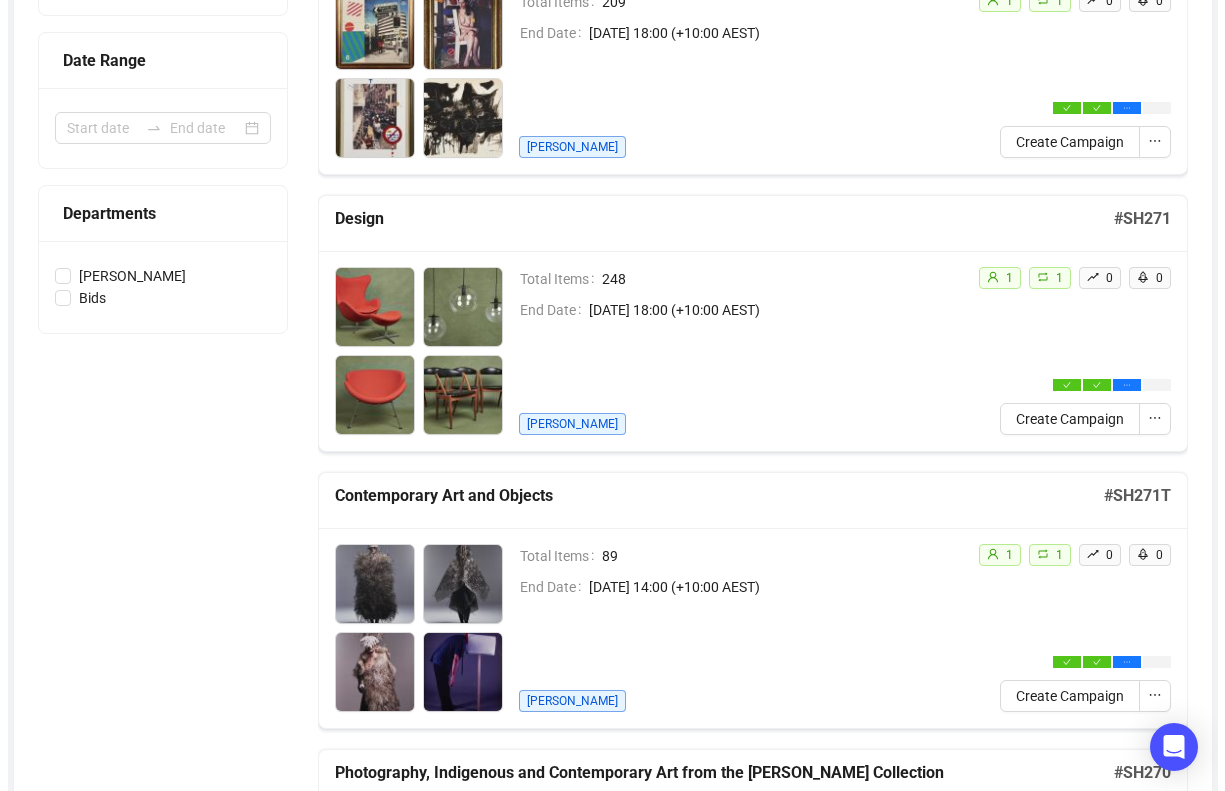 scroll, scrollTop: 500, scrollLeft: 0, axis: vertical 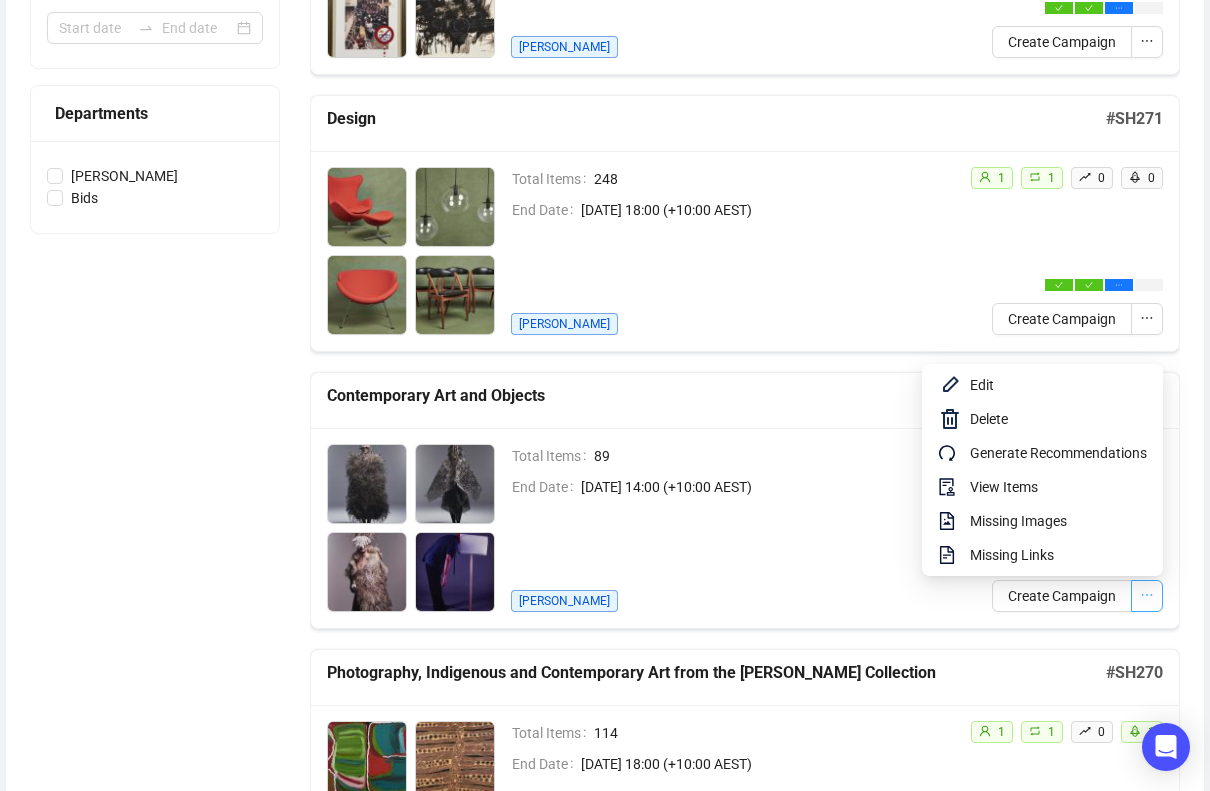 click 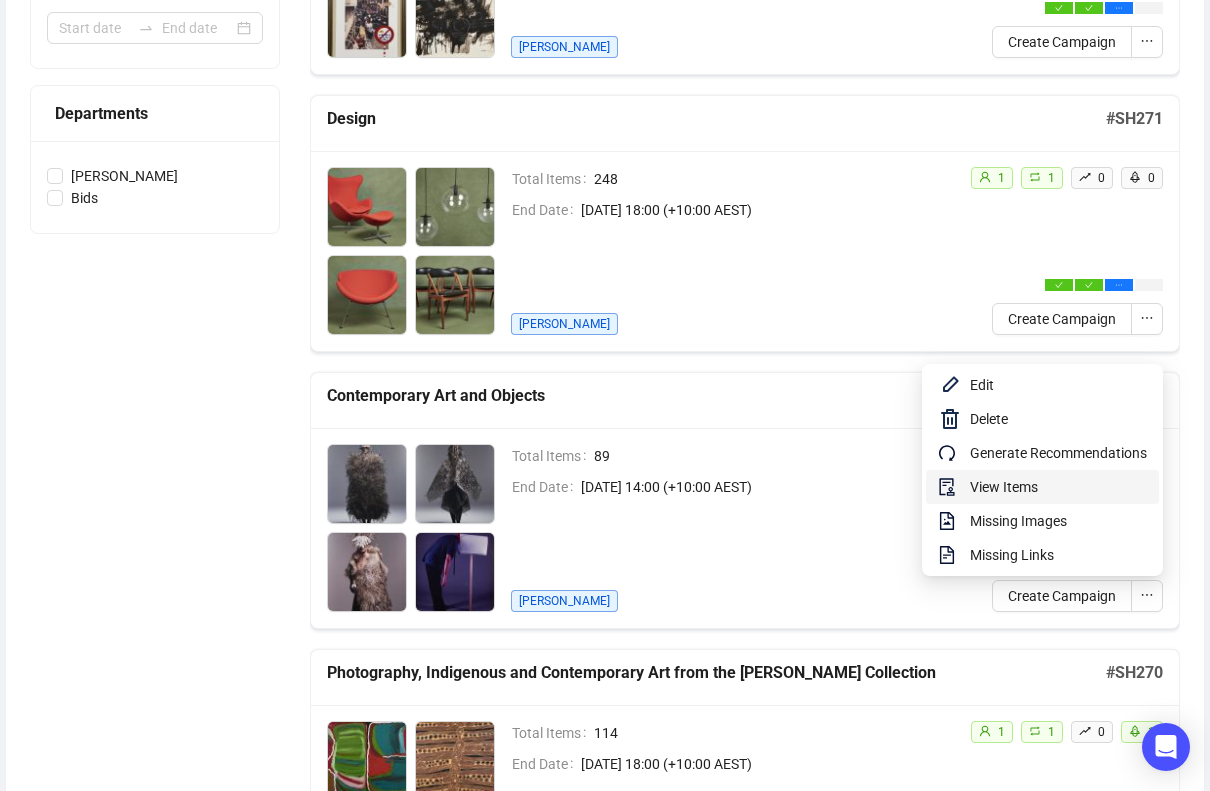 click on "View Items" at bounding box center (1058, 487) 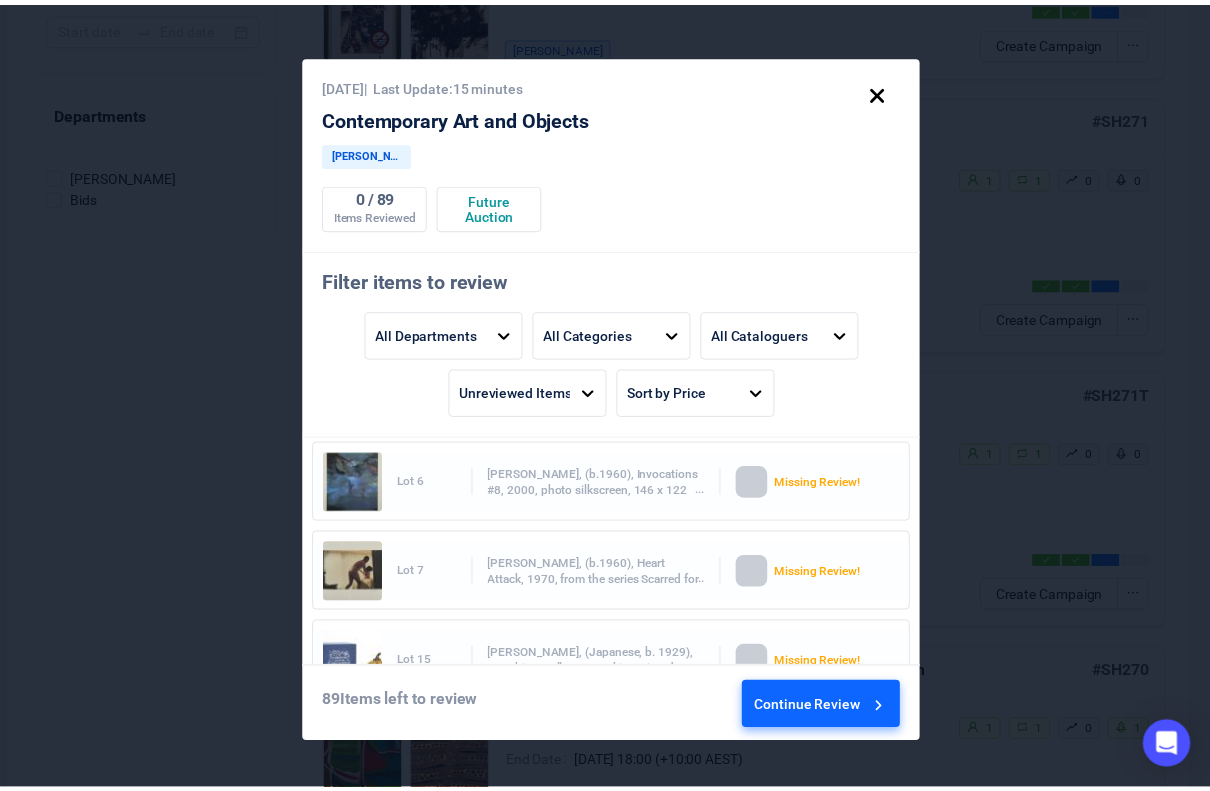 scroll, scrollTop: 448, scrollLeft: 0, axis: vertical 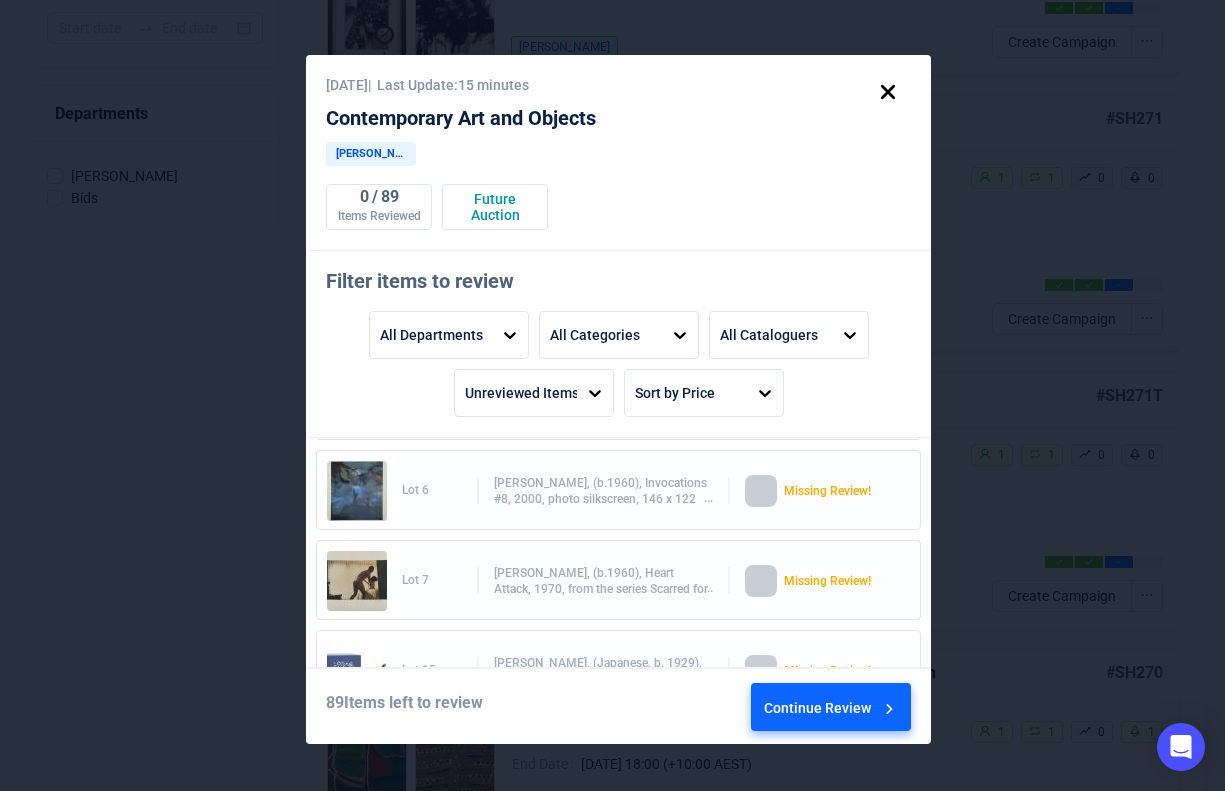 click 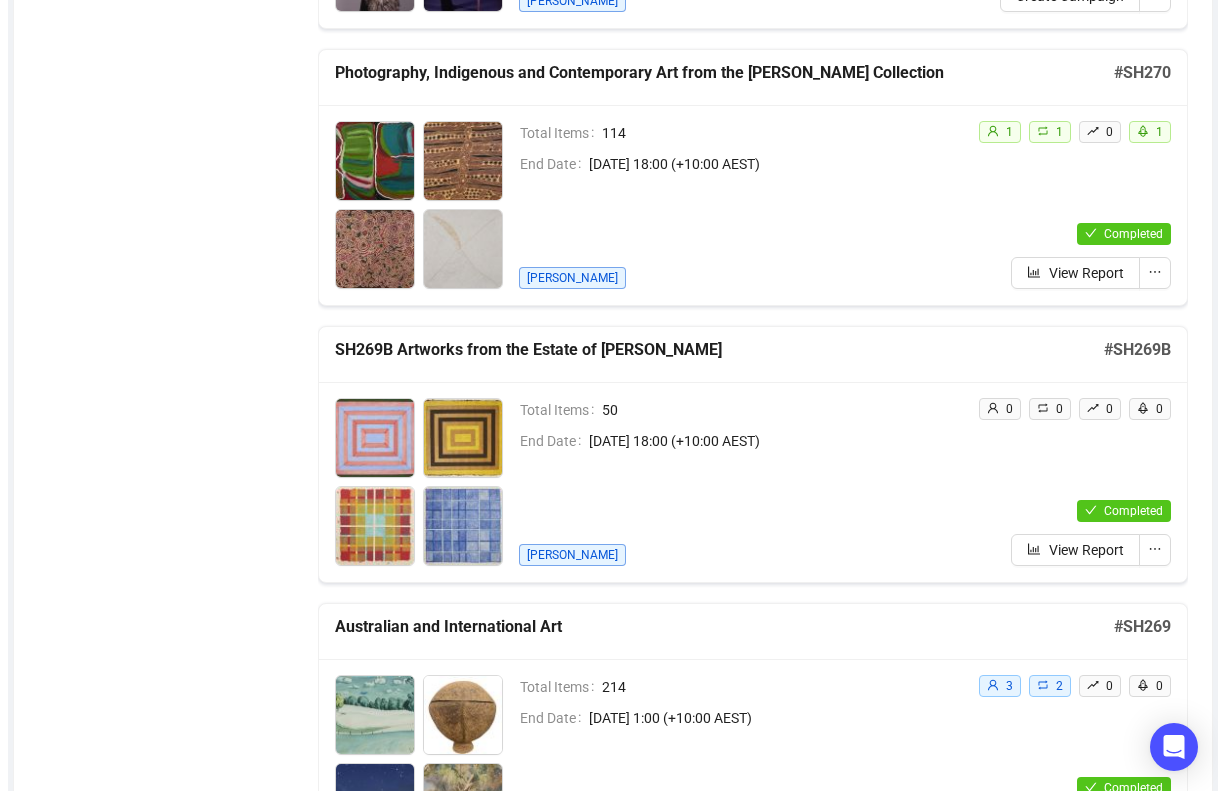 scroll, scrollTop: 1400, scrollLeft: 0, axis: vertical 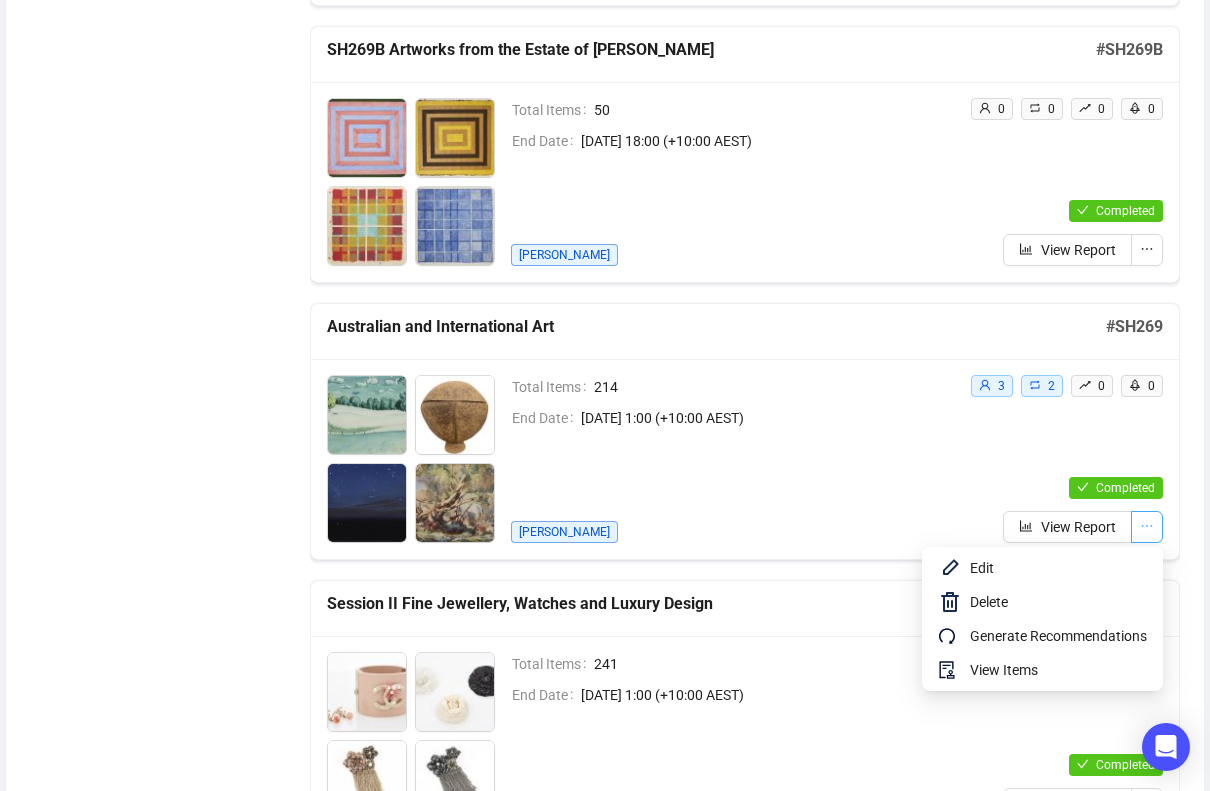 click 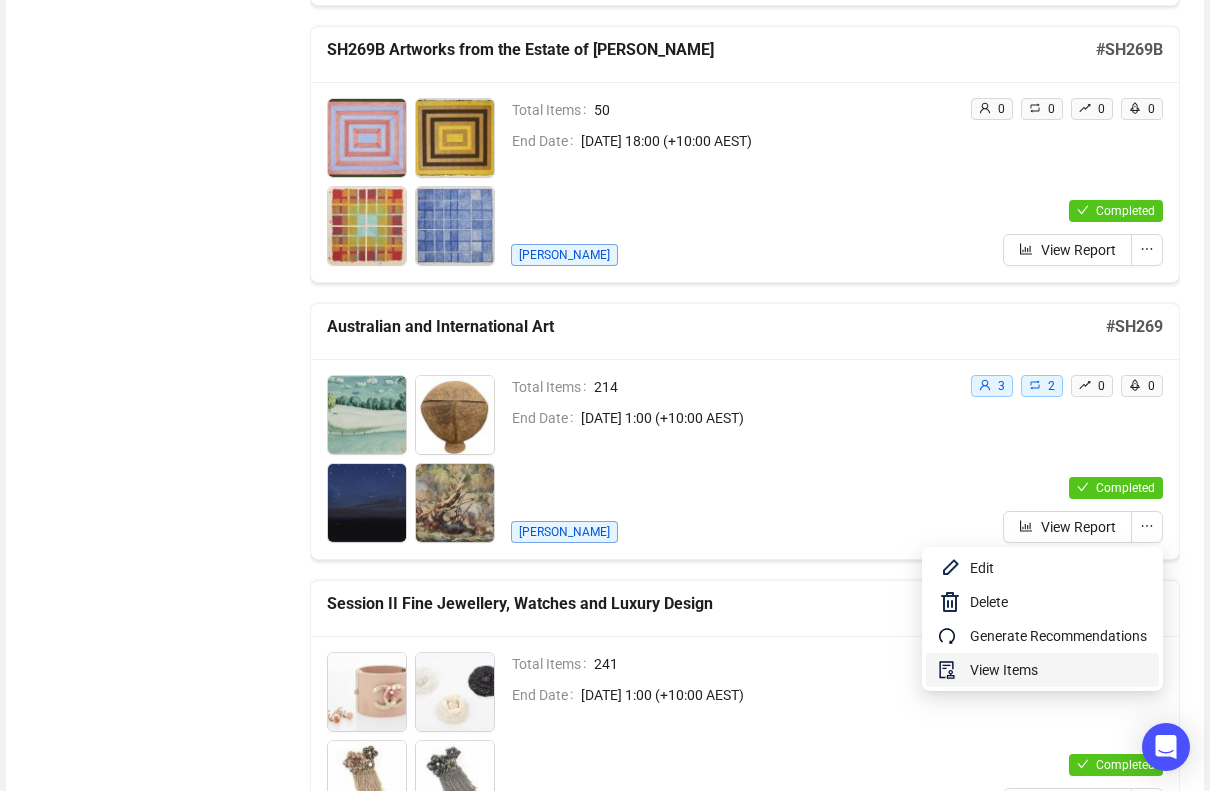 click on "View Items" at bounding box center [1058, 670] 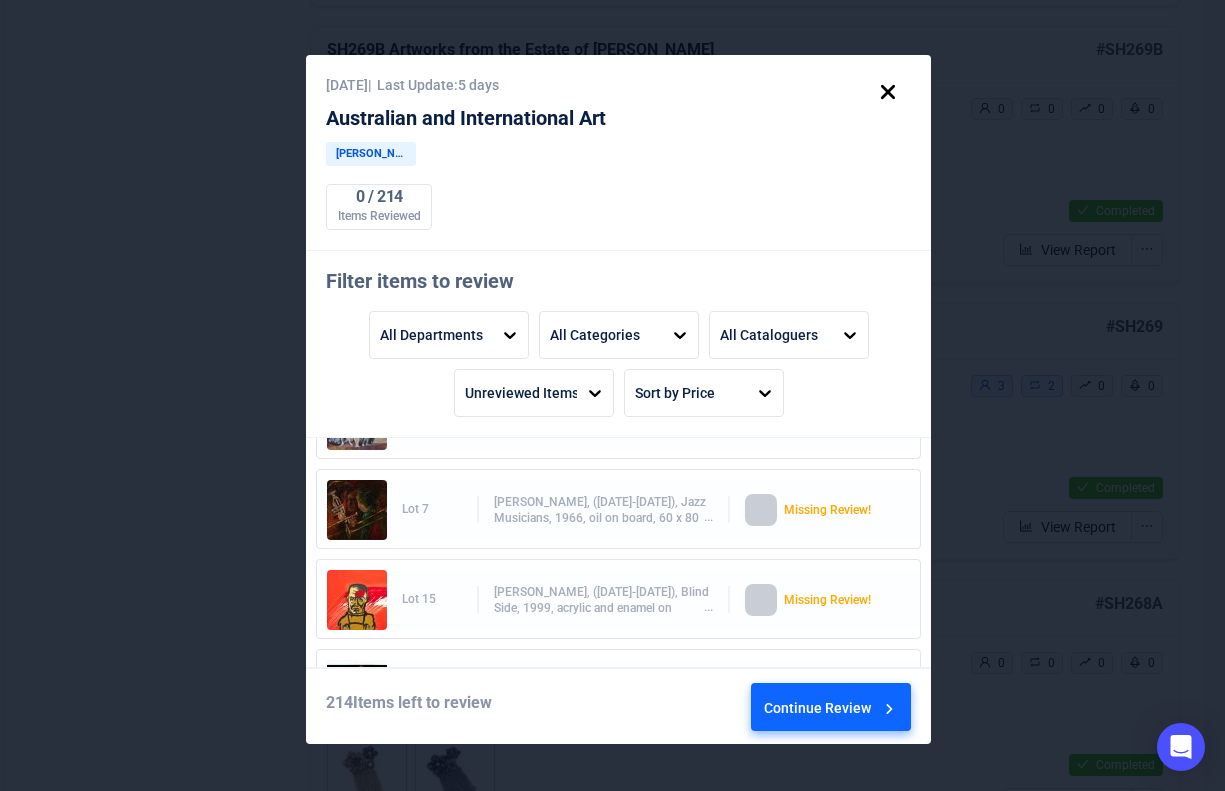 scroll, scrollTop: 526, scrollLeft: 0, axis: vertical 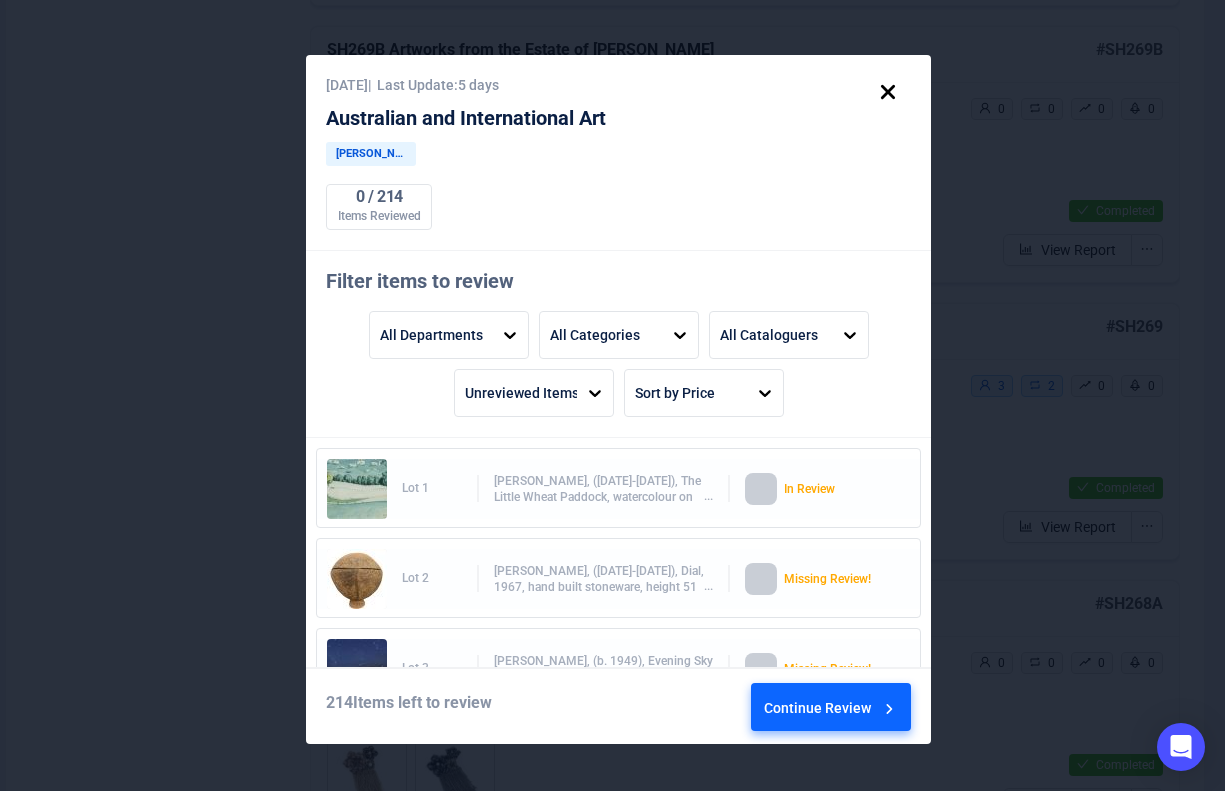 click 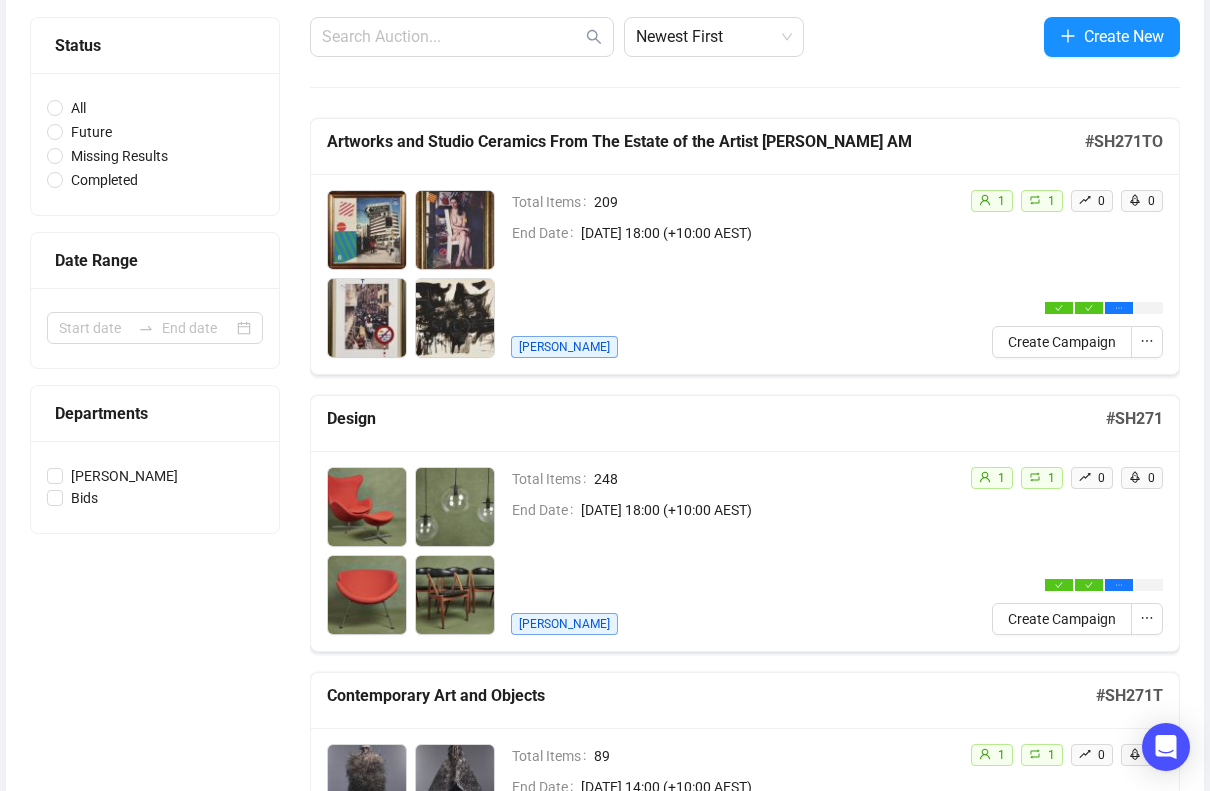 scroll, scrollTop: 400, scrollLeft: 0, axis: vertical 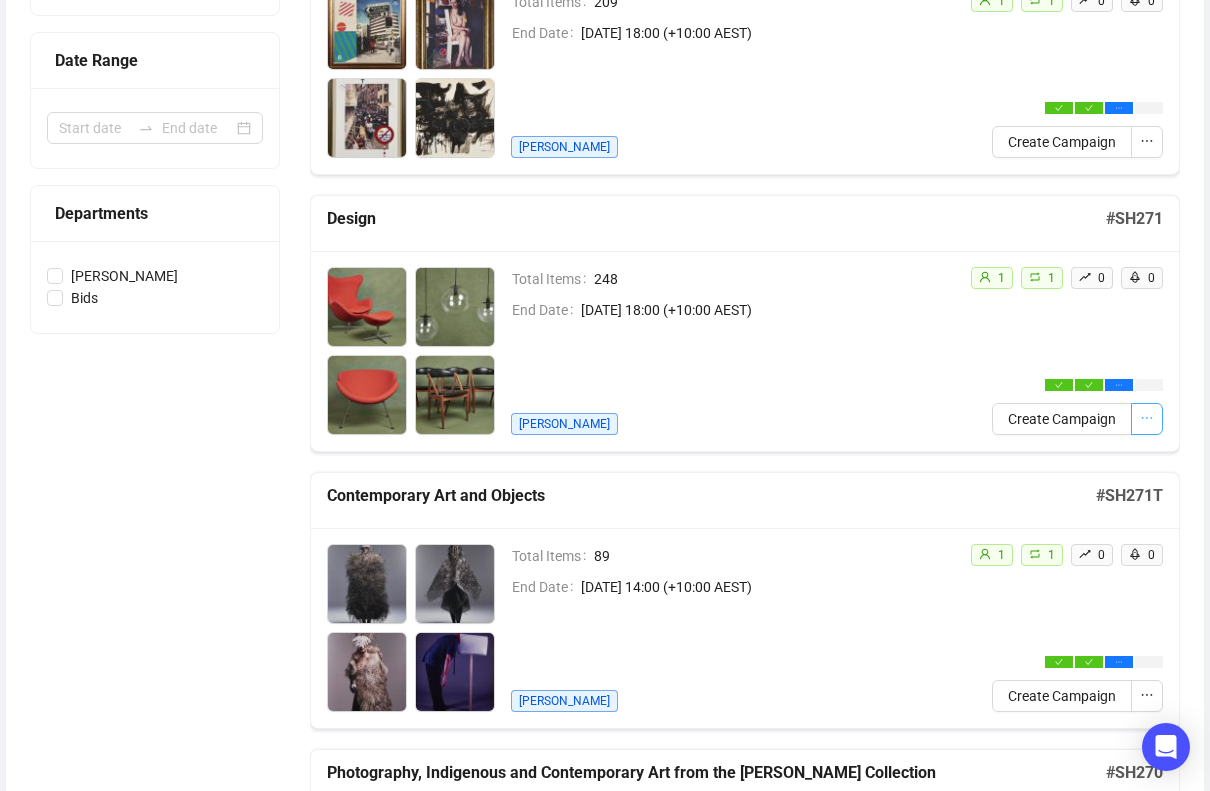 click at bounding box center [1147, 419] 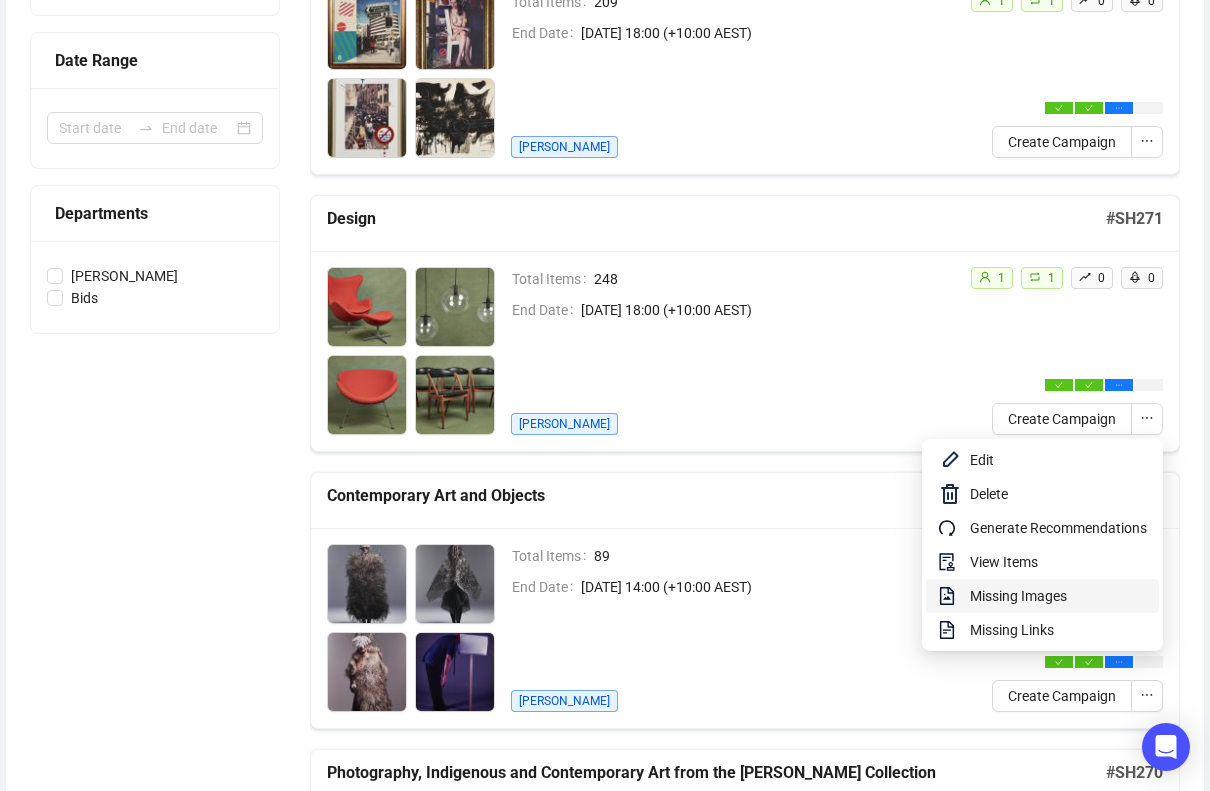 click on "Missing Images" at bounding box center [1058, 596] 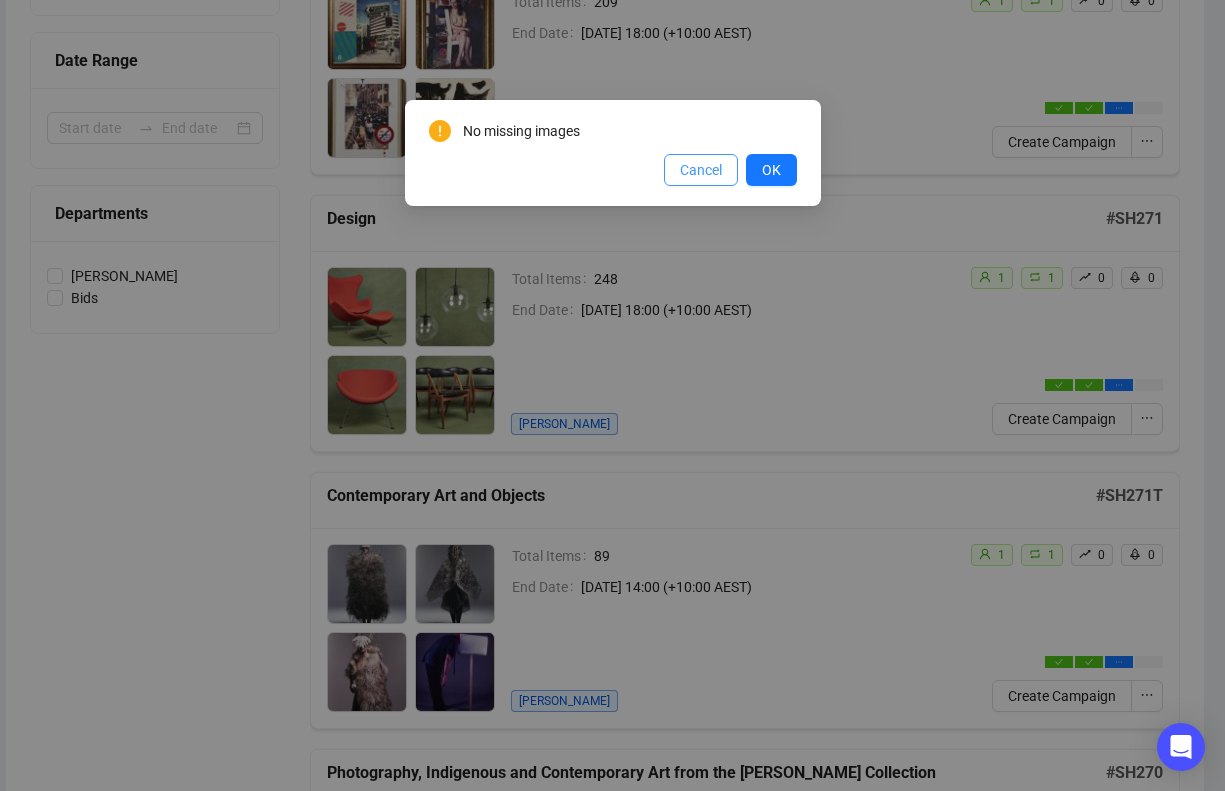 click on "Cancel" at bounding box center [701, 170] 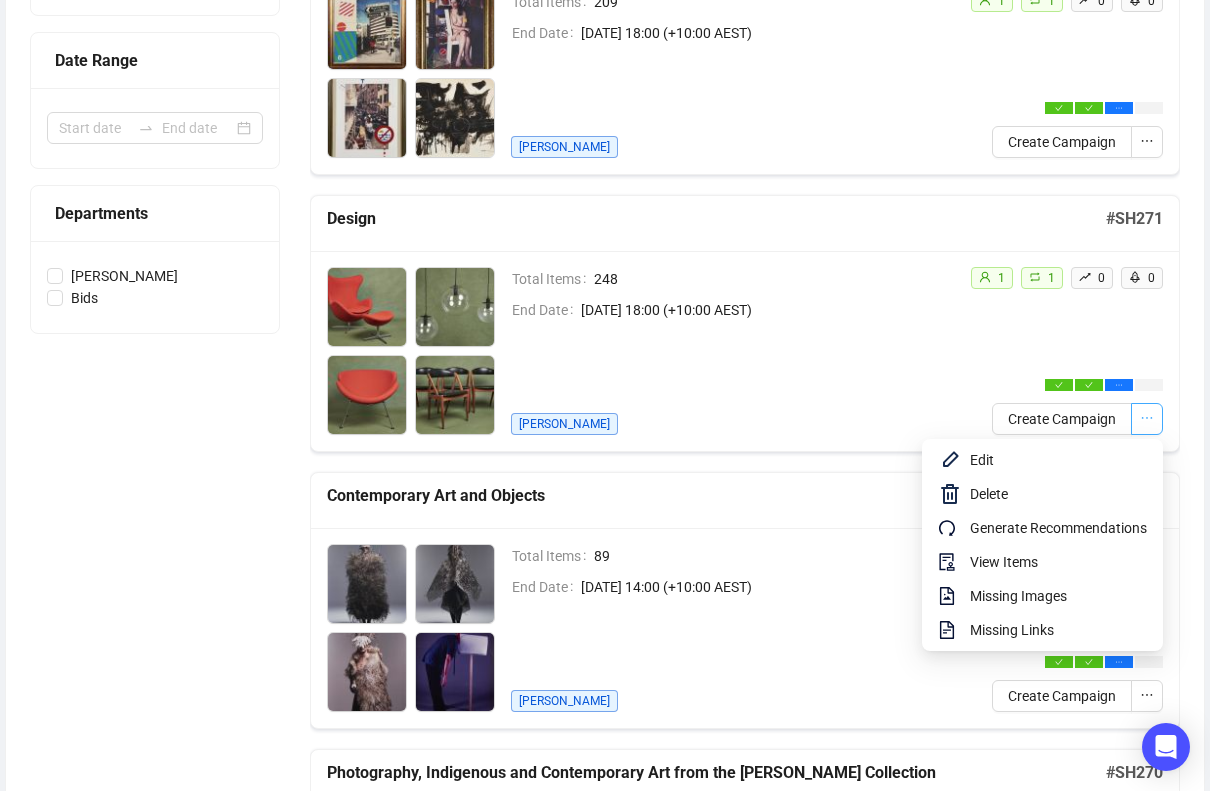 click 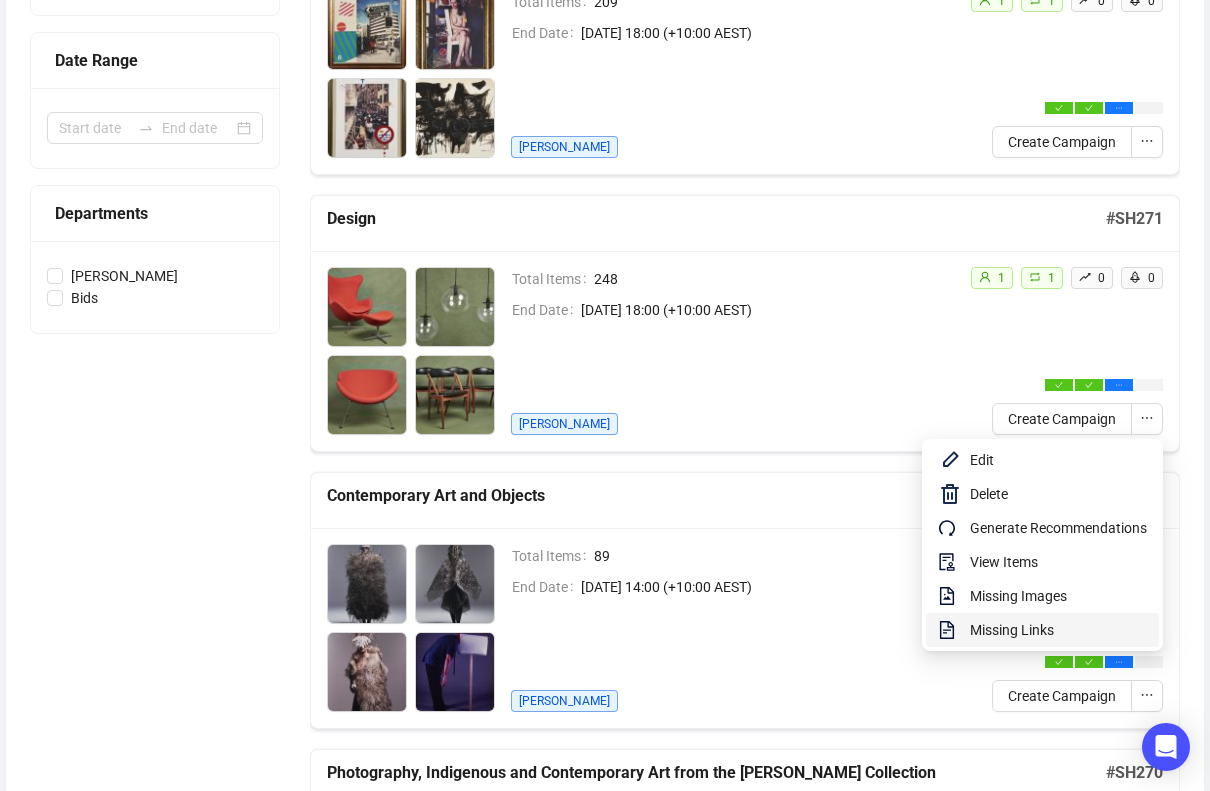 click on "Missing Links" at bounding box center (1058, 630) 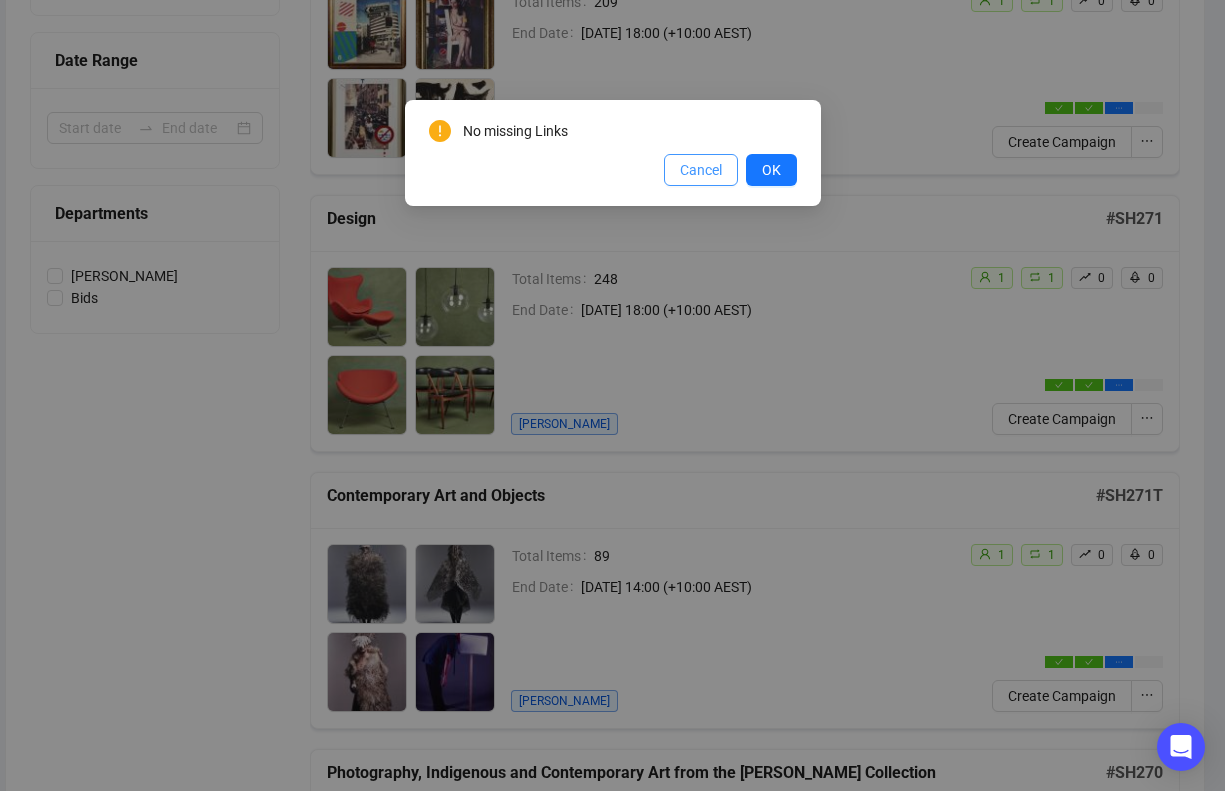 click on "Cancel" at bounding box center (701, 170) 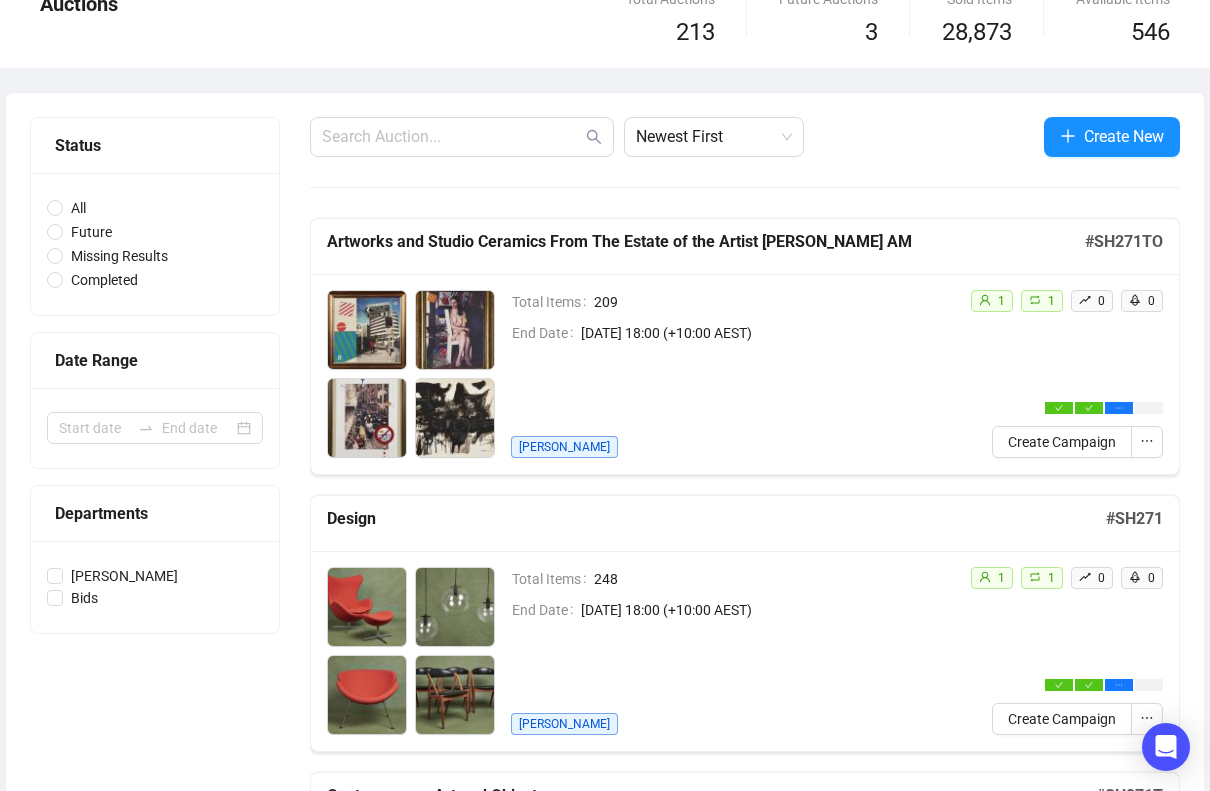 scroll, scrollTop: 0, scrollLeft: 0, axis: both 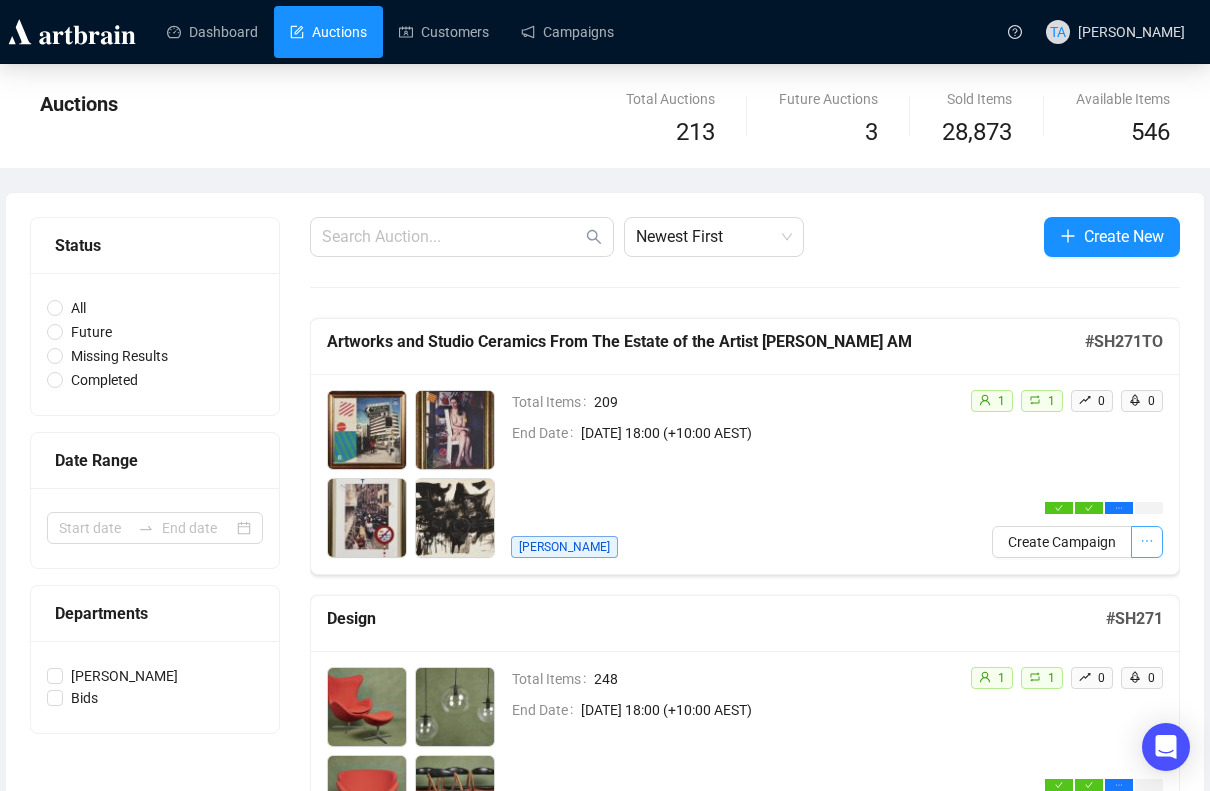 click 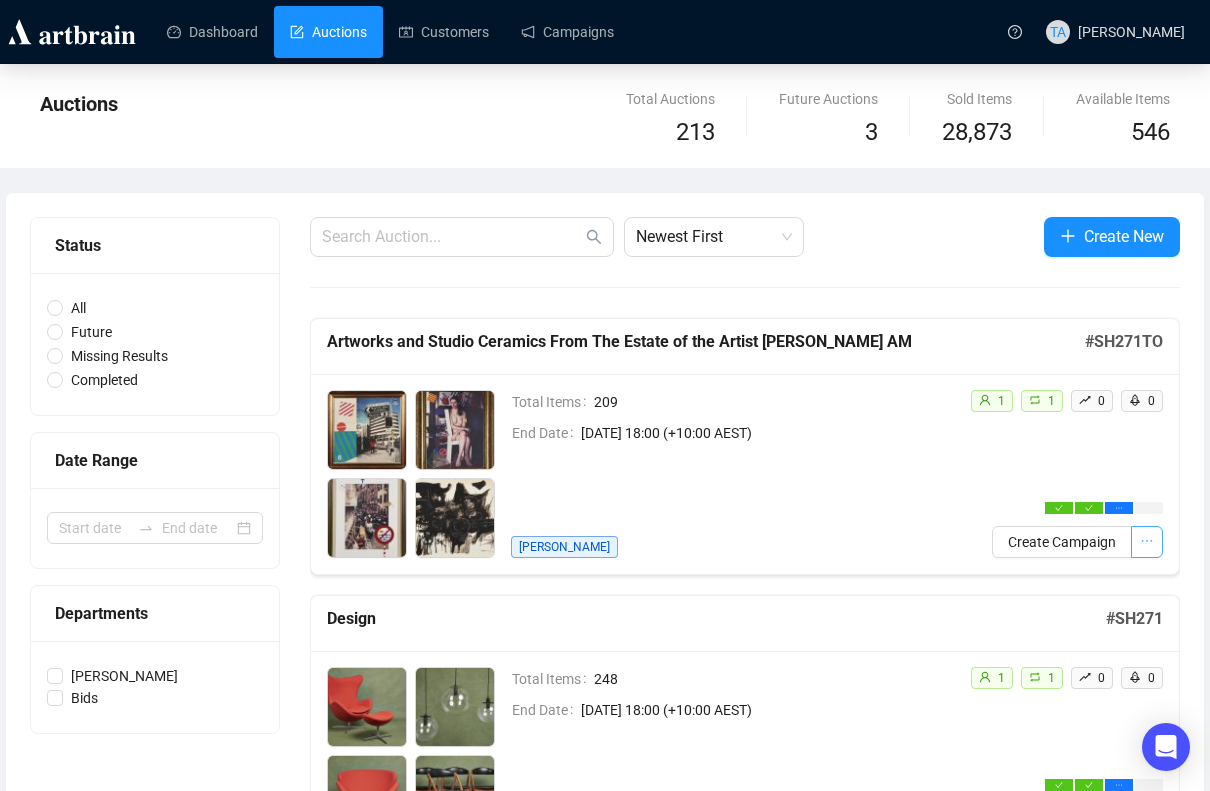click at bounding box center [1147, 542] 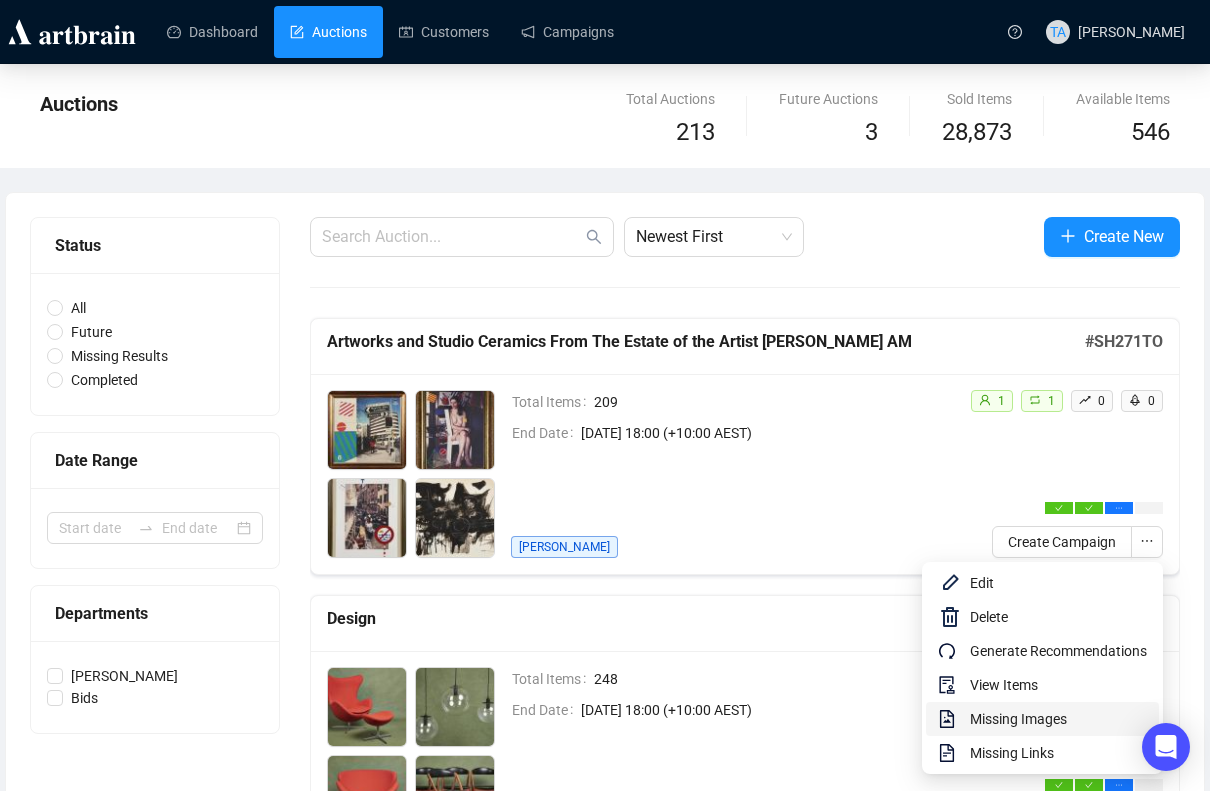 click on "Missing Images" at bounding box center [1058, 719] 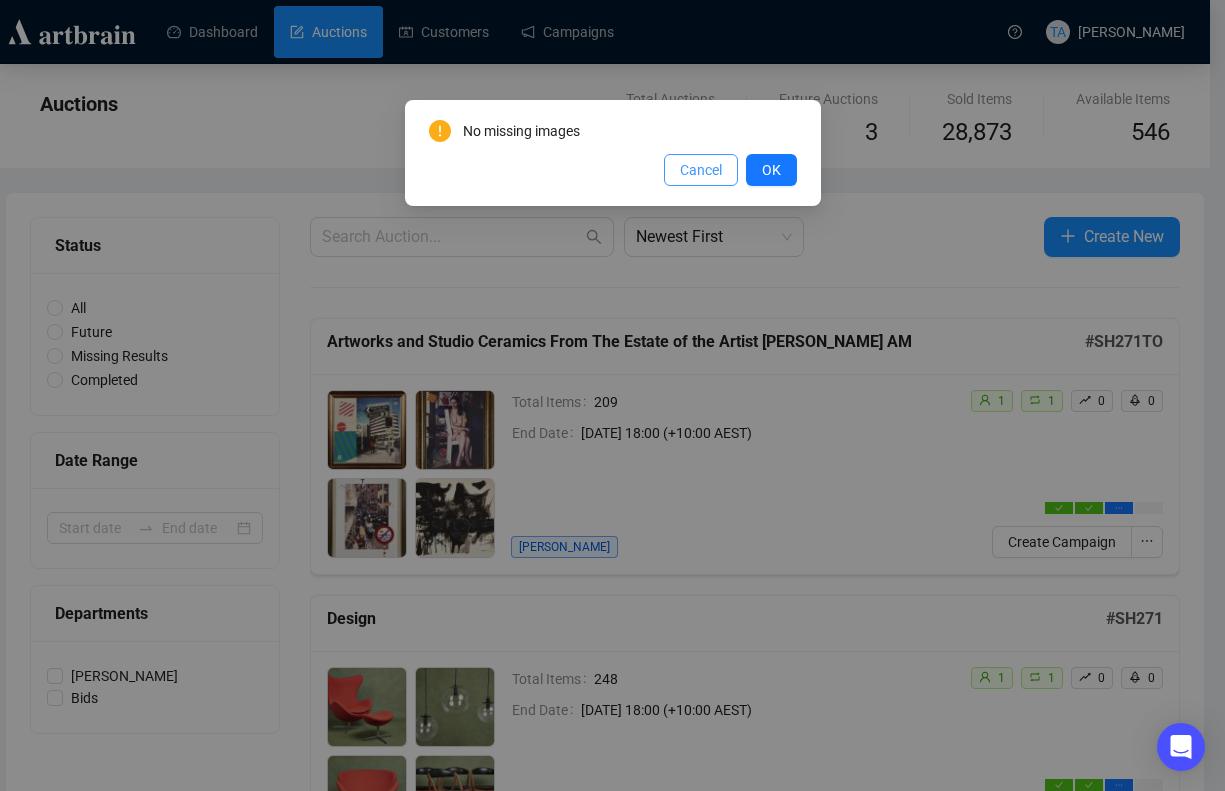 click on "Cancel" at bounding box center [701, 170] 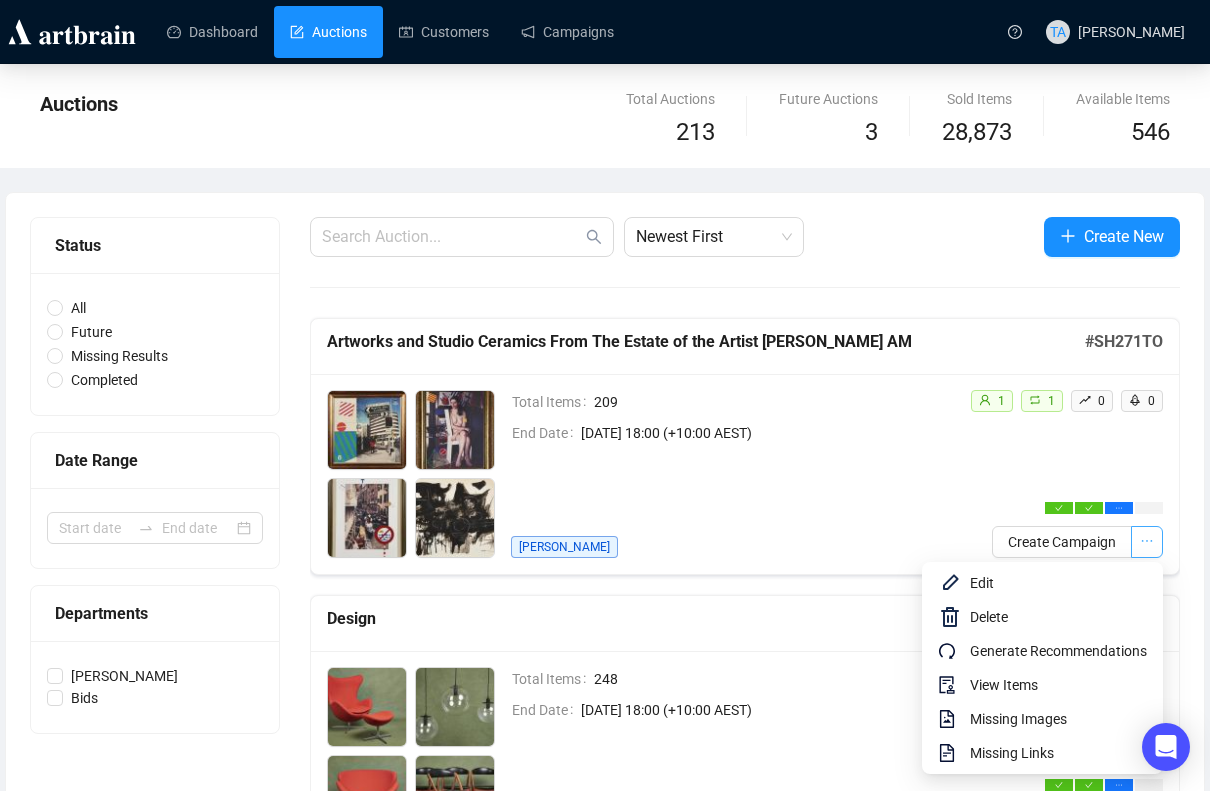 click at bounding box center [1147, 542] 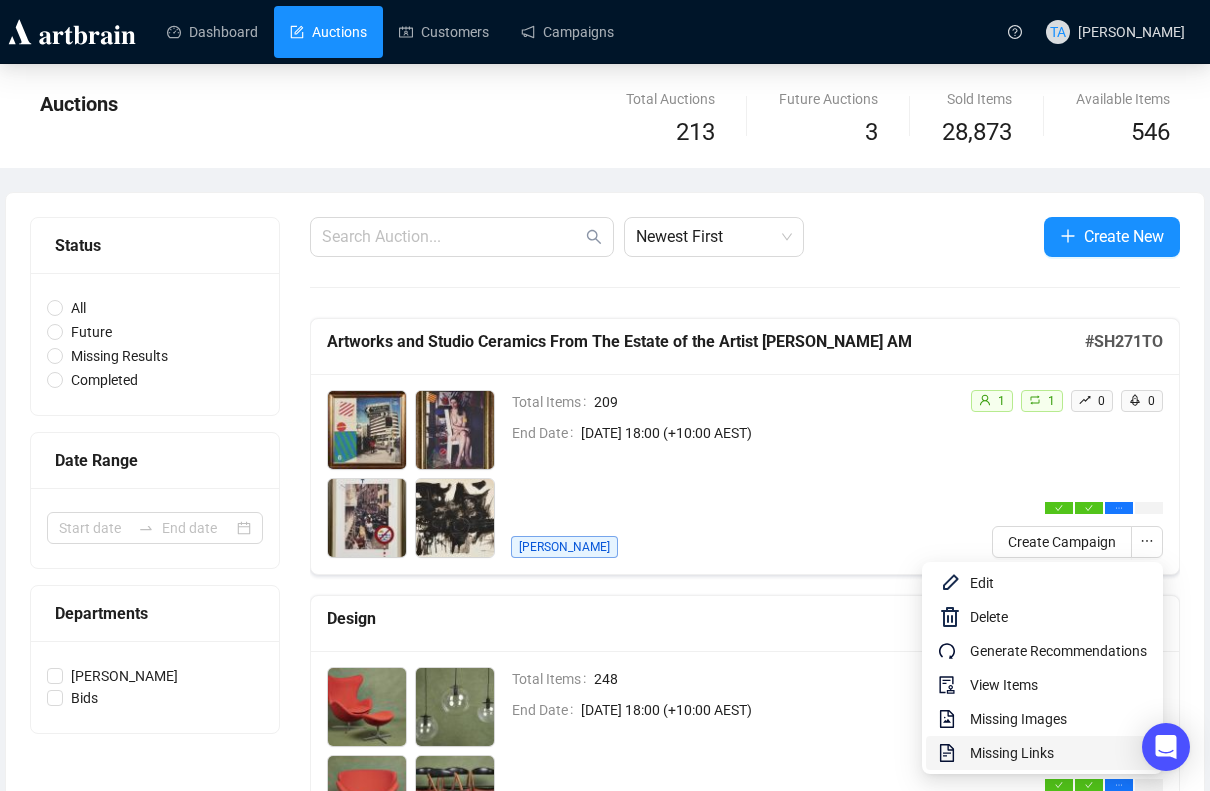 click on "Missing Links" at bounding box center (1058, 753) 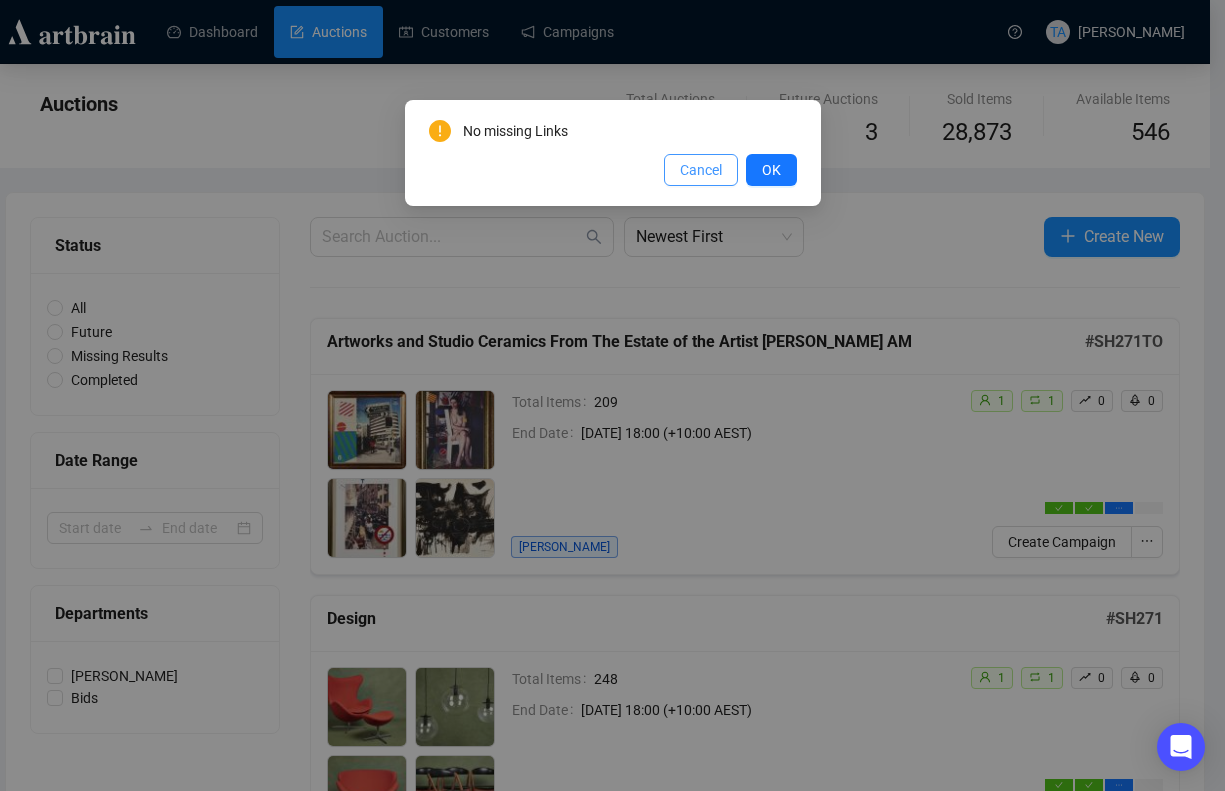 click on "Cancel" at bounding box center (701, 170) 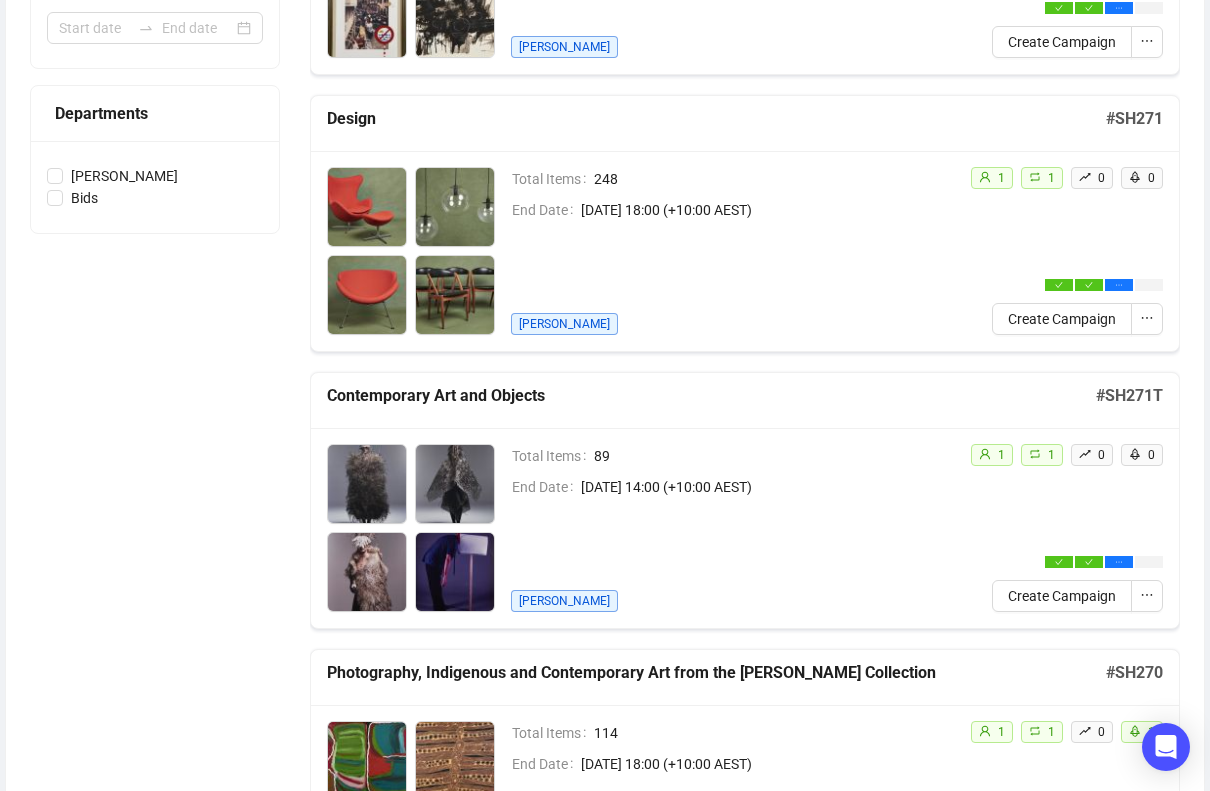 scroll, scrollTop: 600, scrollLeft: 0, axis: vertical 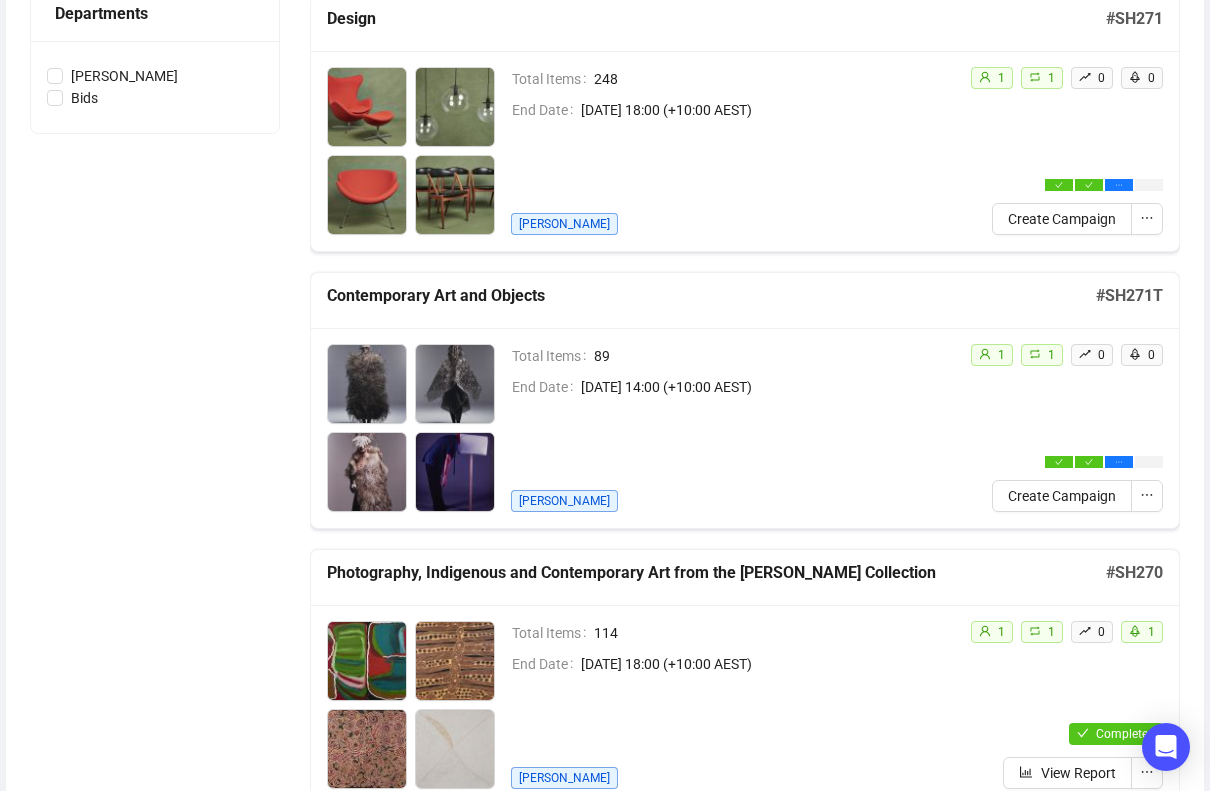 click on "Status All Future Missing Results Completed Date Range Departments Shapiro Bids" at bounding box center [155, 1078] 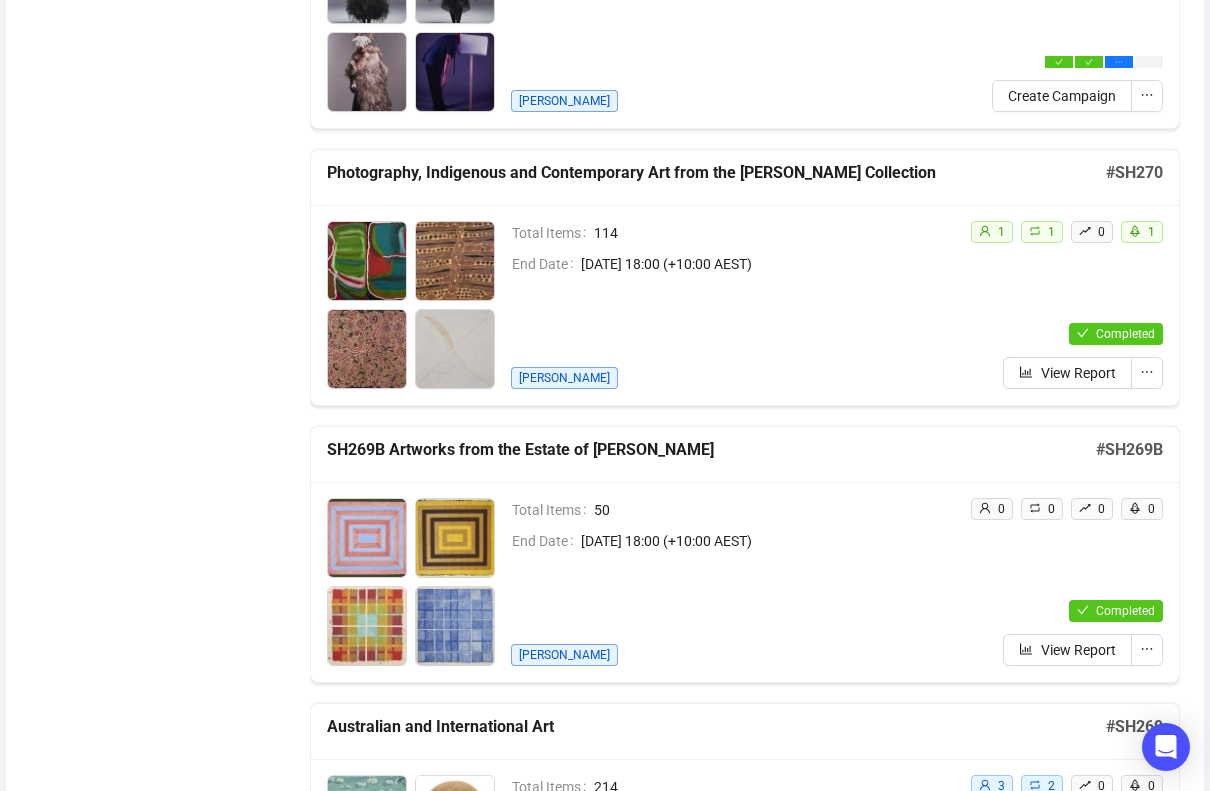 scroll, scrollTop: 1100, scrollLeft: 0, axis: vertical 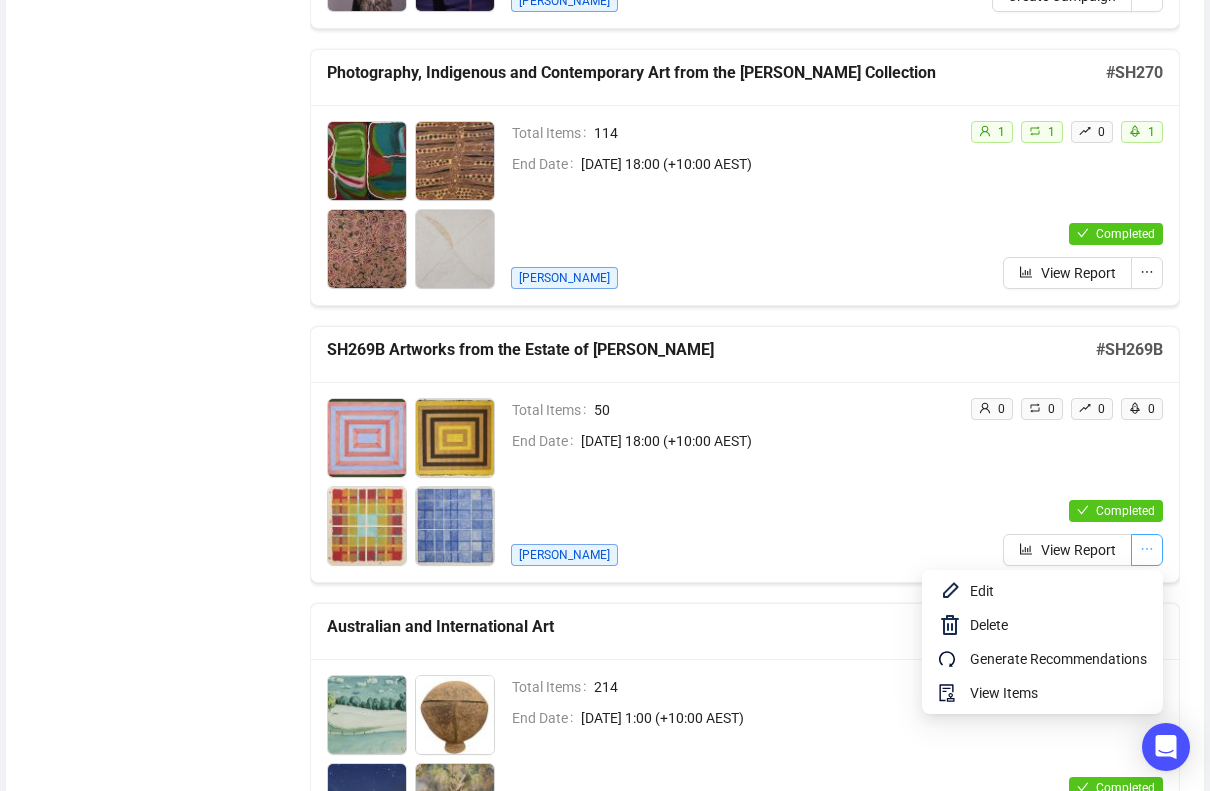 click 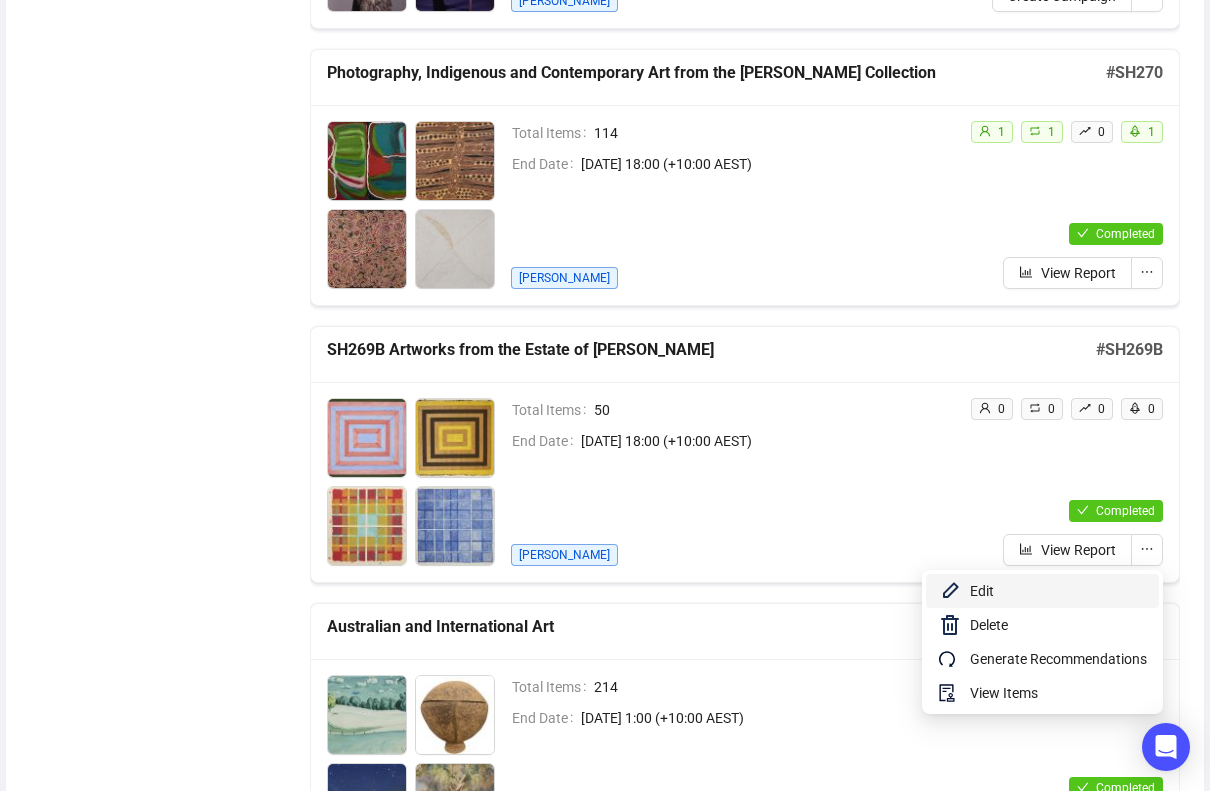 click on "Edit" at bounding box center (1058, 591) 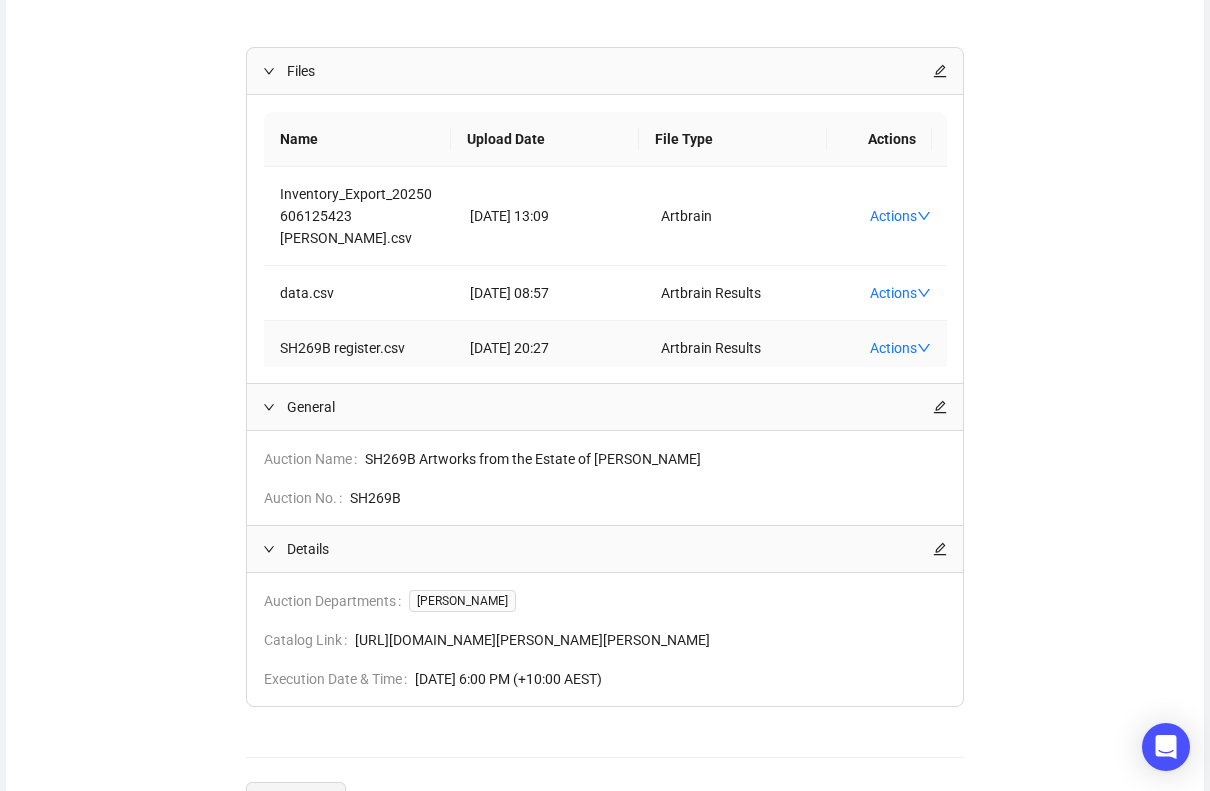 scroll, scrollTop: 0, scrollLeft: 0, axis: both 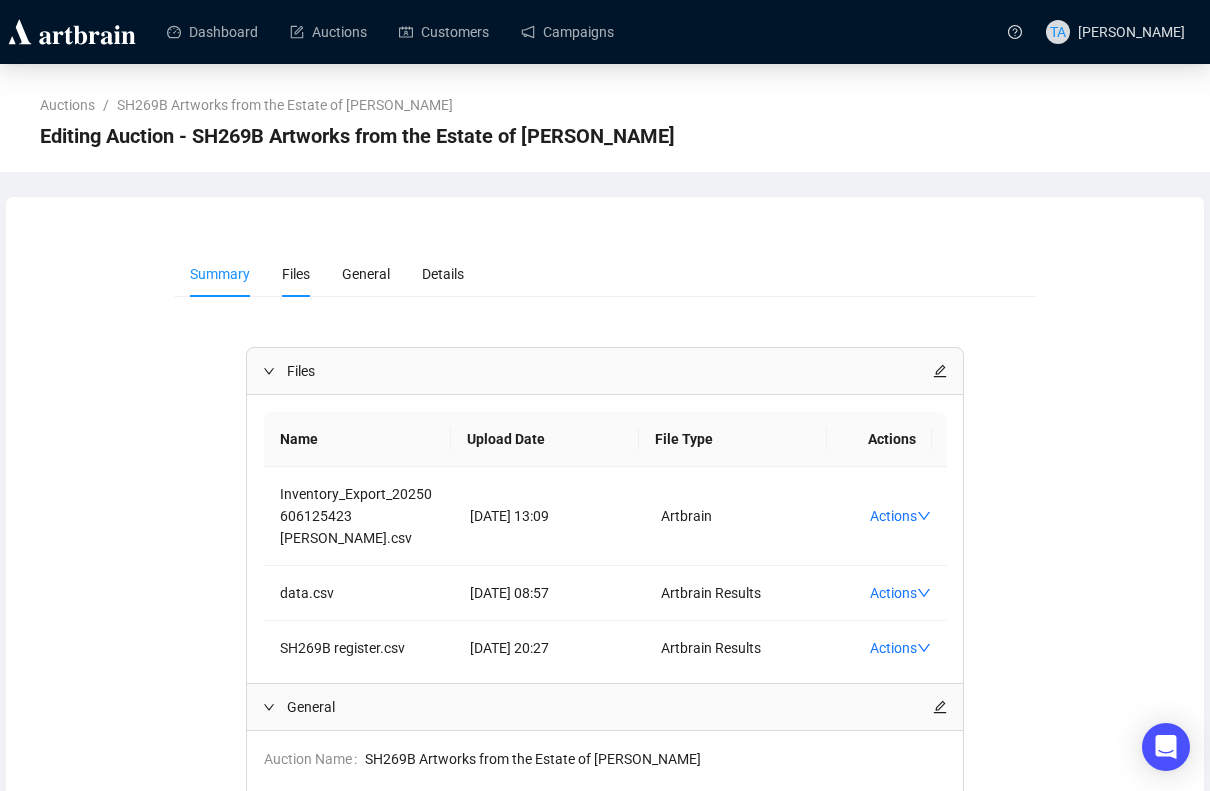click on "Files" at bounding box center [296, 274] 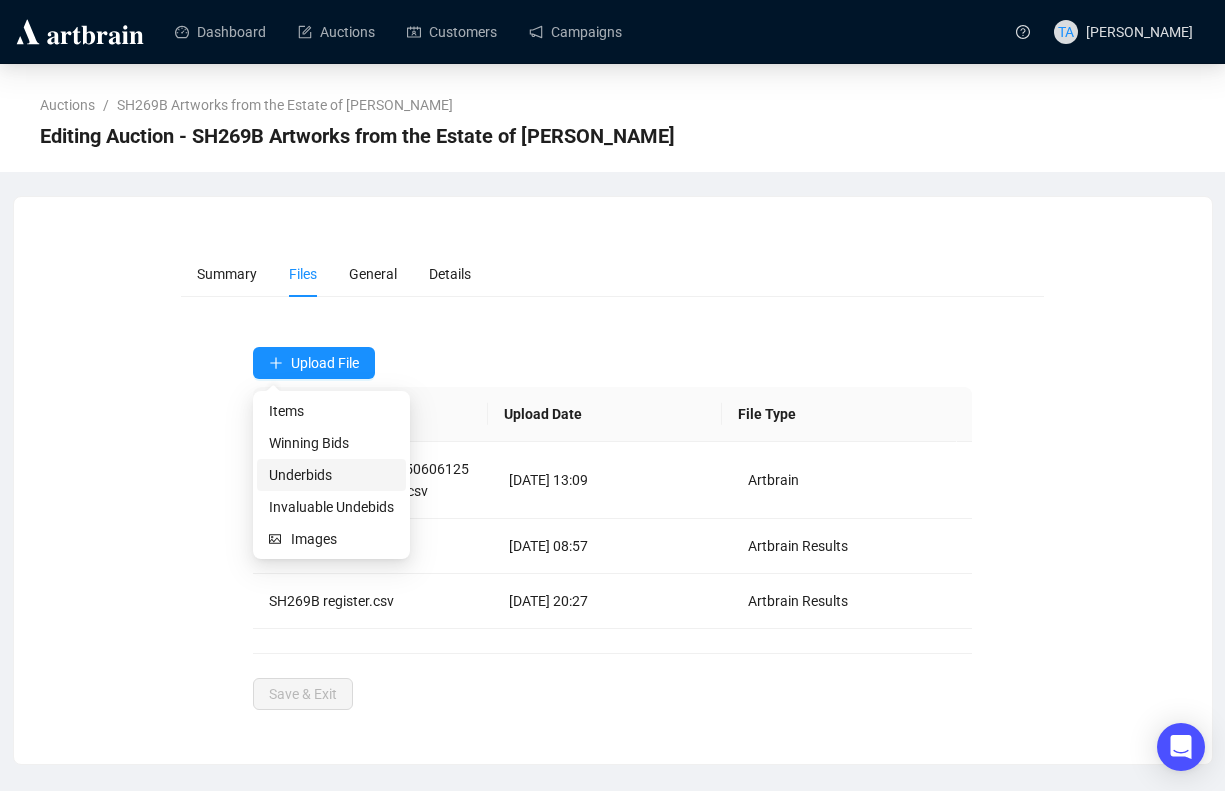 click on "Underbids" at bounding box center (331, 475) 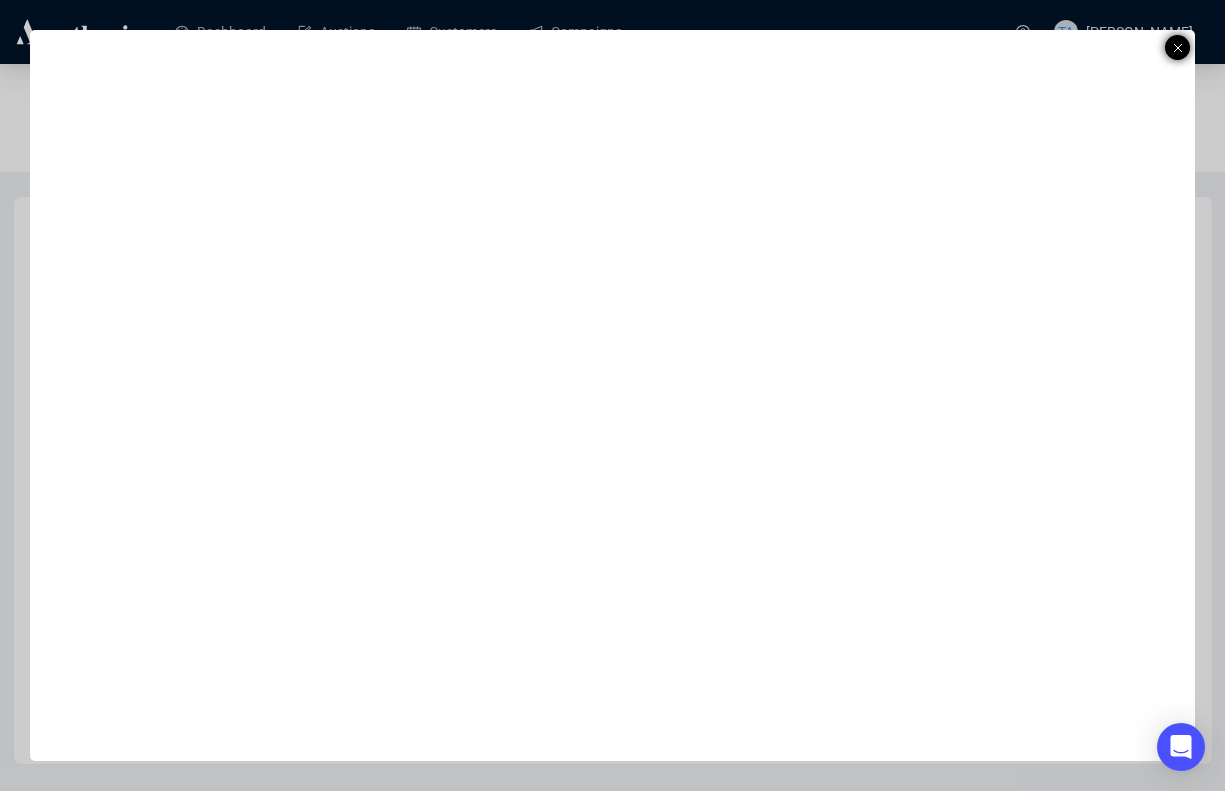 click 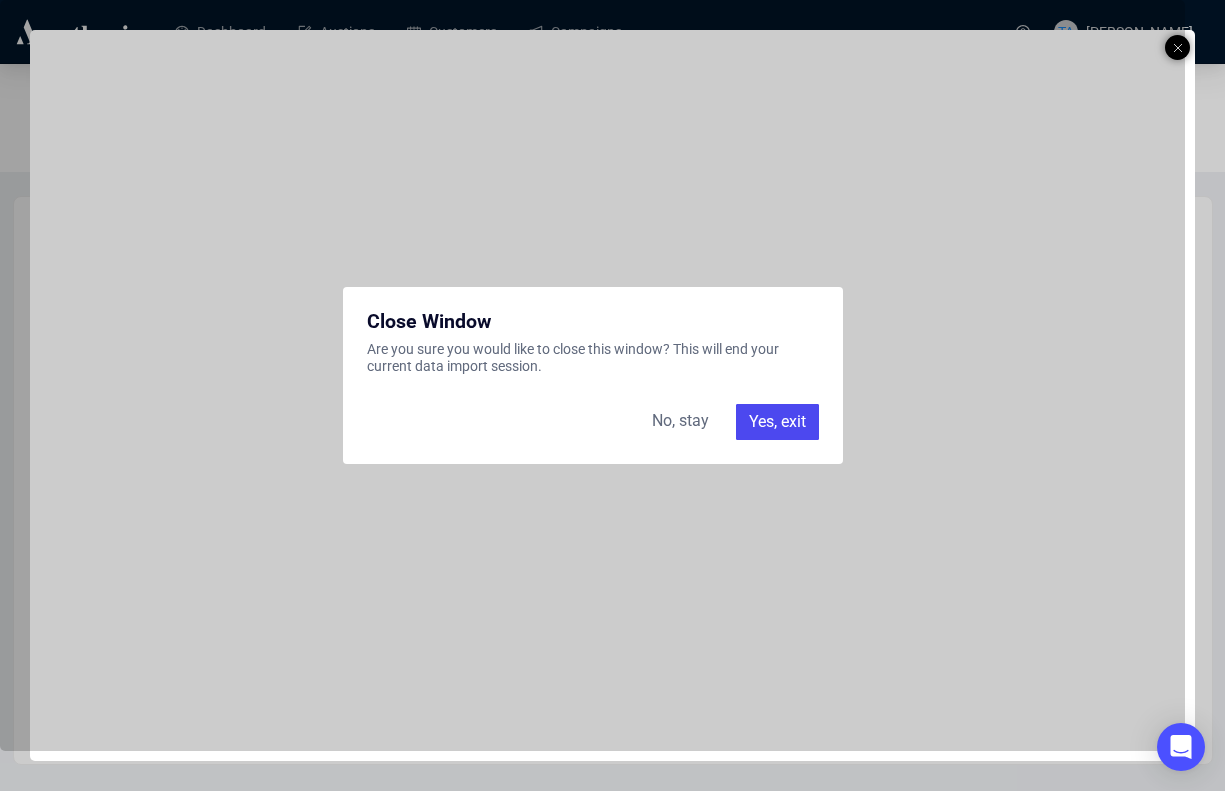 click on "Yes, exit" at bounding box center [777, 422] 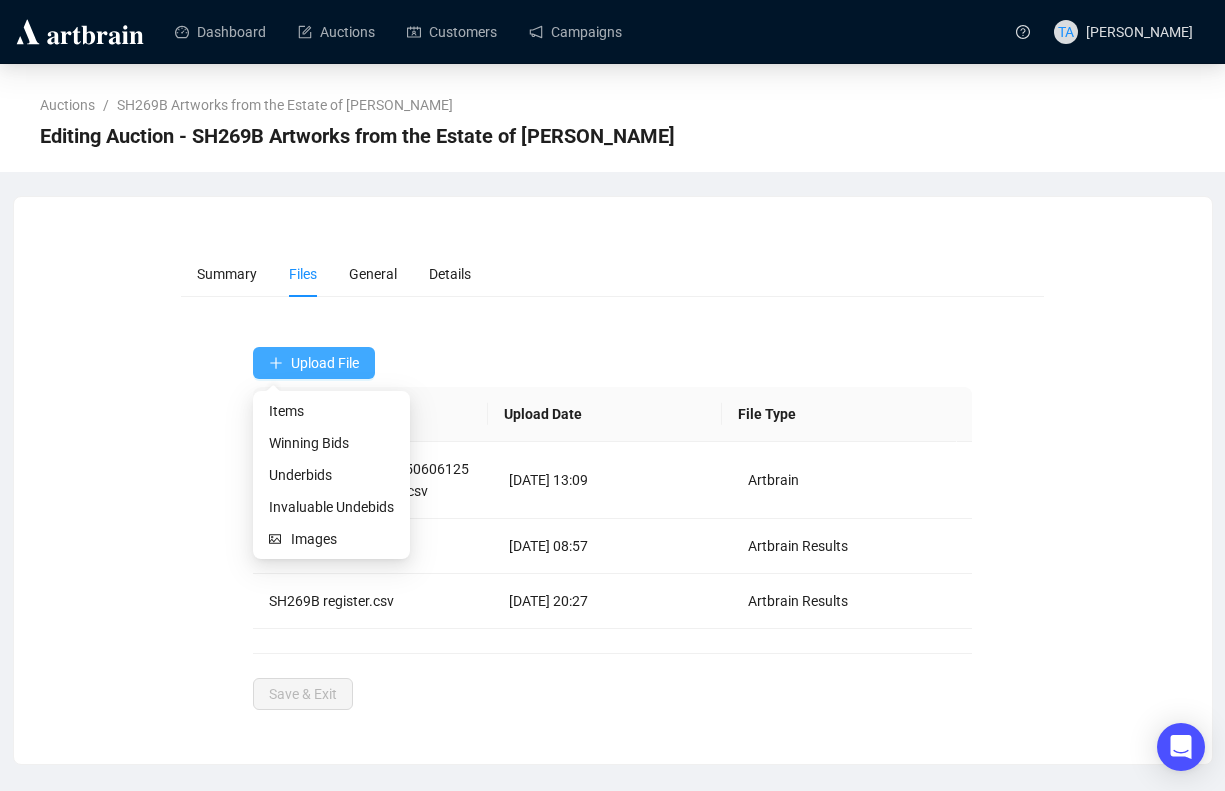 click on "Upload File" at bounding box center (325, 363) 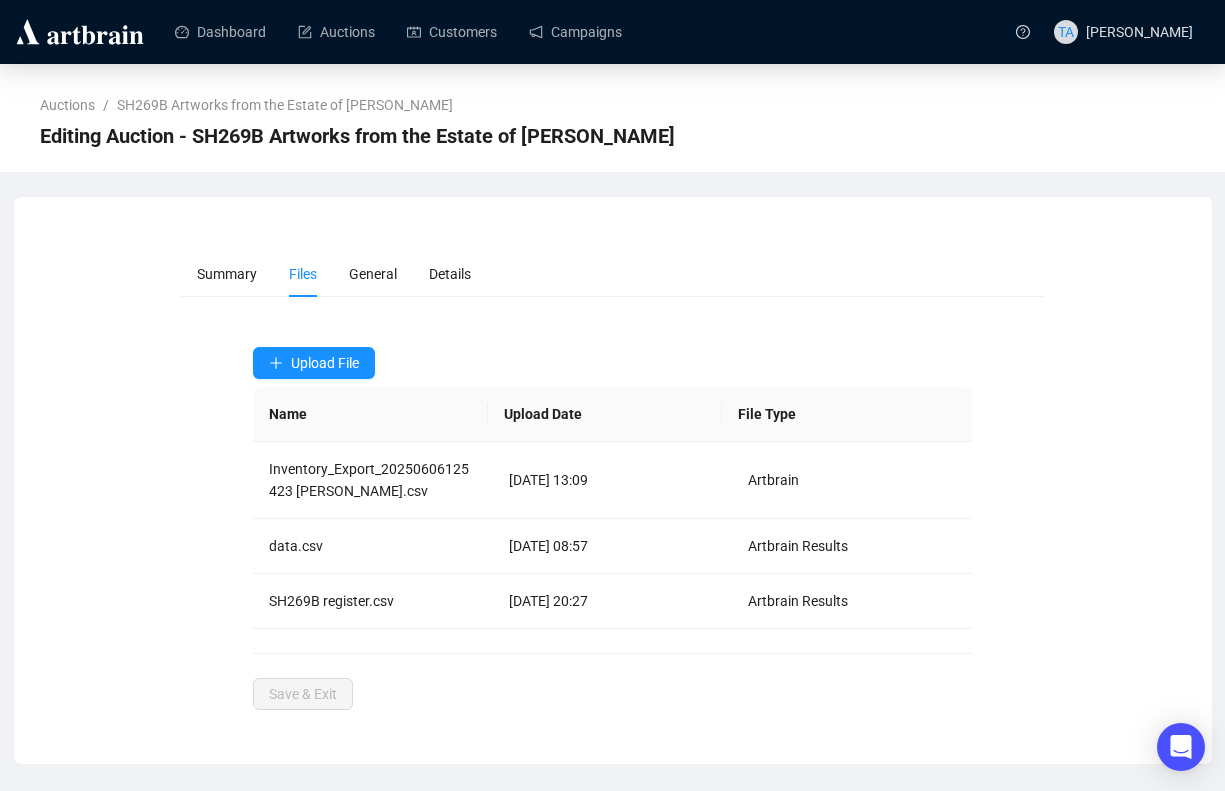 click on "Editing Auction - SH269B Artworks from the Estate of Jon Plapp" at bounding box center [612, 136] 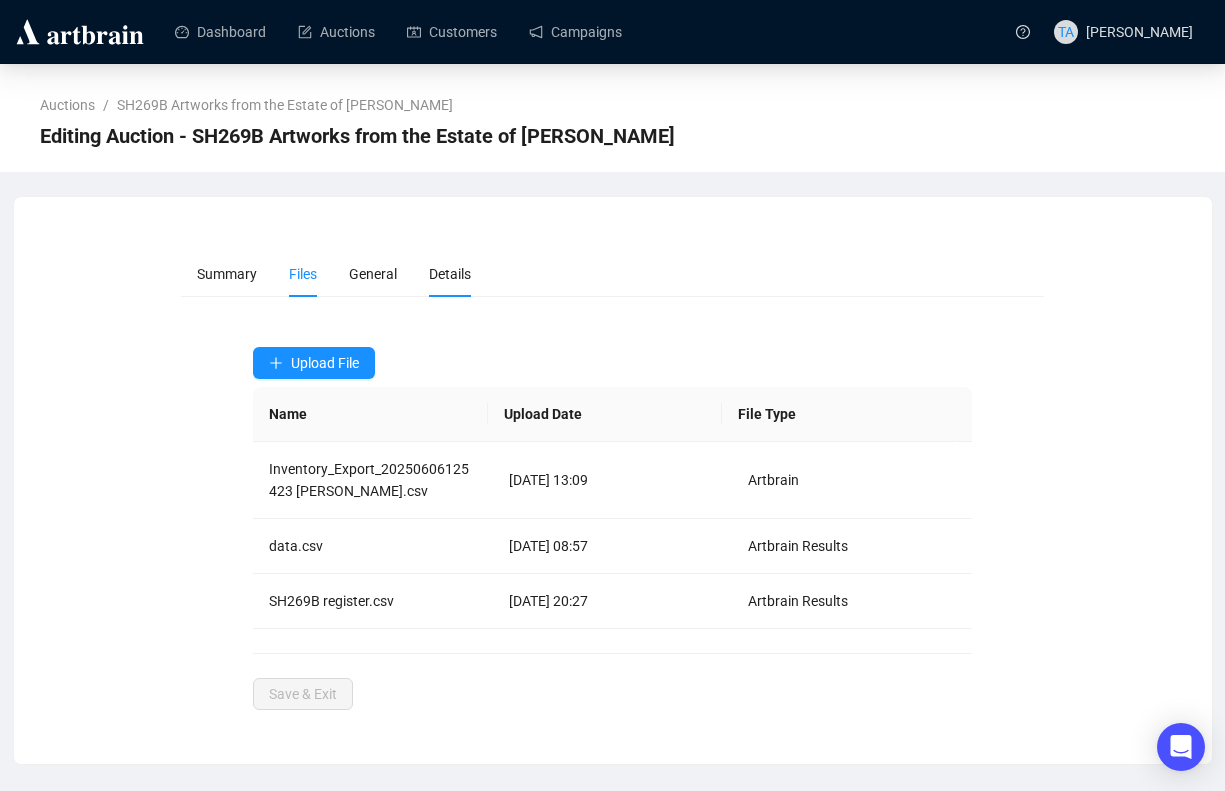 click on "Details" at bounding box center (450, 274) 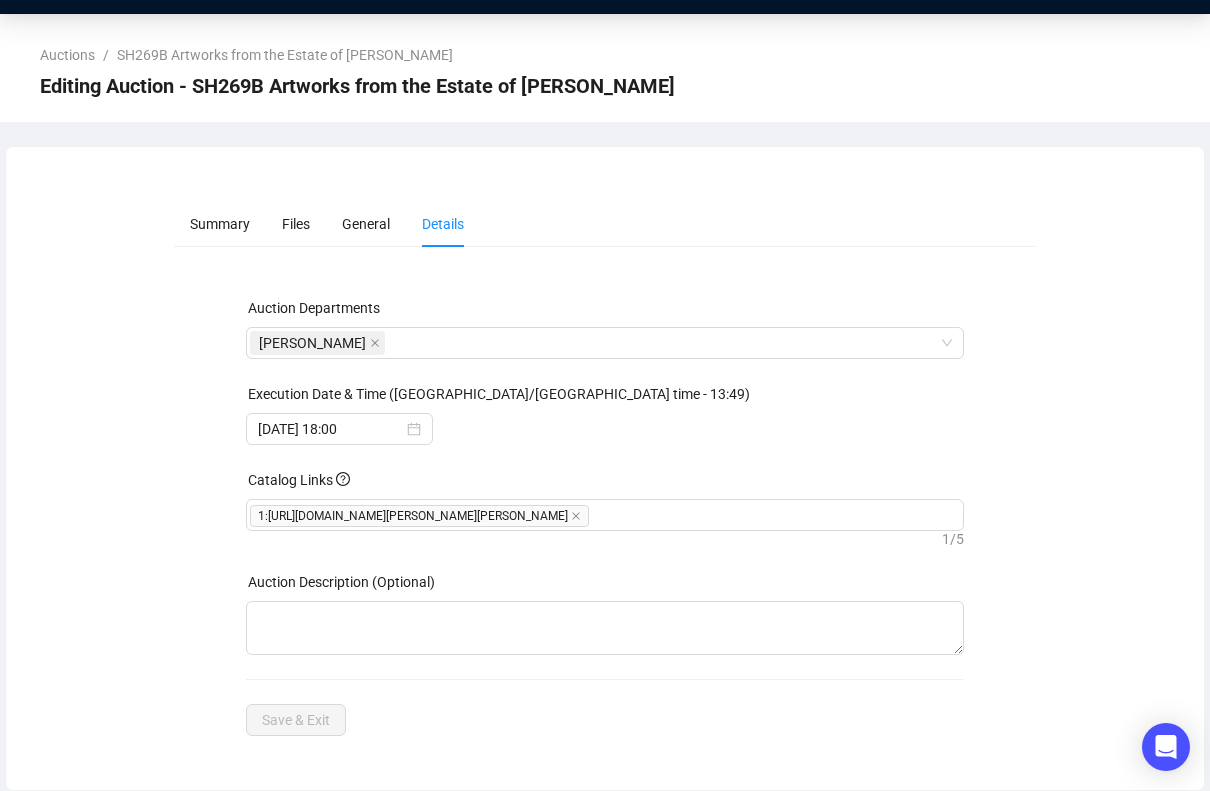 scroll, scrollTop: 0, scrollLeft: 0, axis: both 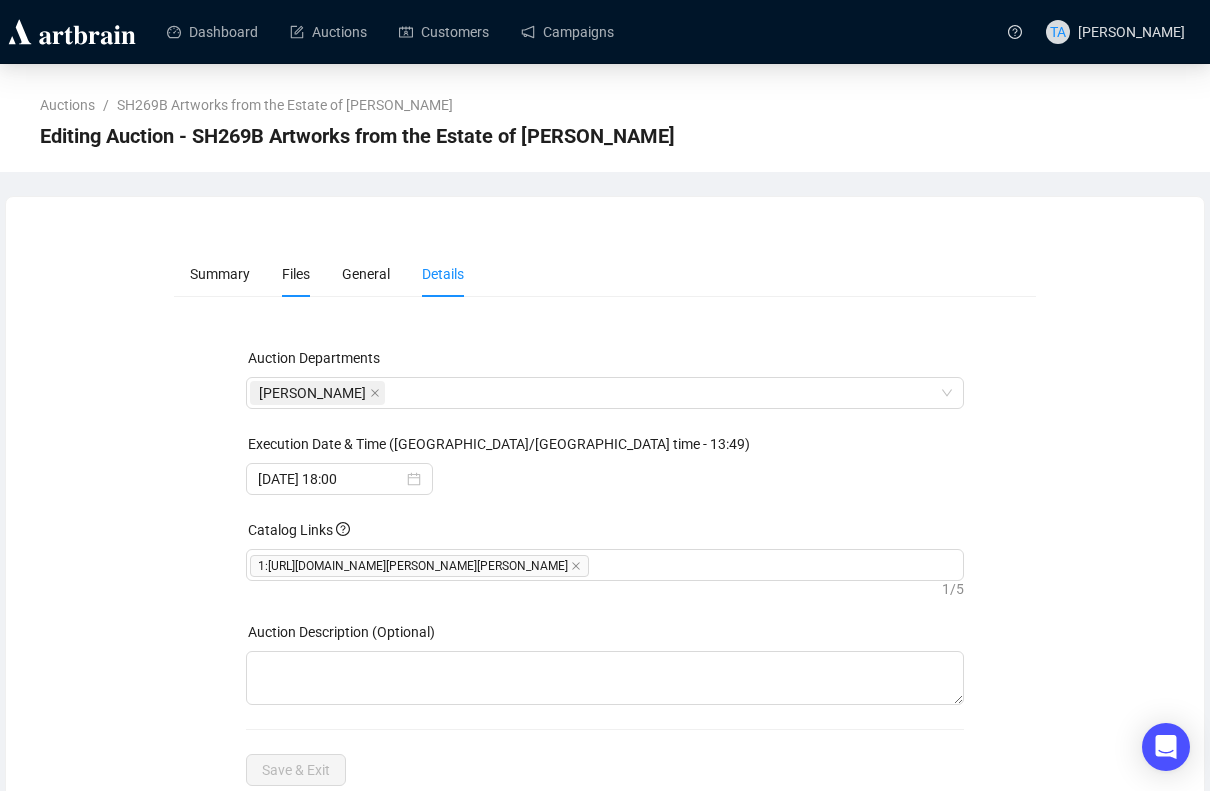 click on "Files" at bounding box center [296, 274] 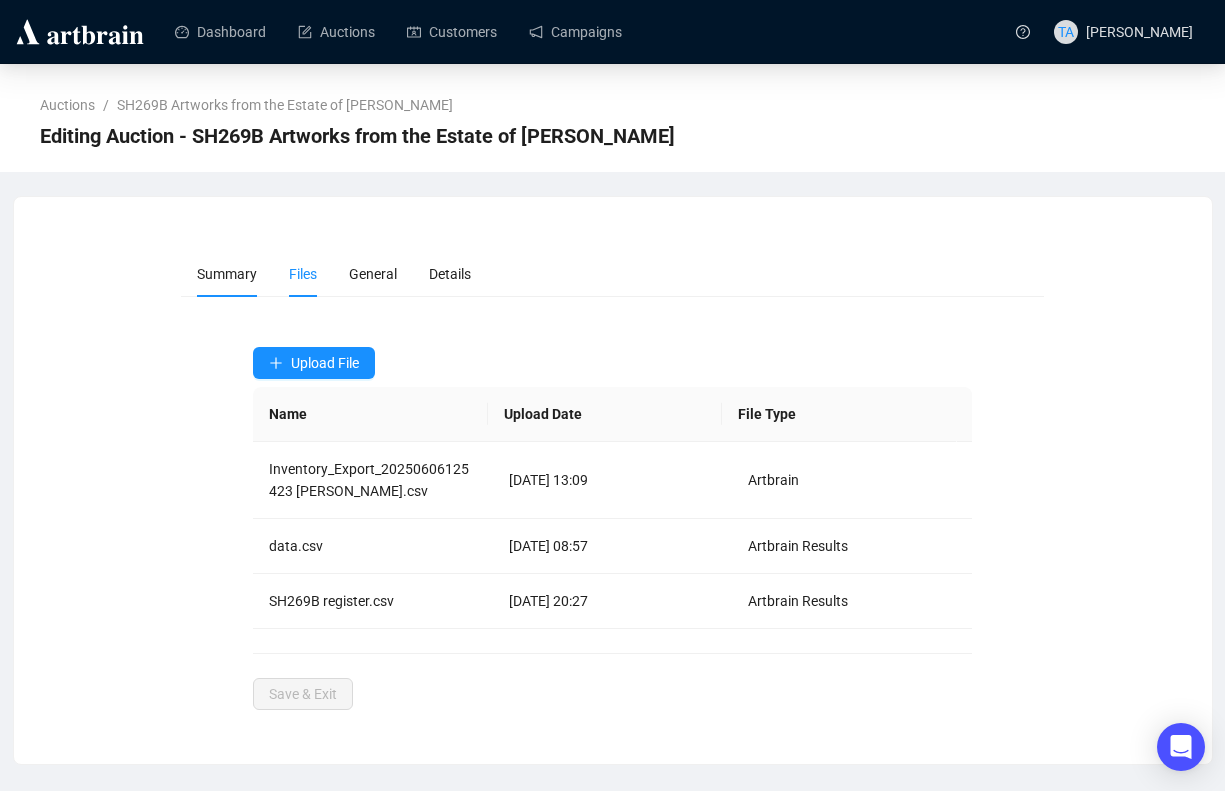 click on "Summary" at bounding box center (227, 274) 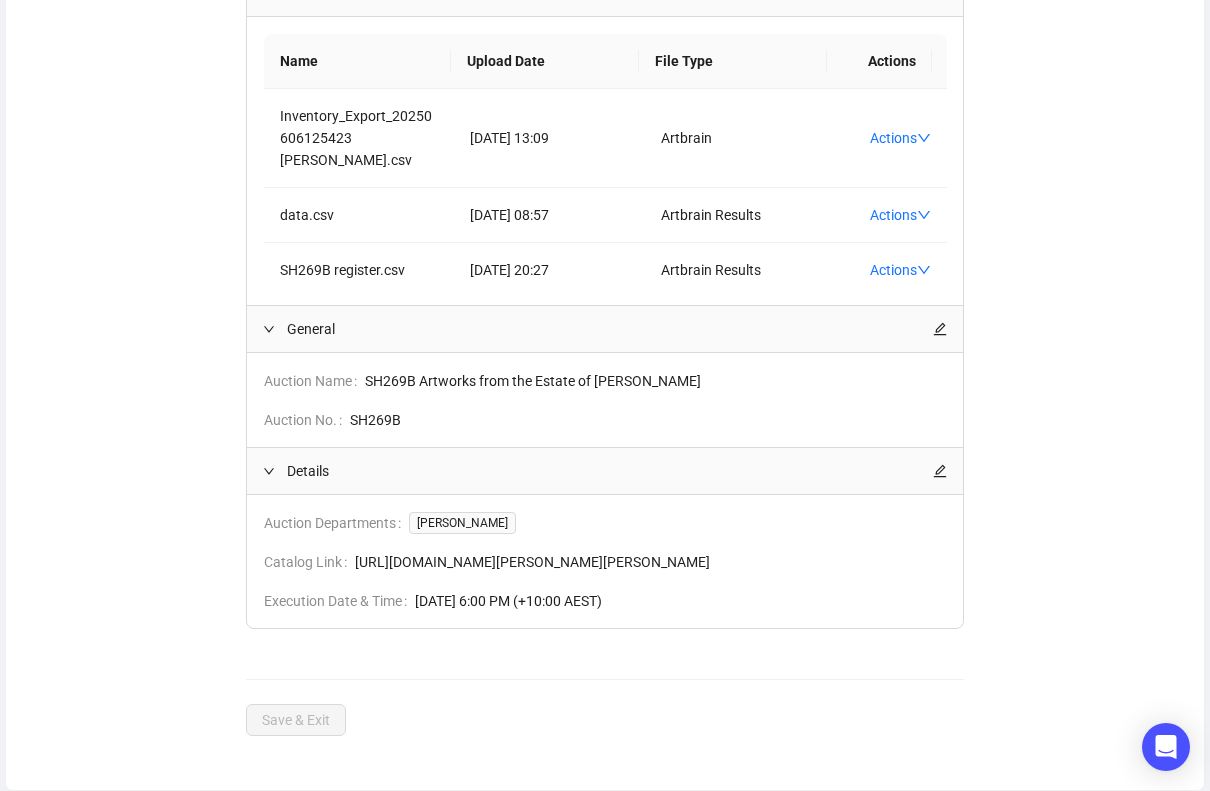 scroll, scrollTop: 0, scrollLeft: 0, axis: both 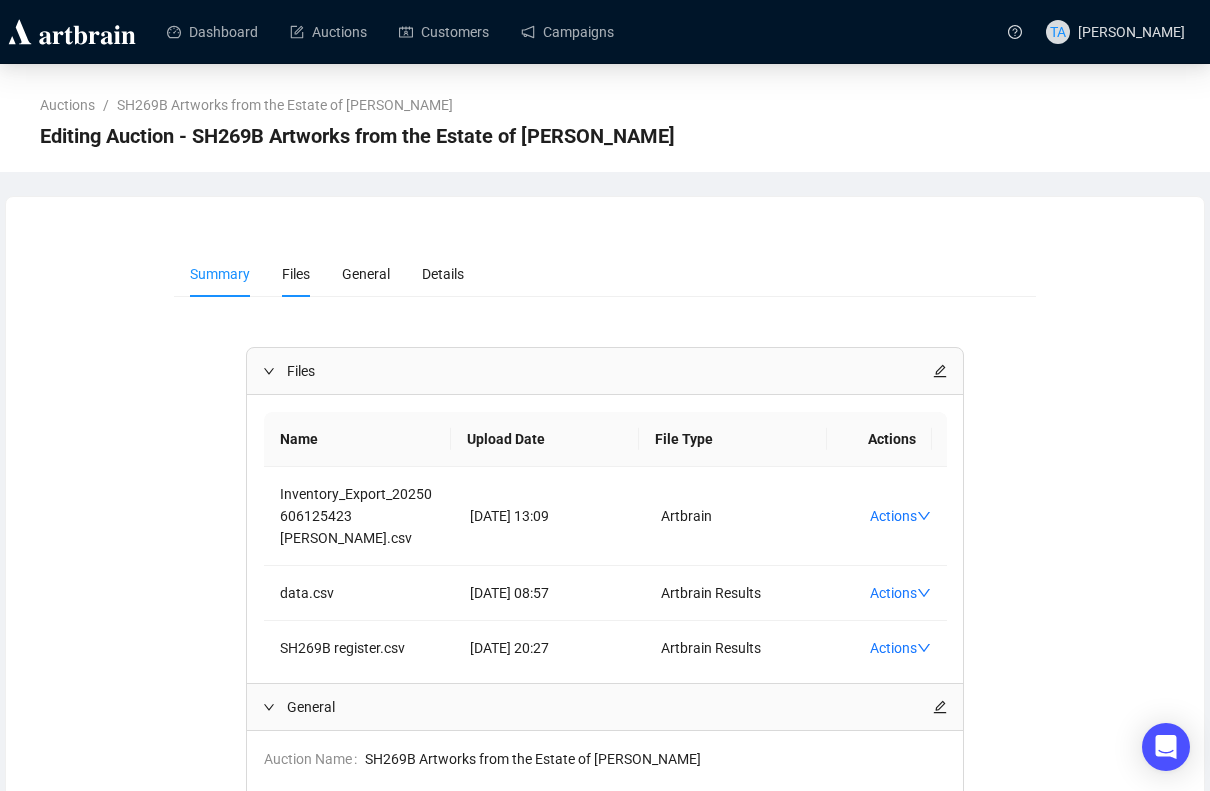 click on "Files" at bounding box center (296, 274) 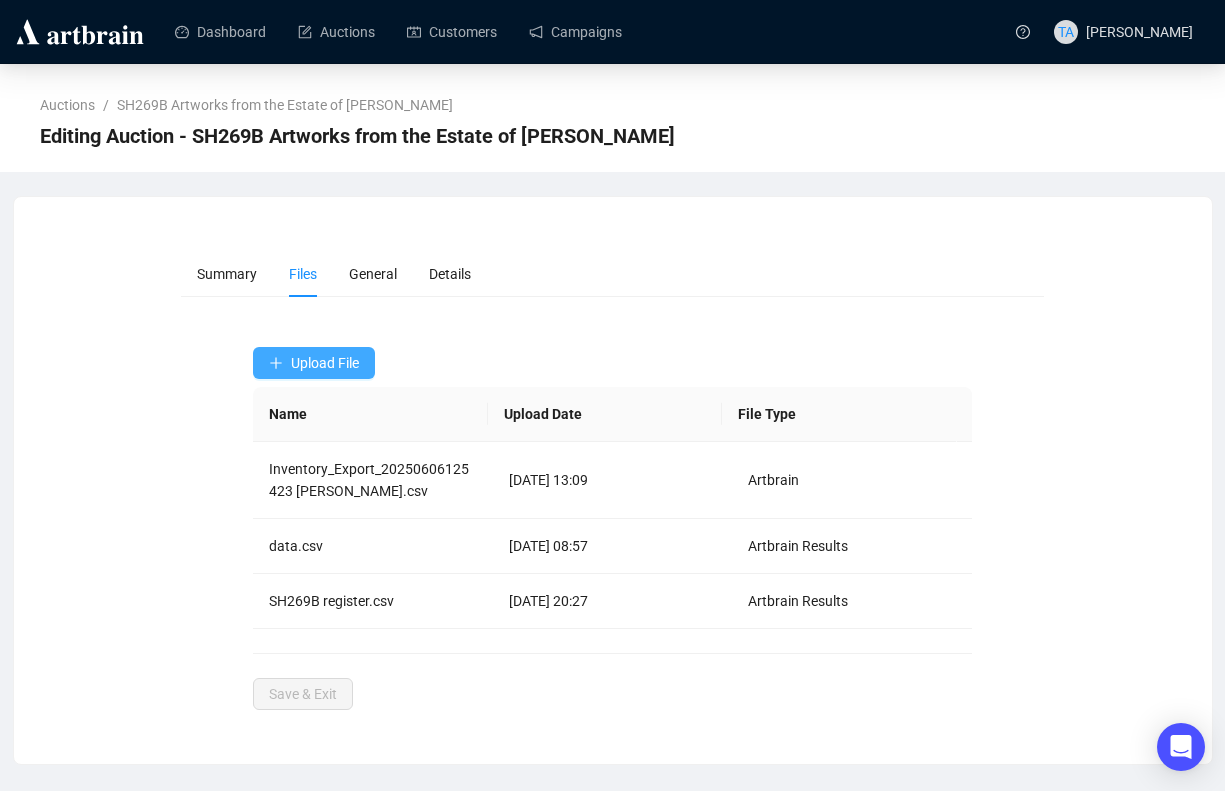 click on "Upload File" at bounding box center (325, 363) 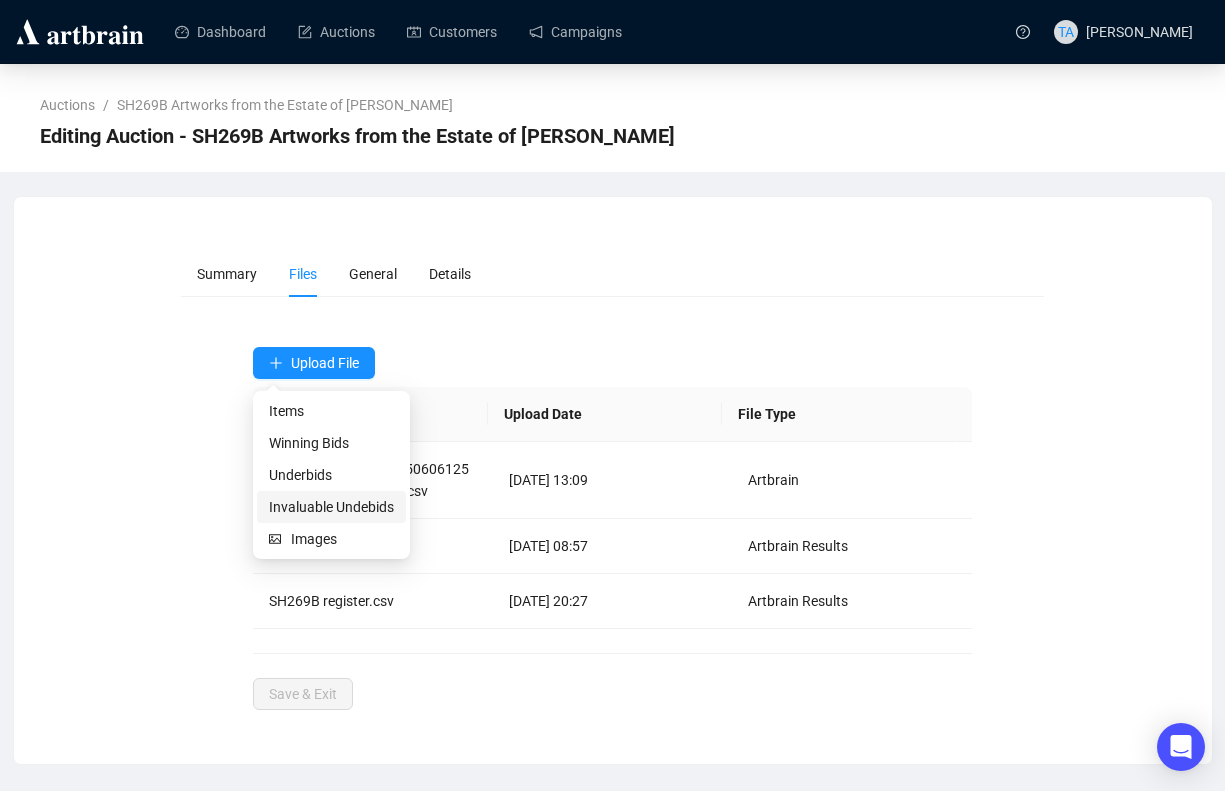 click on "Invaluable Undebids" at bounding box center (331, 507) 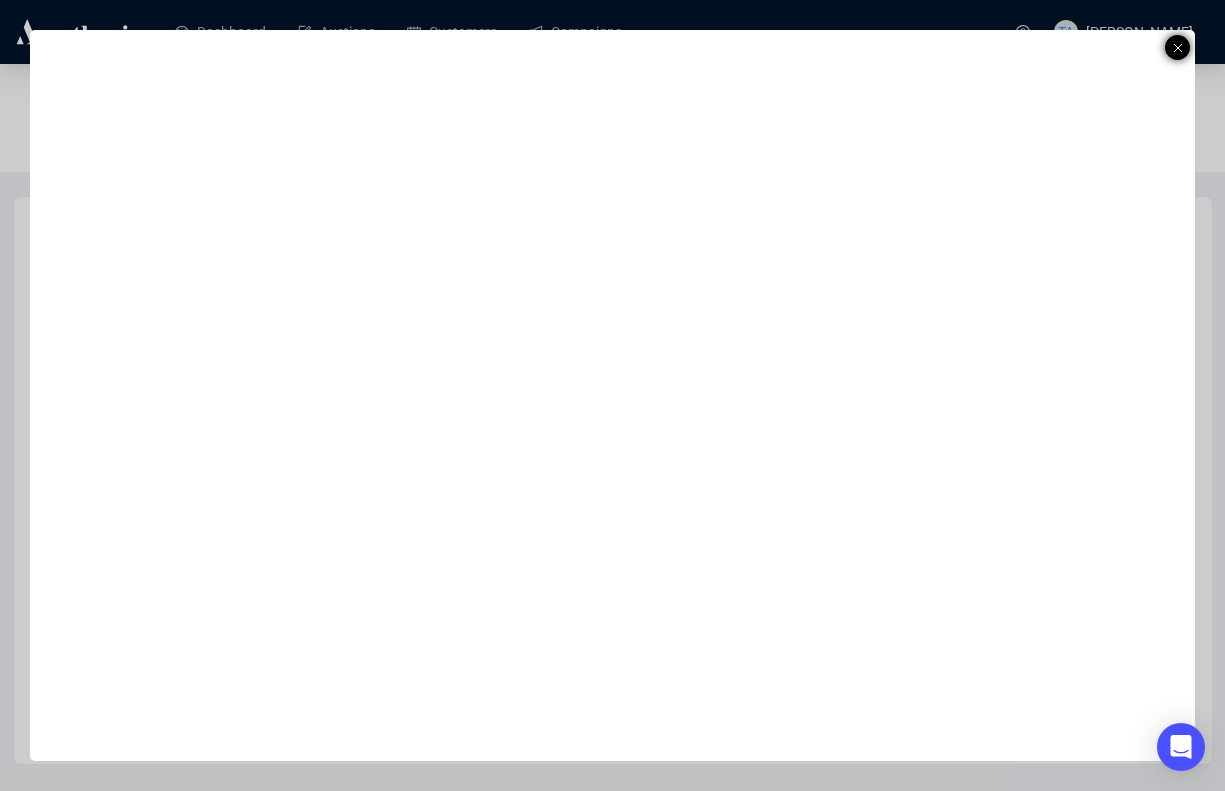 click 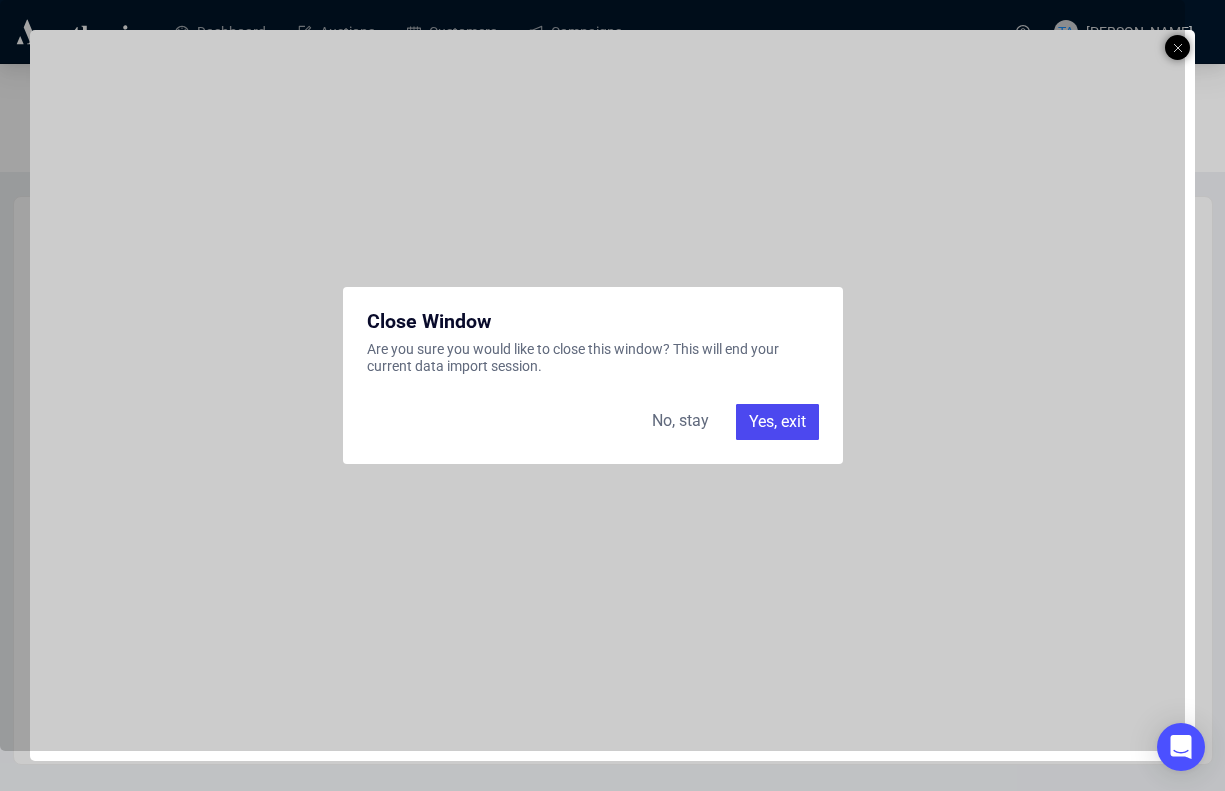 click on "Yes, exit" at bounding box center [777, 422] 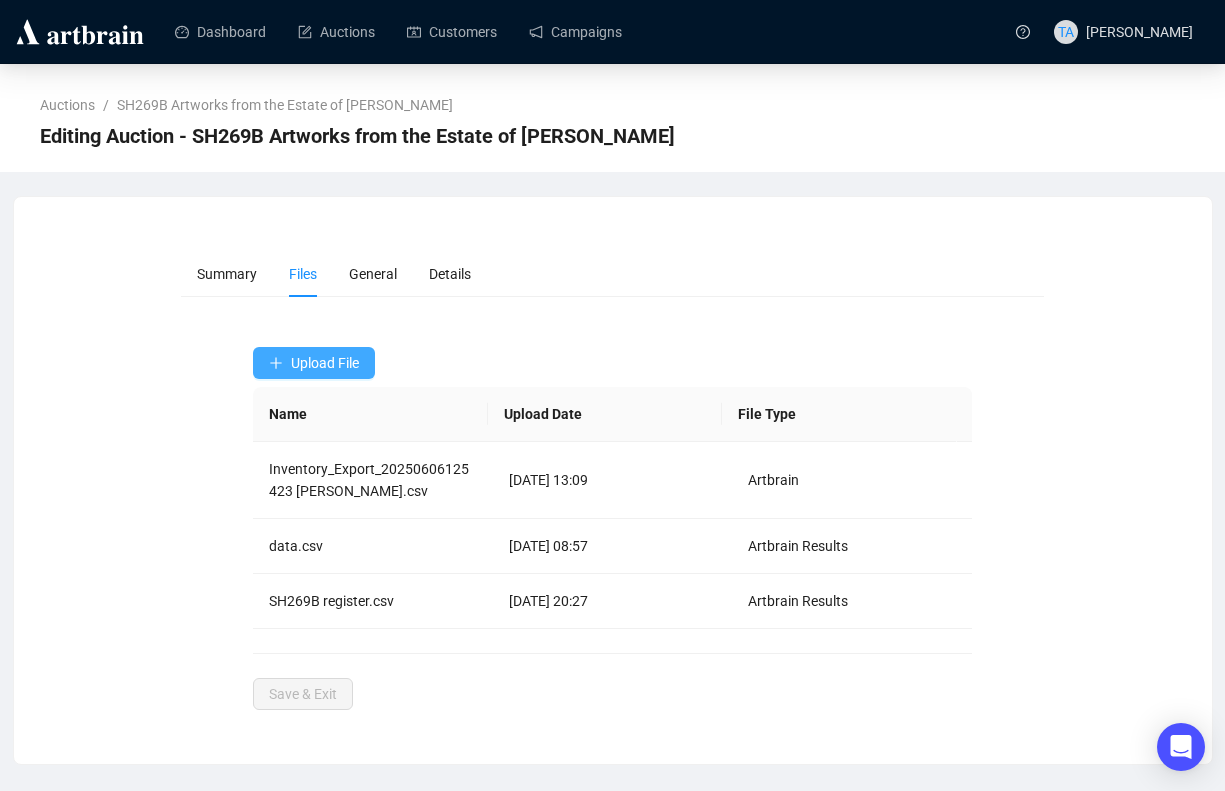 click on "Upload File" at bounding box center [325, 363] 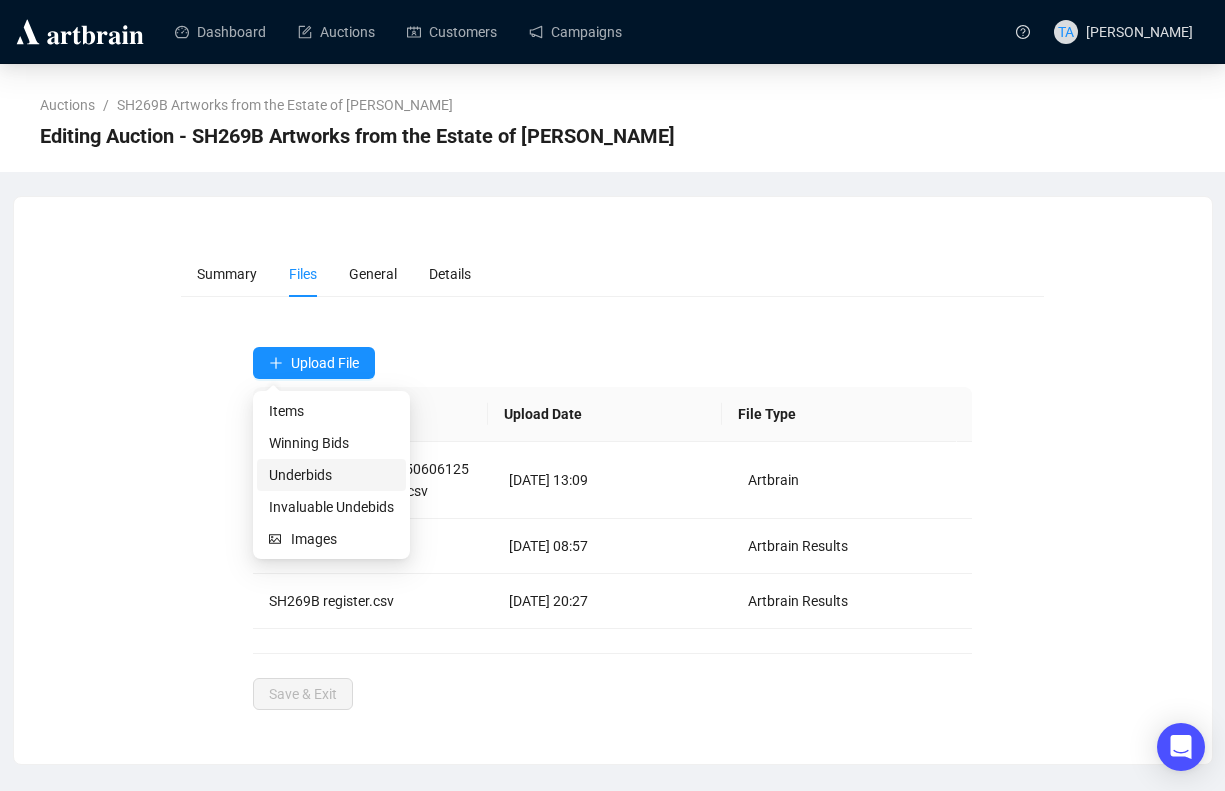 click on "Underbids" at bounding box center [331, 475] 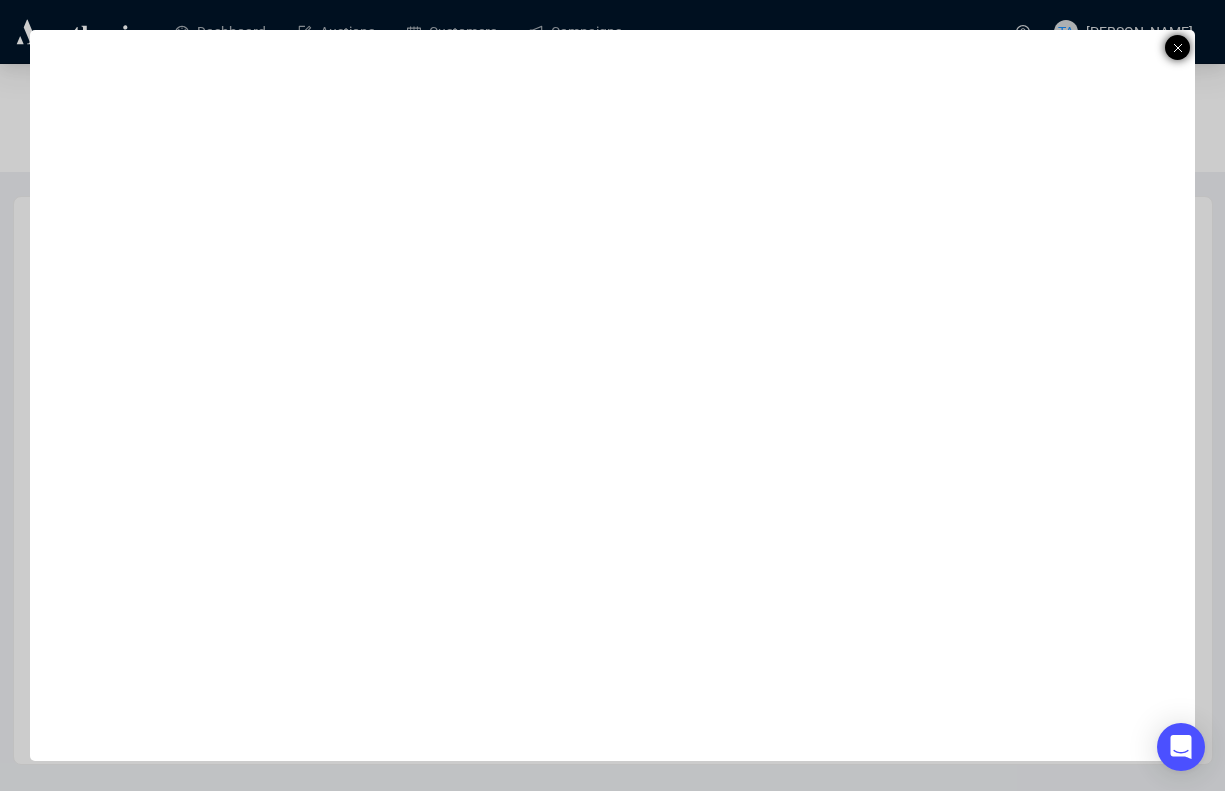 click 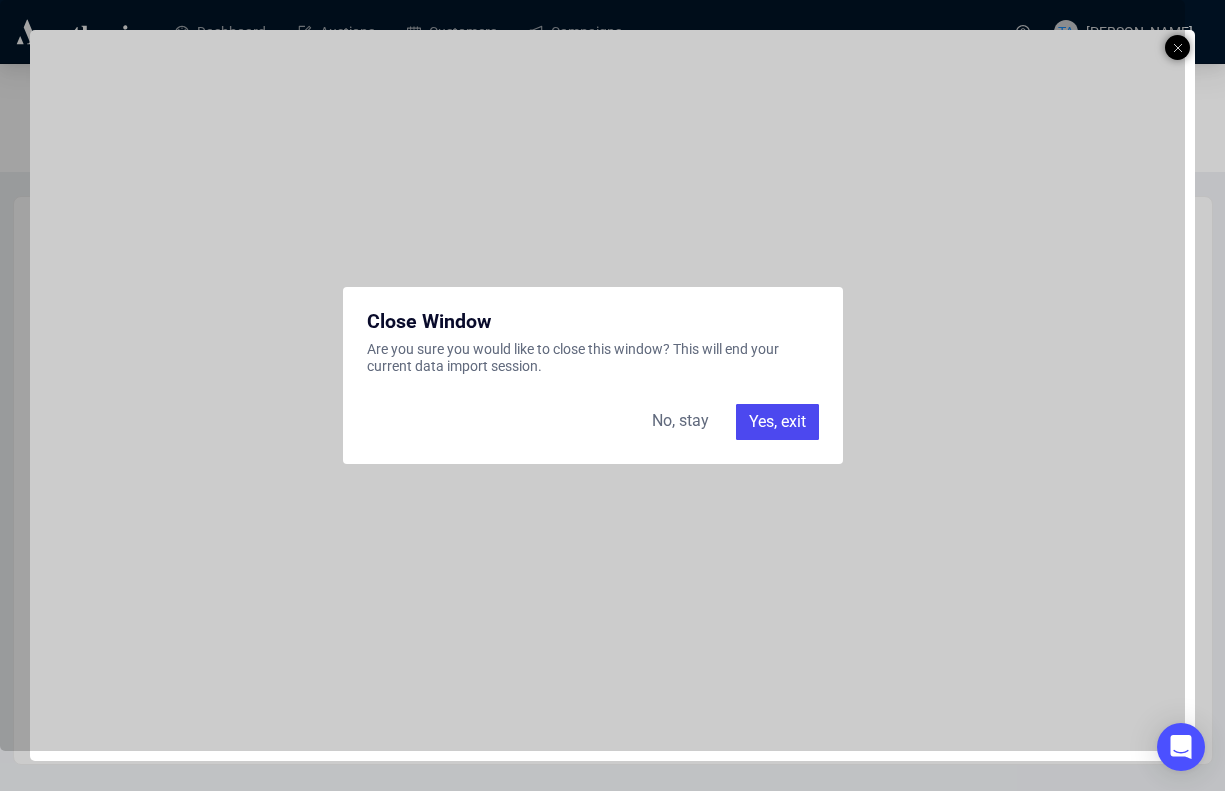 click on "Yes, exit" at bounding box center [777, 422] 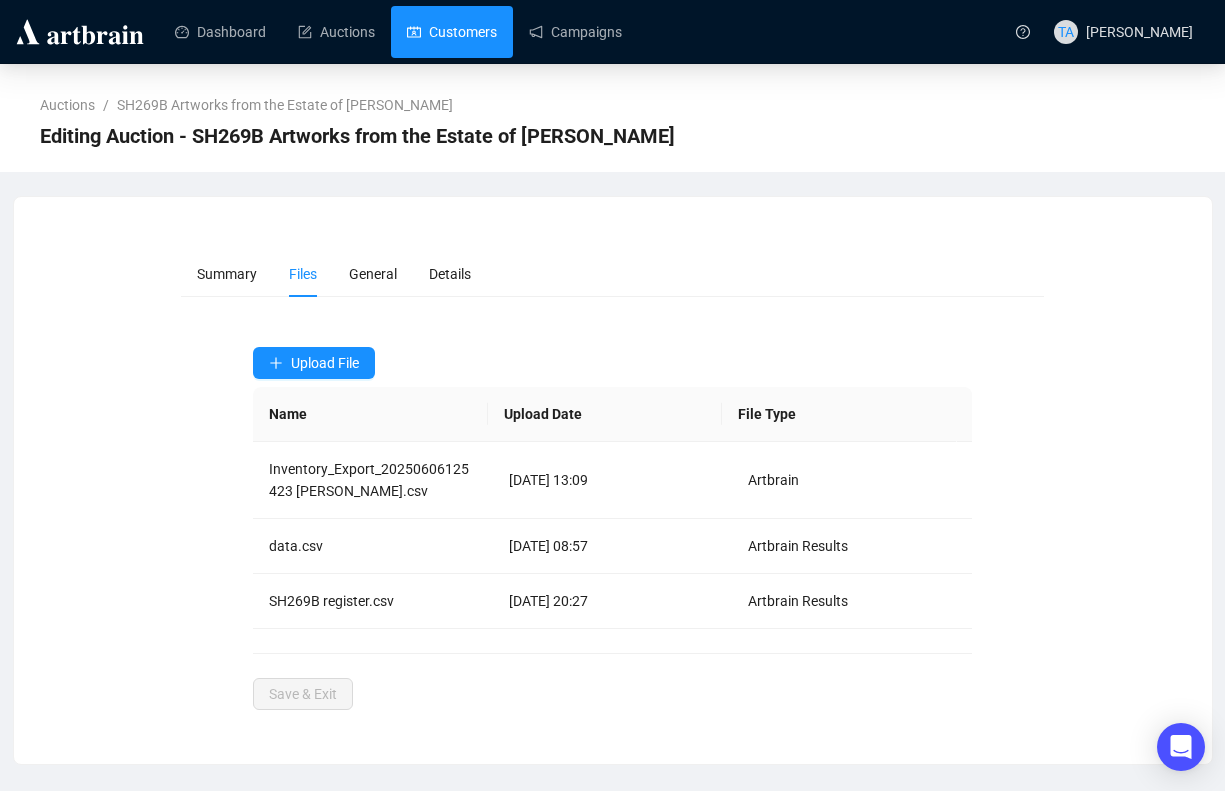 click on "Customers" at bounding box center (452, 32) 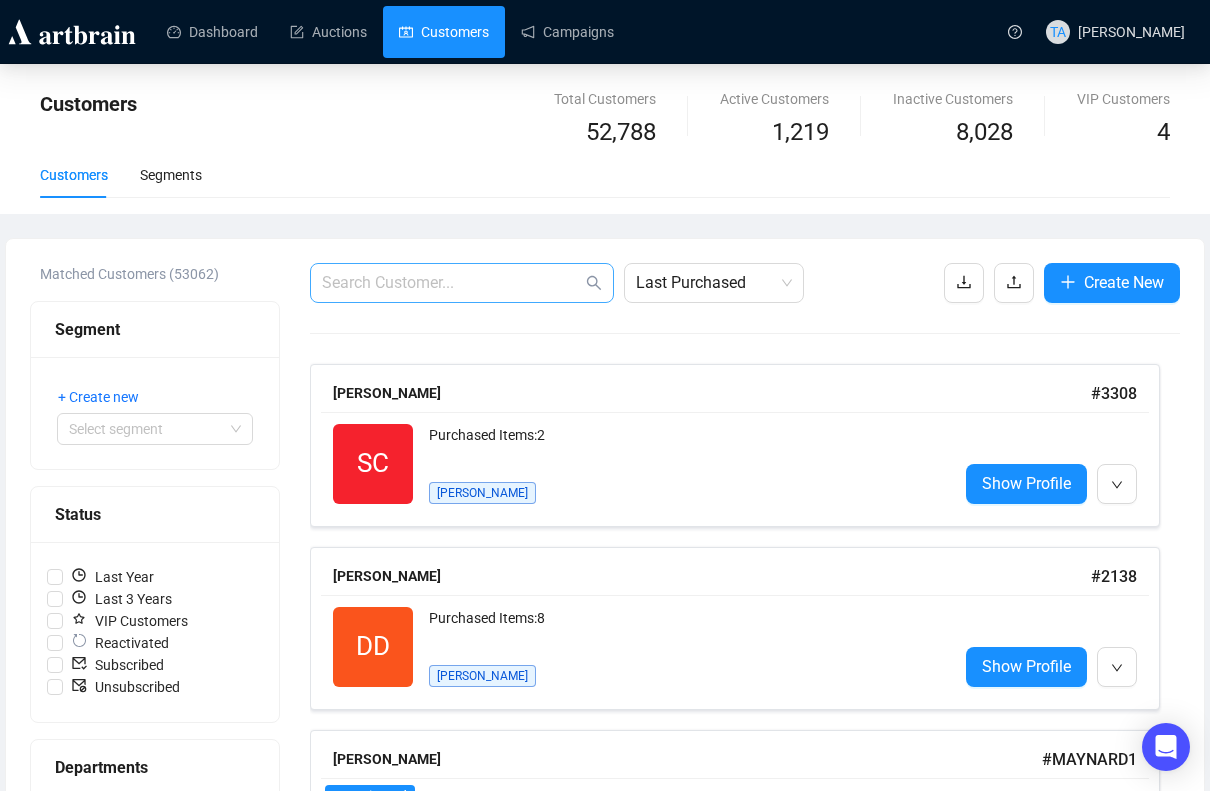 click at bounding box center [462, 283] 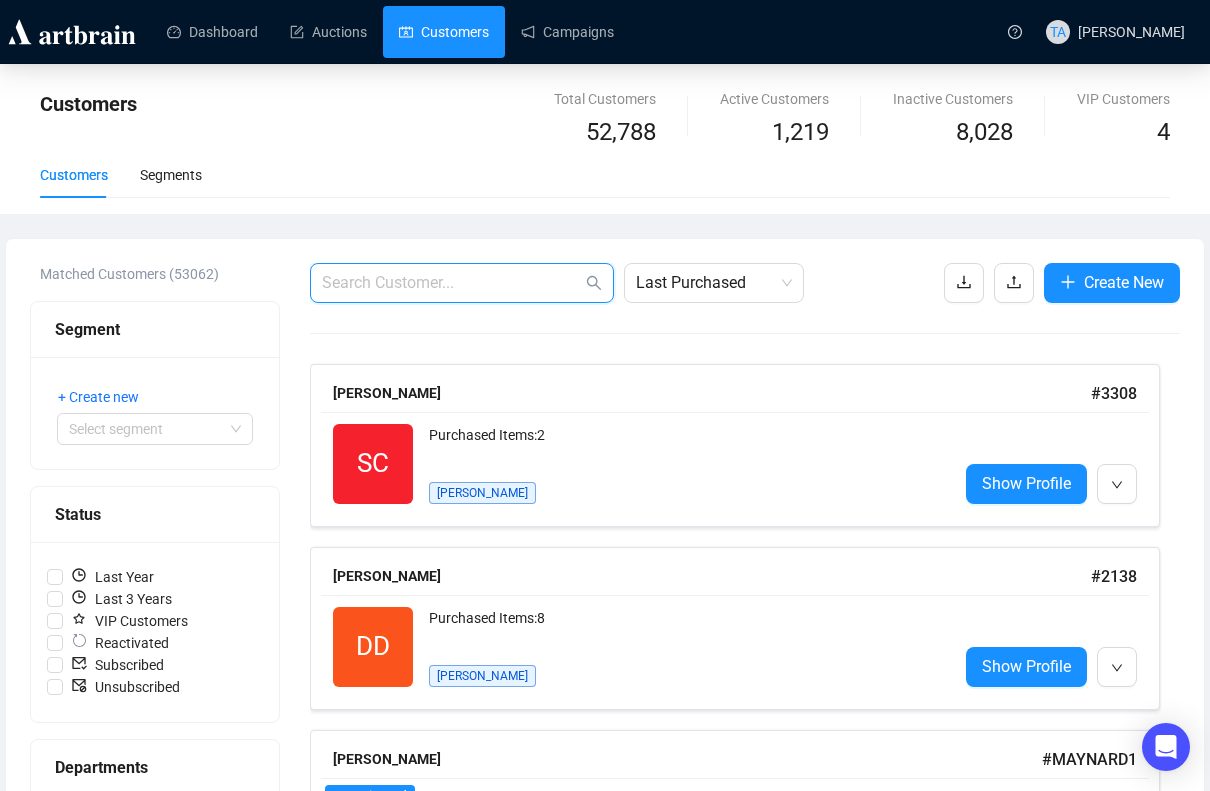 click at bounding box center (452, 283) 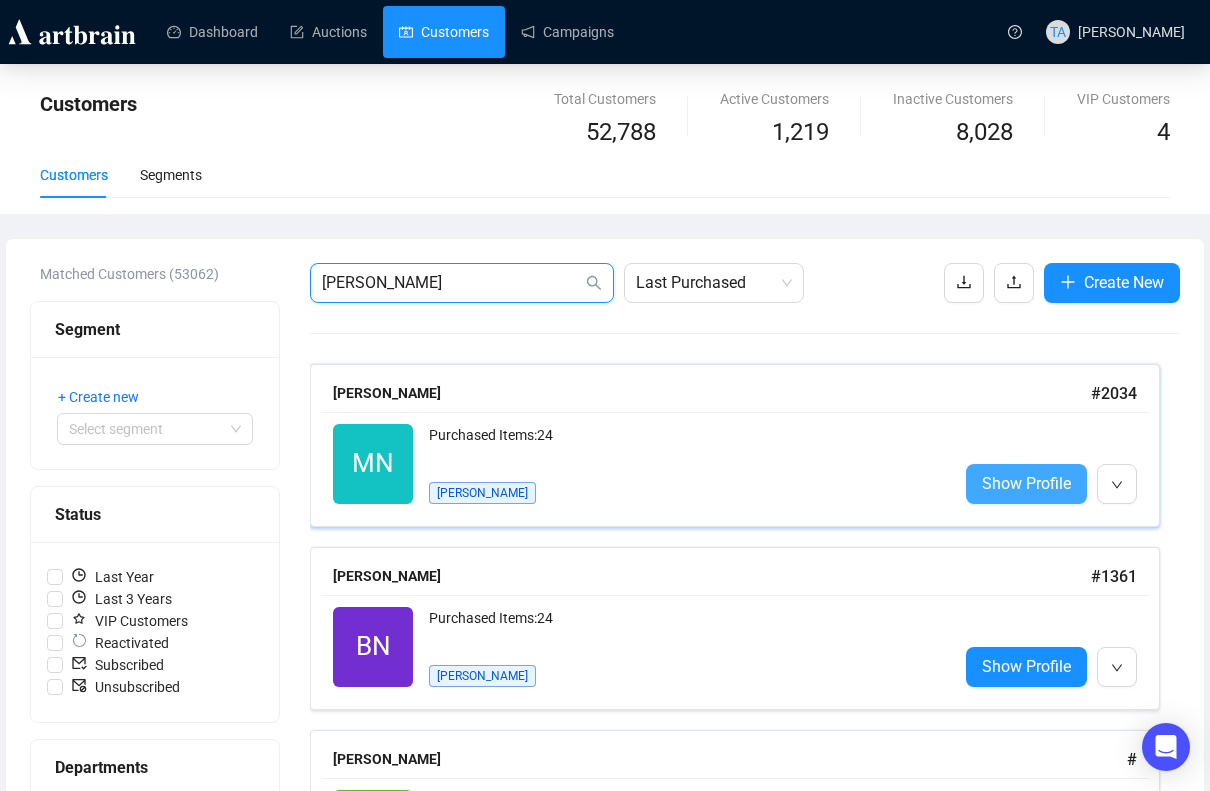 type on "nock" 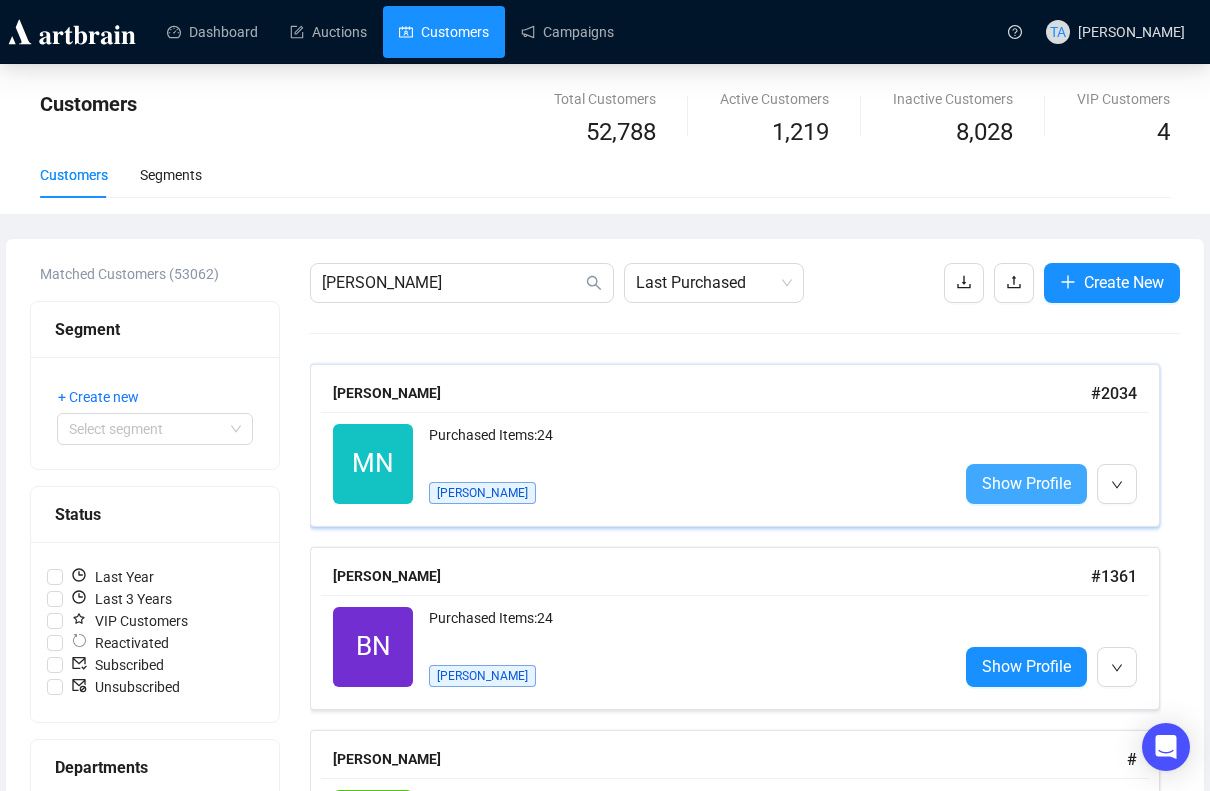 click on "Show Profile" at bounding box center (1026, 483) 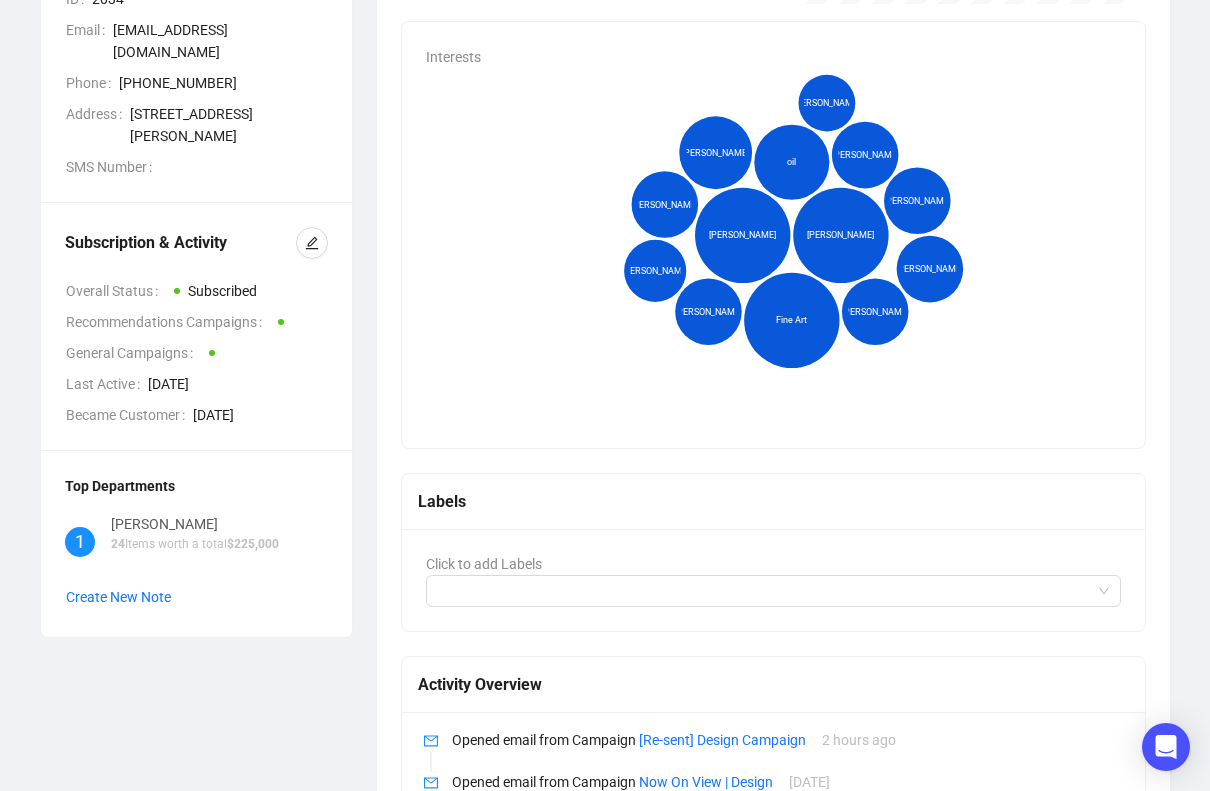 scroll, scrollTop: 0, scrollLeft: 0, axis: both 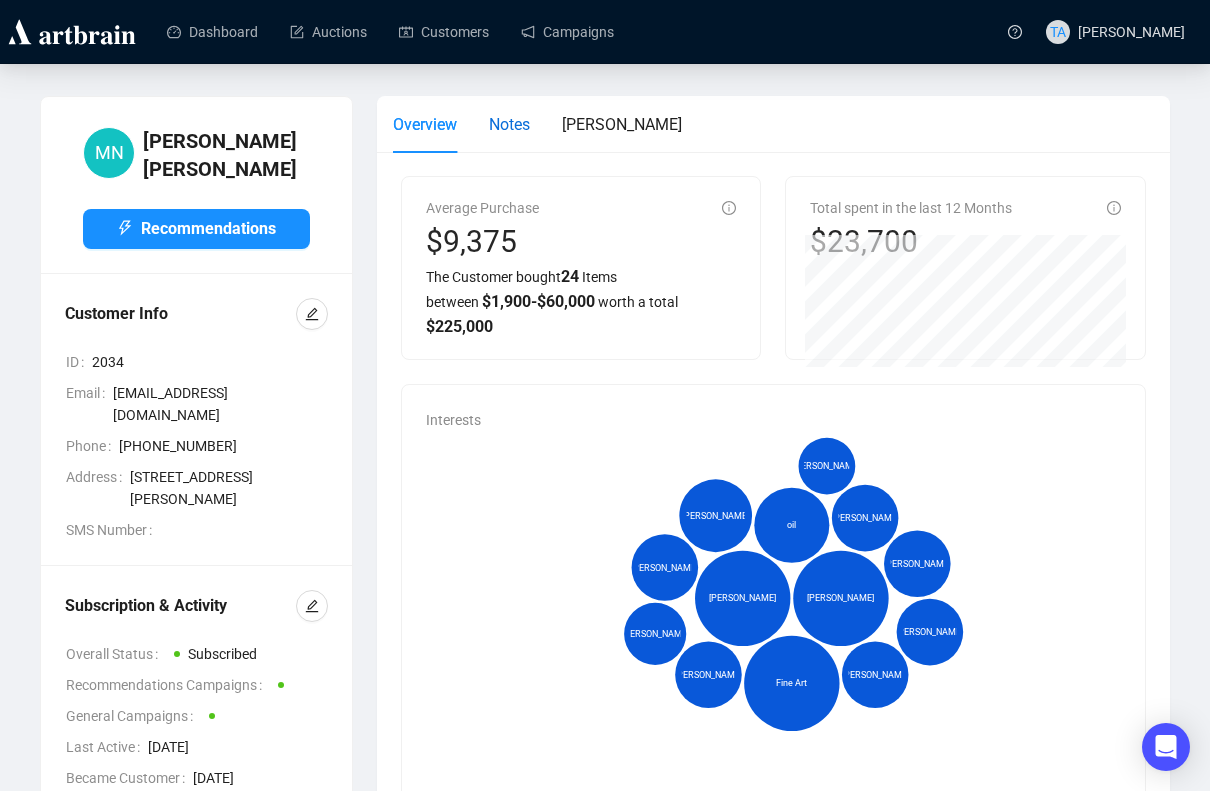 click on "Notes" at bounding box center (509, 124) 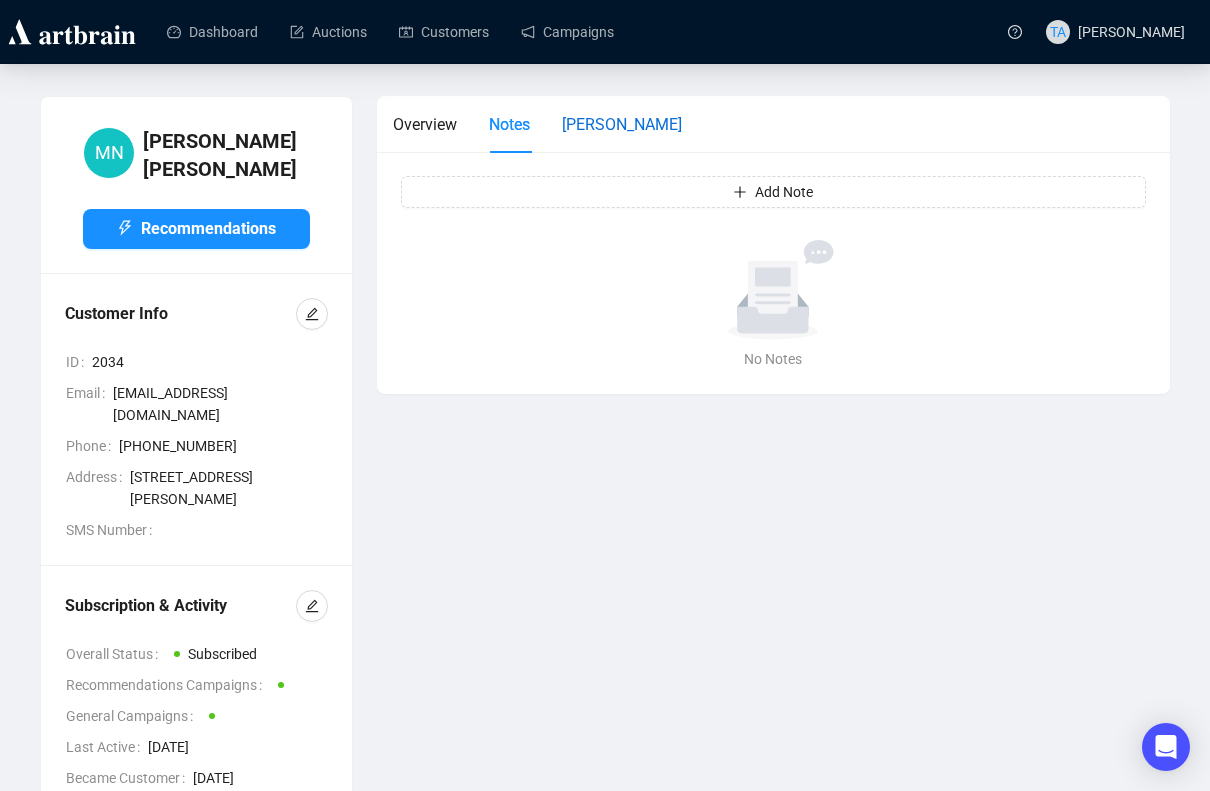 click on "Shapiro" at bounding box center (622, 124) 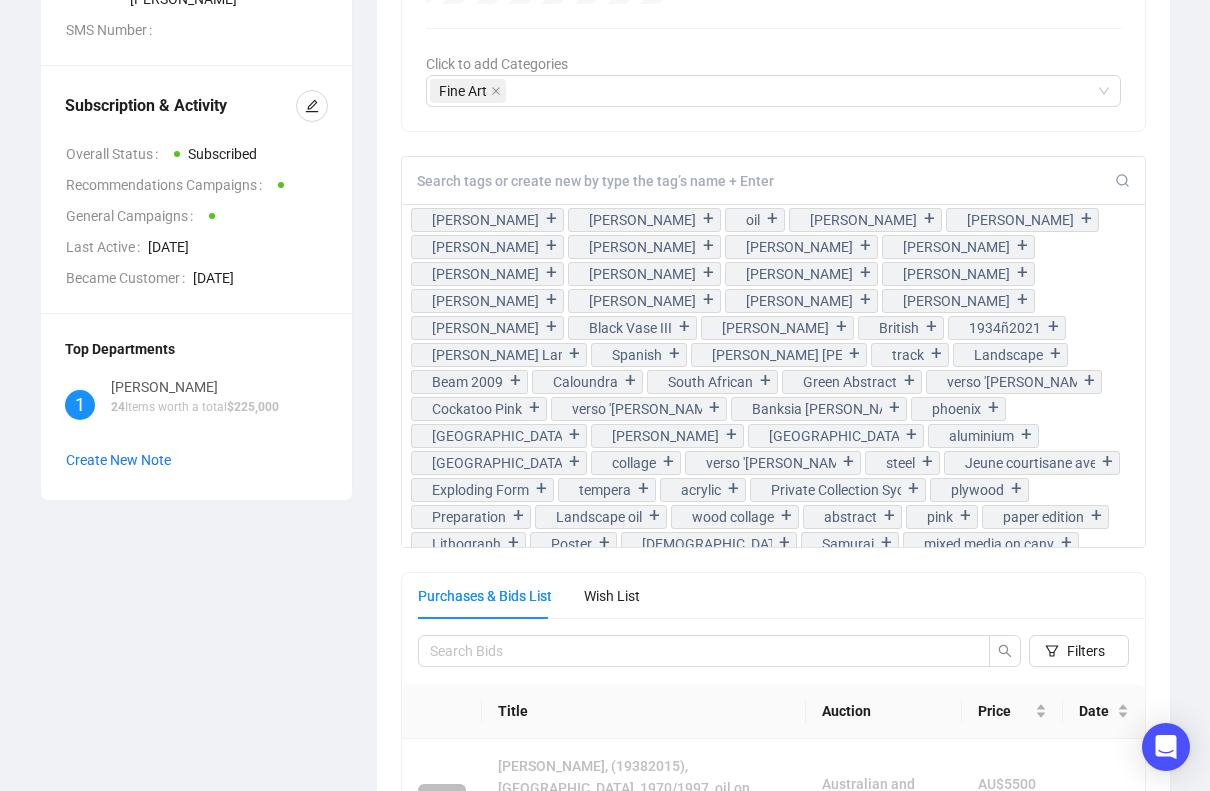 scroll, scrollTop: 600, scrollLeft: 0, axis: vertical 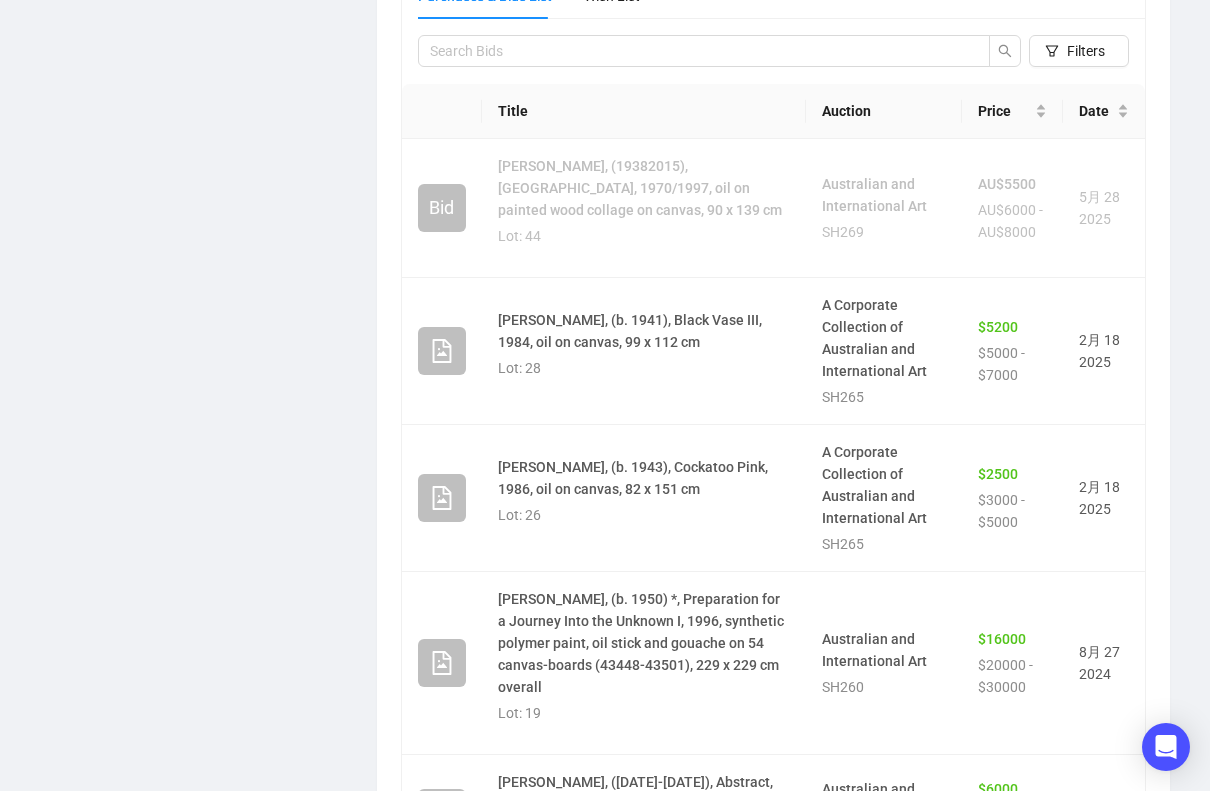 click on "MN Michael   Nock Recommendations Customer Info ID 2034 Email jjmcgrath@nockartfoundation.com Phone +852 25256880 Address 21D Kwai Bo Industrial Building, 40 Wong Chuk Hang Rd, Aberdeen, Hong Kong, Hong Kong SMS Number Subscription & Activity Overall Status Subscribed Recommendations Campaigns General Campaigns Last Active 2 months ago Became Customer September 28th 2021 Top Departments 1 Shapiro 24  Items worth a total  $ 225,000 Create New Note Reactivated Overview Notes Shapiro Categories   Total Sales Volume $225,000 Fine Art 100.0% $   225,000 Click to add Categories Fine Art
Ann Thomson +
Elisabeth Cummings +
oil +
Stanislaus Rapotec +
Peter Powditch +
John Peart +
Imants Tillers +
Lucy Culliton +
Sidney Nolan +
Colin Lanceley +
Phillip King +
Campbell Robertson-Swann +
William Kentridge +
Pablo Picasso +
Euan Macleod +
Peter Godwin +
Elizabeth Cummings +" at bounding box center [605, 5] 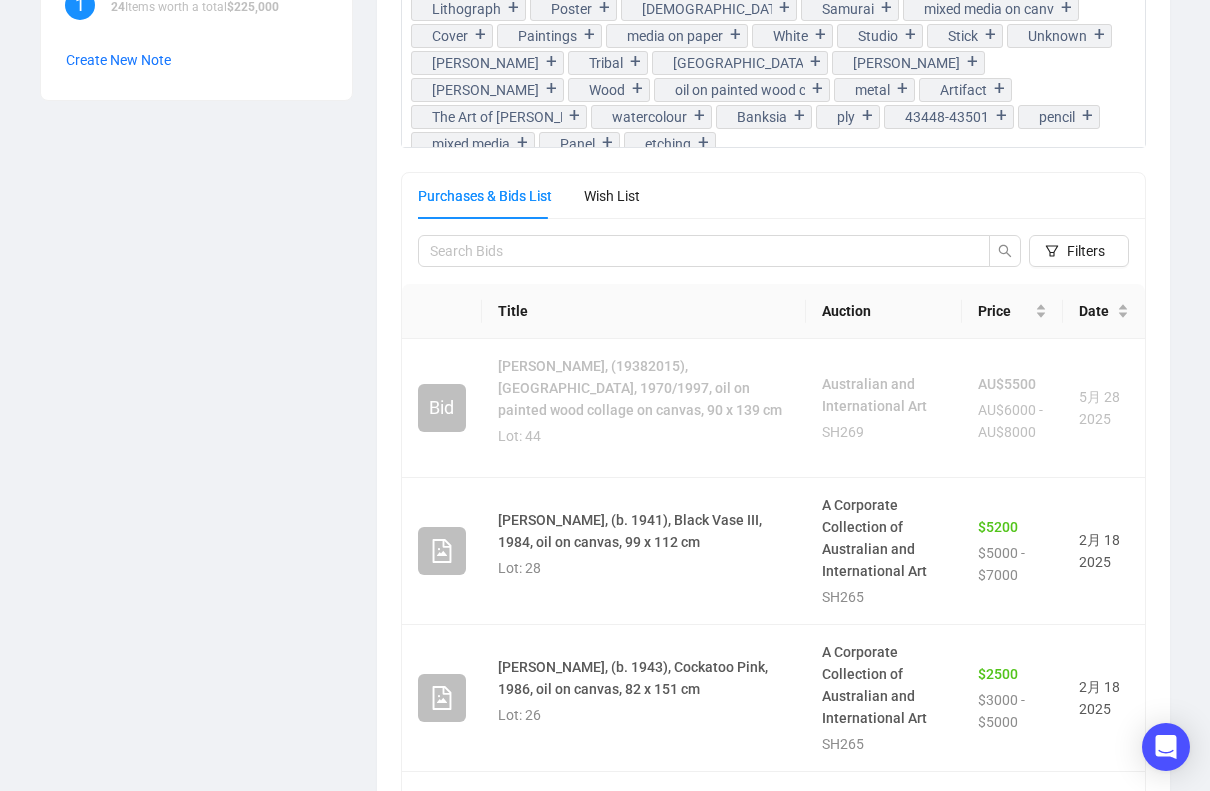 scroll, scrollTop: 700, scrollLeft: 0, axis: vertical 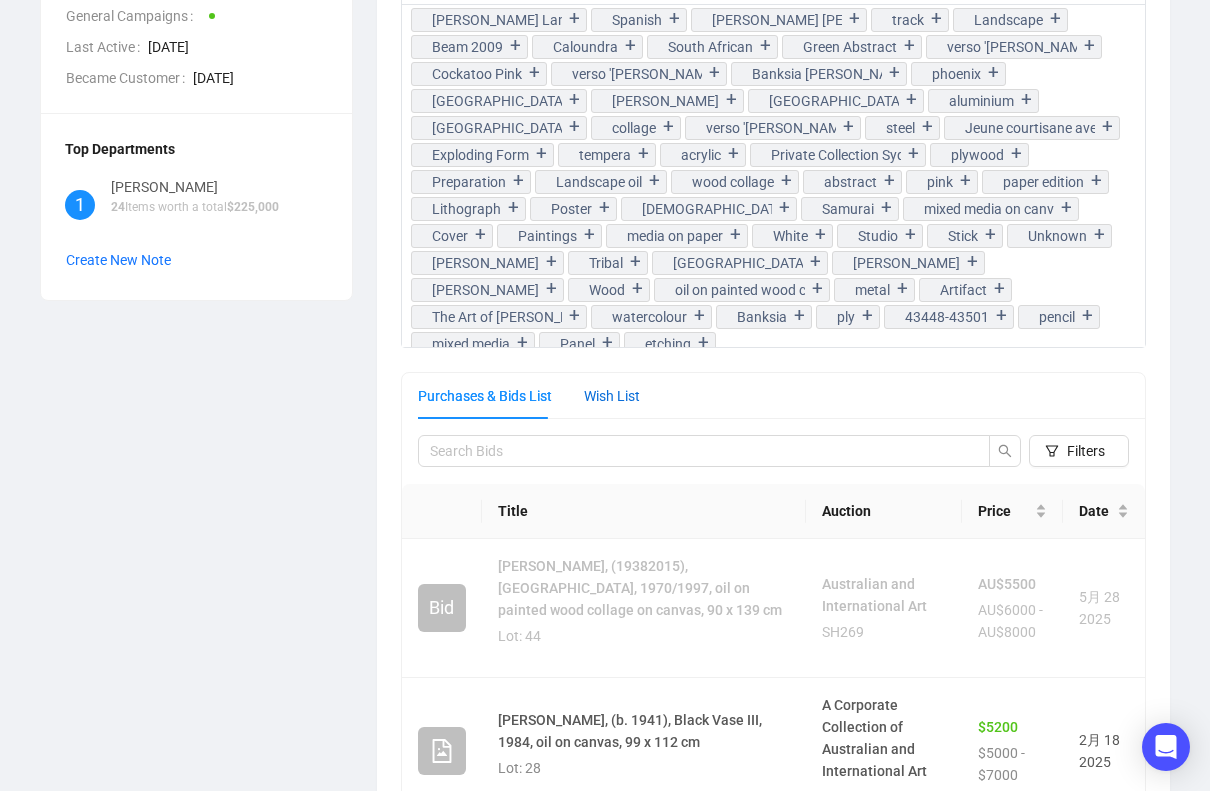 click on "Wish List" at bounding box center (612, 396) 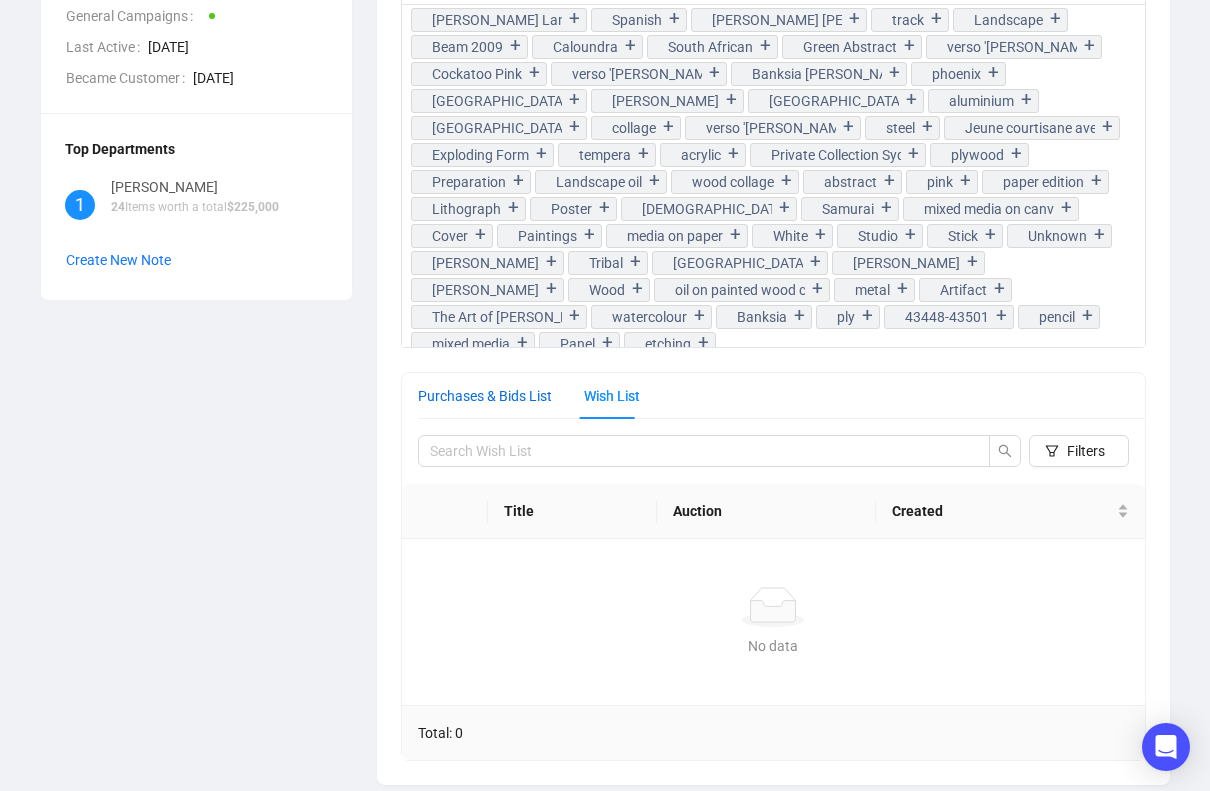 click on "Purchases & Bids List" at bounding box center (485, 396) 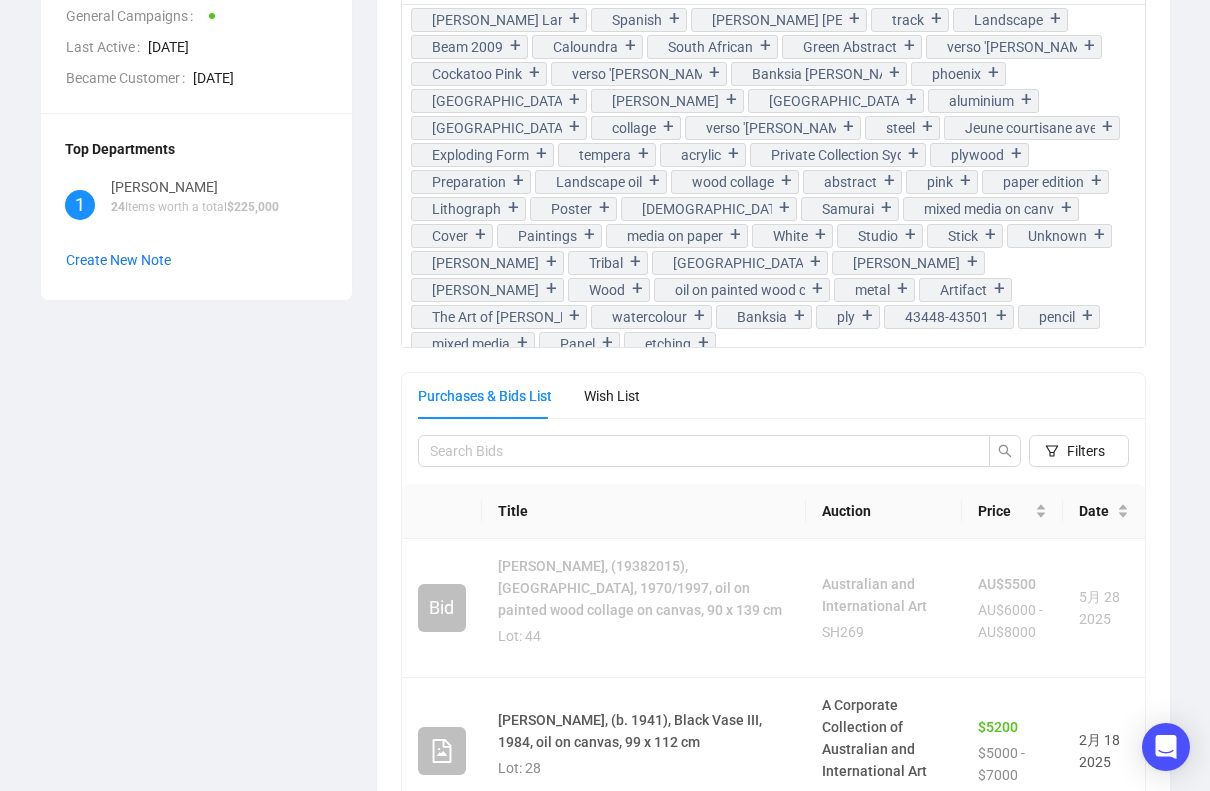 click on "MN Michael   Nock Recommendations Customer Info ID 2034 Email jjmcgrath@nockartfoundation.com Phone +852 25256880 Address 21D Kwai Bo Industrial Building, 40 Wong Chuk Hang Rd, Aberdeen, Hong Kong, Hong Kong SMS Number Subscription & Activity Overall Status Subscribed Recommendations Campaigns General Campaigns Last Active 2 months ago Became Customer September 28th 2021 Top Departments 1 Shapiro 24  Items worth a total  $ 225,000 Create New Note Reactivated Overview Notes Shapiro Categories   Total Sales Volume $225,000 Fine Art 100.0% $   225,000 Click to add Categories Fine Art
Ann Thomson +
Elisabeth Cummings +
oil +
Stanislaus Rapotec +
Peter Powditch +
John Peart +
Imants Tillers +
Lucy Culliton +
Sidney Nolan +
Colin Lanceley +
Phillip King +
Campbell Robertson-Swann +
William Kentridge +
Pablo Picasso +
Euan Macleod +
Peter Godwin +
Elizabeth Cummings +" at bounding box center [605, 405] 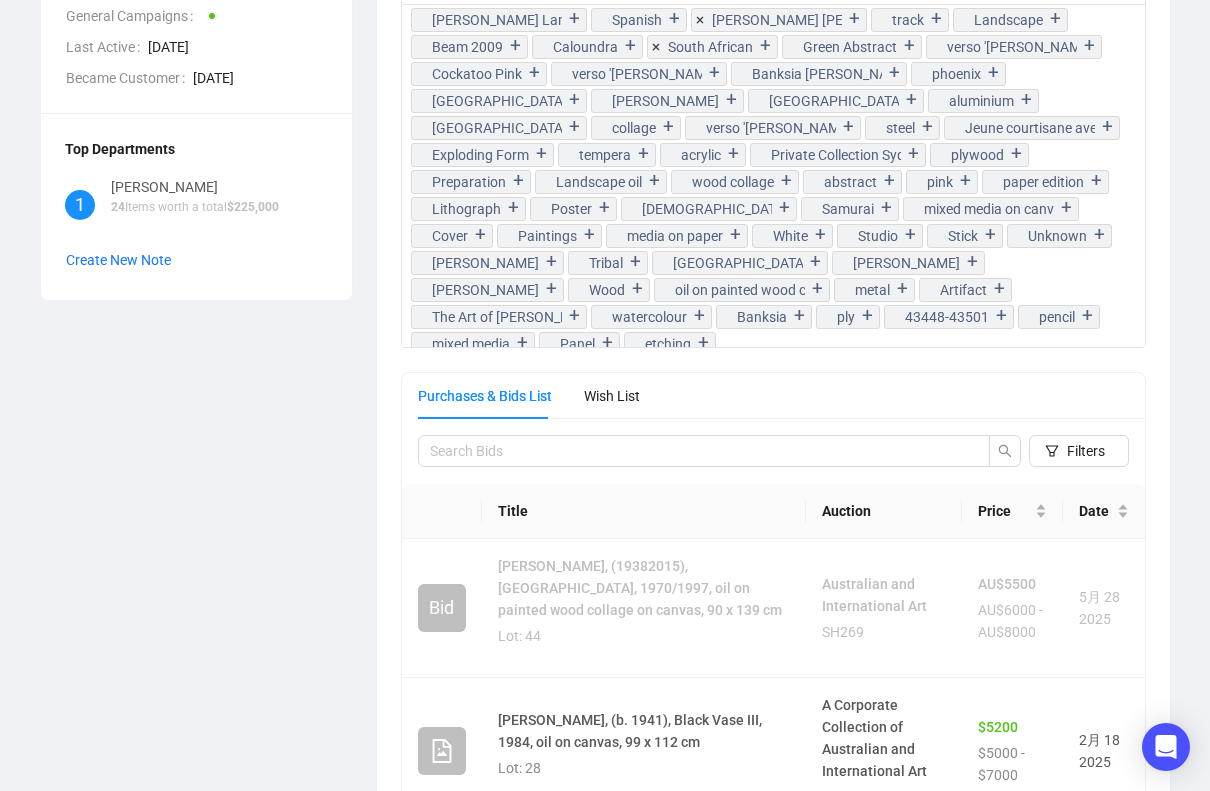 scroll, scrollTop: 0, scrollLeft: 0, axis: both 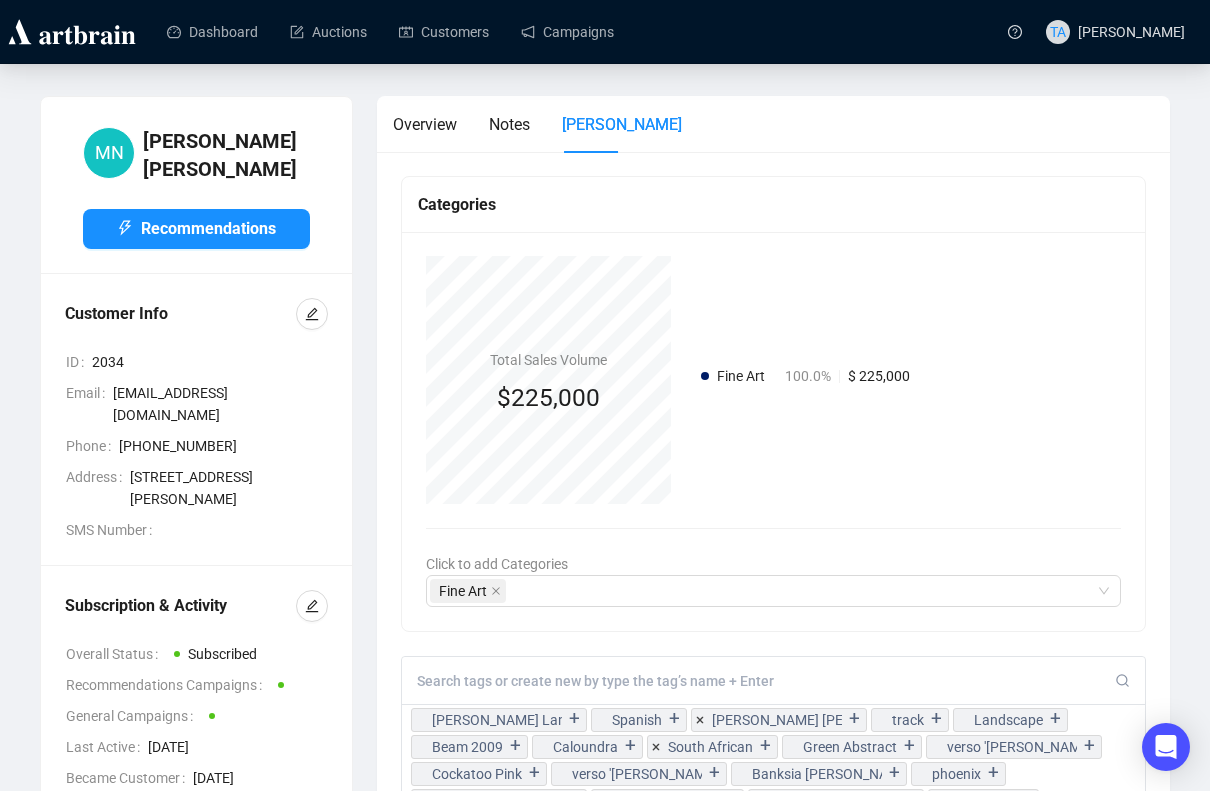 drag, startPoint x: 1125, startPoint y: 165, endPoint x: 1102, endPoint y: 151, distance: 26.925823 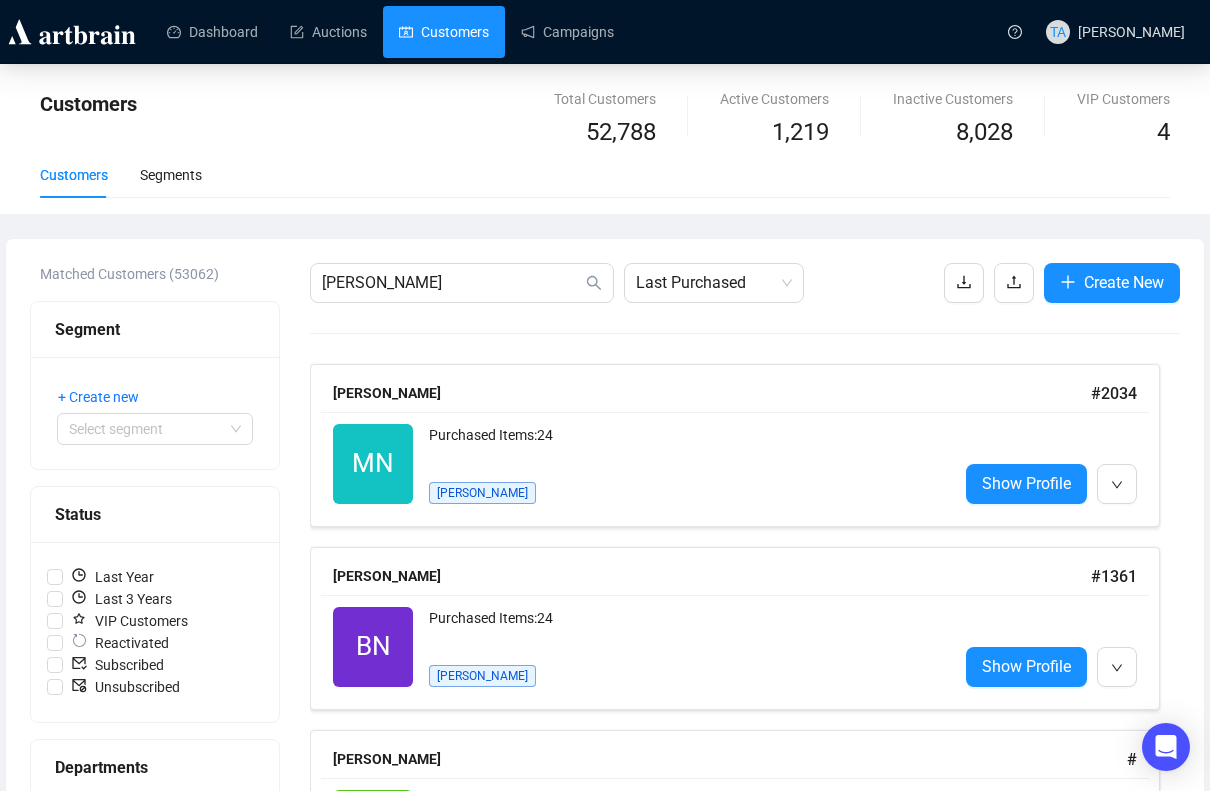 click on "Customers Total Customers 52,788 Active Customers 1,219 Inactive Customers 8,028 VIP Customers 4 Customers Segments Matched Customers (53062) Segment + Create new Select segment Status
Last Year
Last 3 Years
VIP Customers
Reactivated
Subscribed
Unsubscribed Departments Shapiro Bids Labels Unconfirmed Bounced Deleted Vendor nock Last Purchased Create New Michael Nock # 2034 MN Reactivated Purchased Items:  24 Shapiro Show Profile Bruce Nockles # 1361 BN Reactivated Purchased Items:  24 Shapiro Show Profile Camile Nock # CN Reactivated Purchased Items:  2 Shapiro Show Profile Michael Nock # MN Reactivated Purchased Items:  11 Shapiro Show Profile Cameron Garnock # CG Reactivated Purchased Items:  0 Show Profile M Pinnock  # MP Reactivated Purchased Items:  0 Show Profile Jerry Nockles # JN Reactivated Purchased Items:  0 Shapiro Show Profile Manon Garnock # MG Reactivated Purchased Items:  0 Show Profile # LO 0 #" at bounding box center (605, 1167) 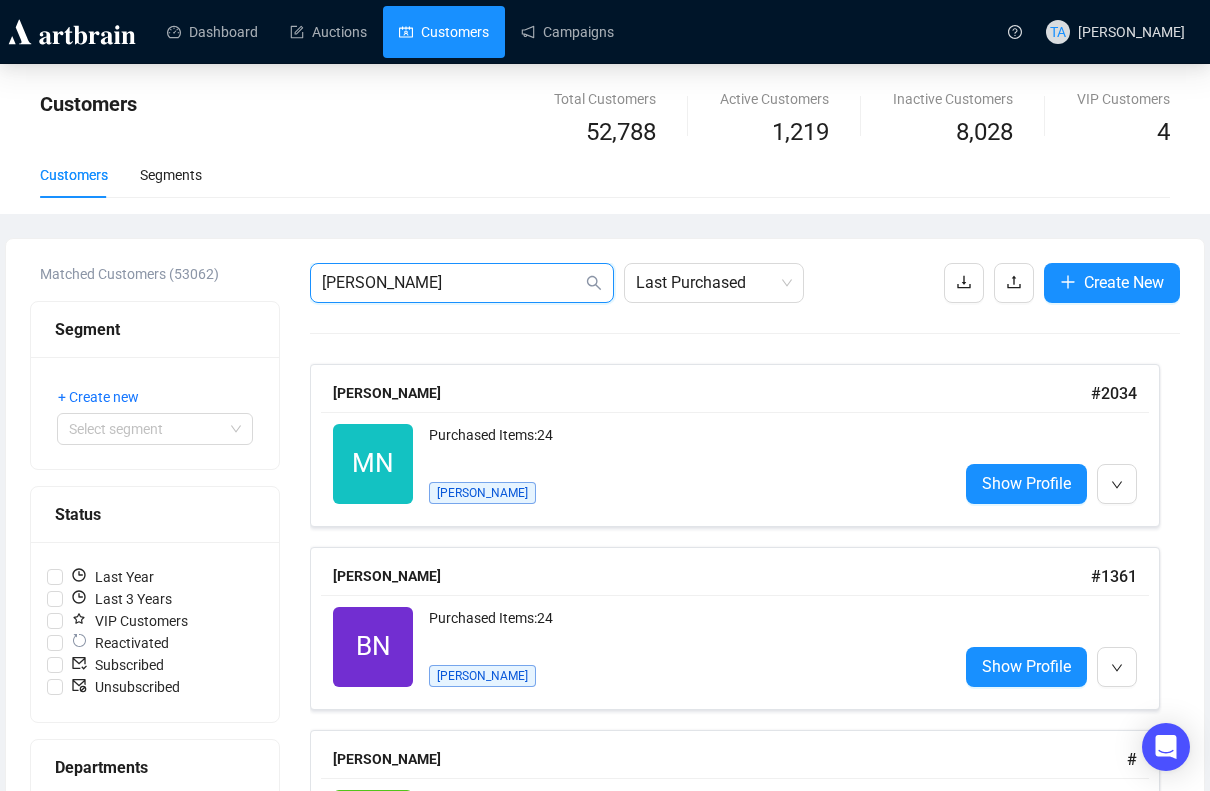drag, startPoint x: 401, startPoint y: 288, endPoint x: 213, endPoint y: 266, distance: 189.28285 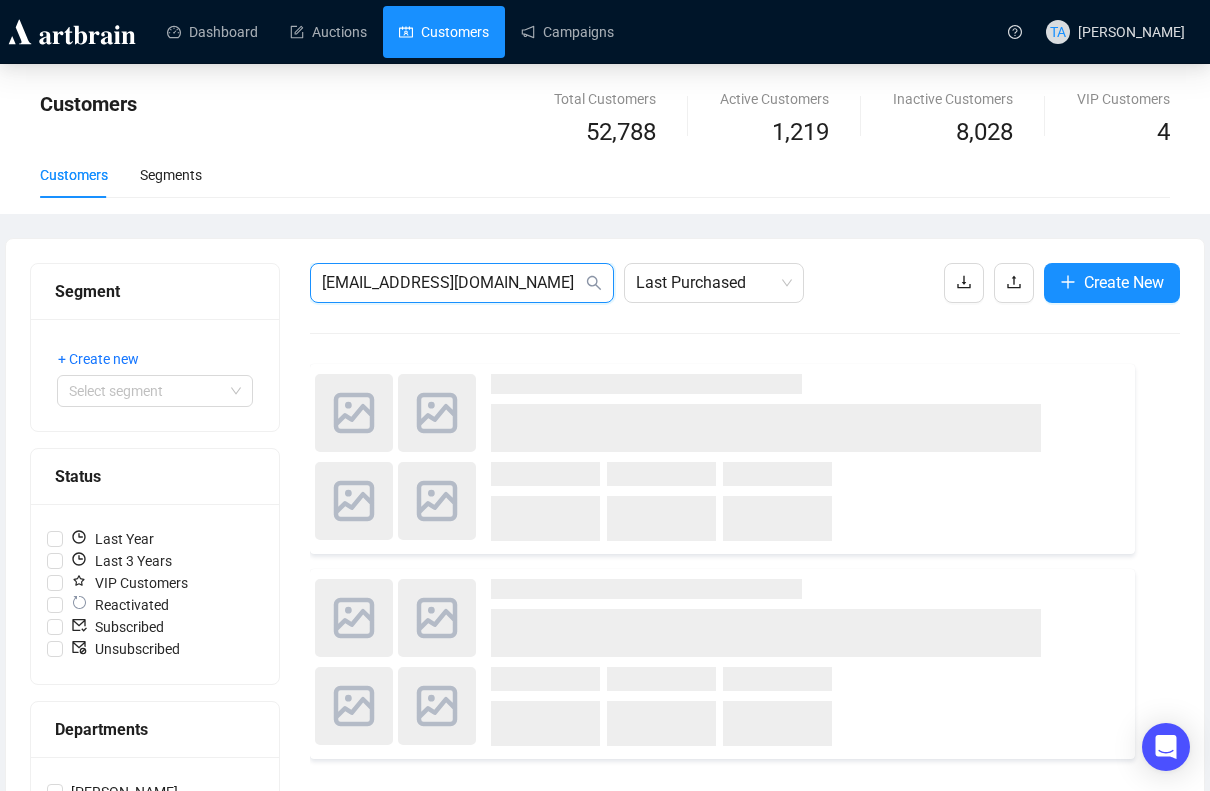 type on "natyedal@hotmail.com" 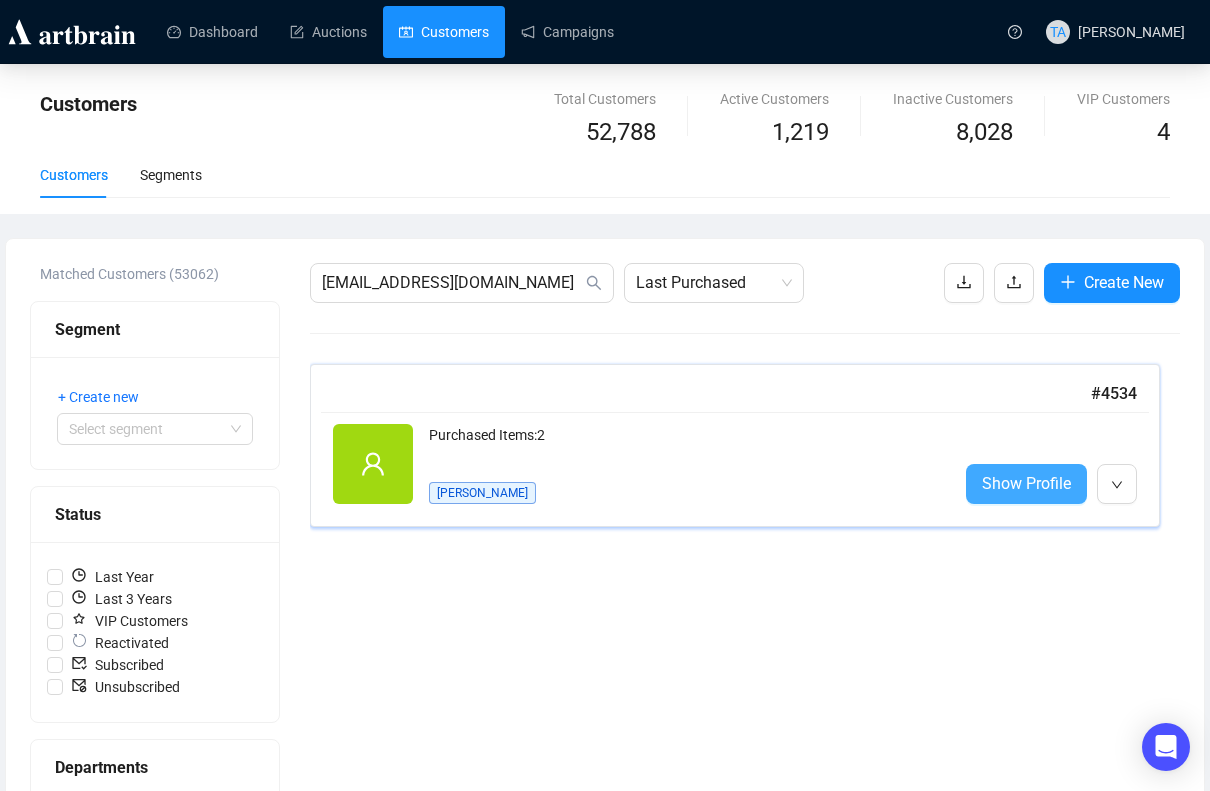 click on "Show Profile" at bounding box center (1026, 483) 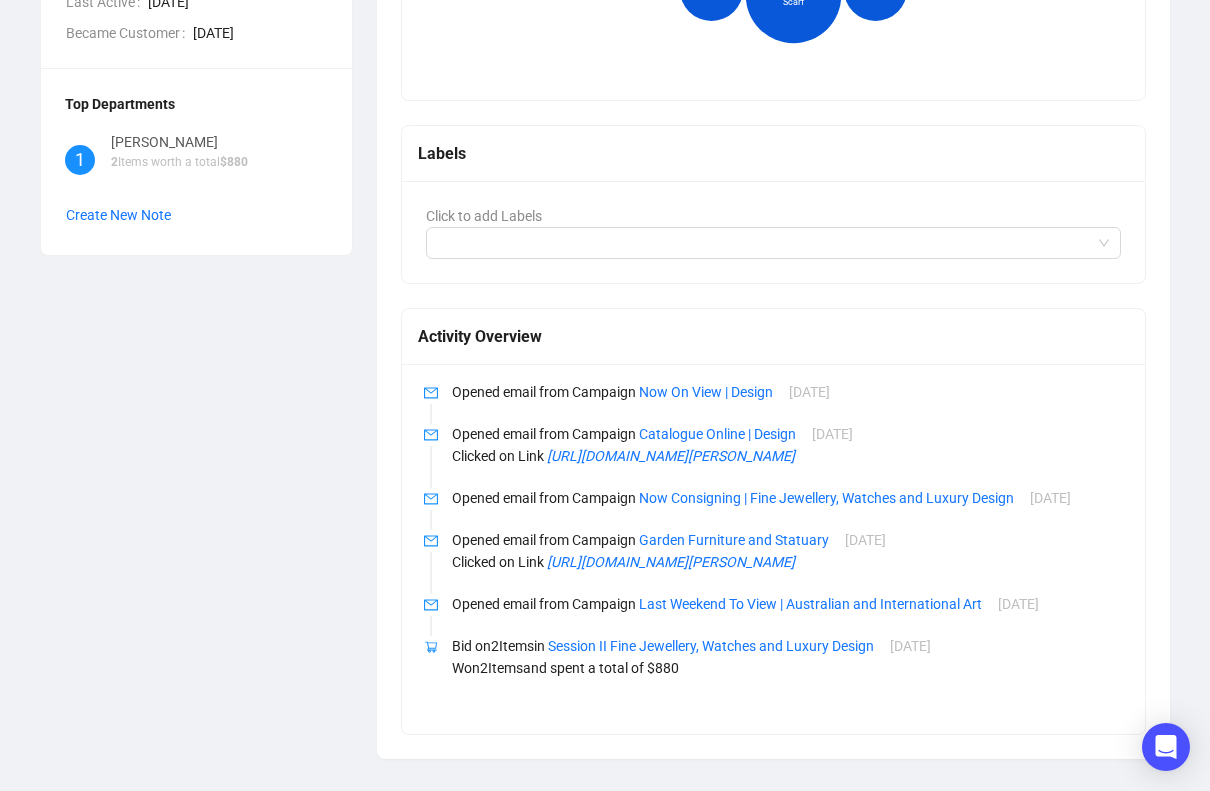 scroll, scrollTop: 0, scrollLeft: 0, axis: both 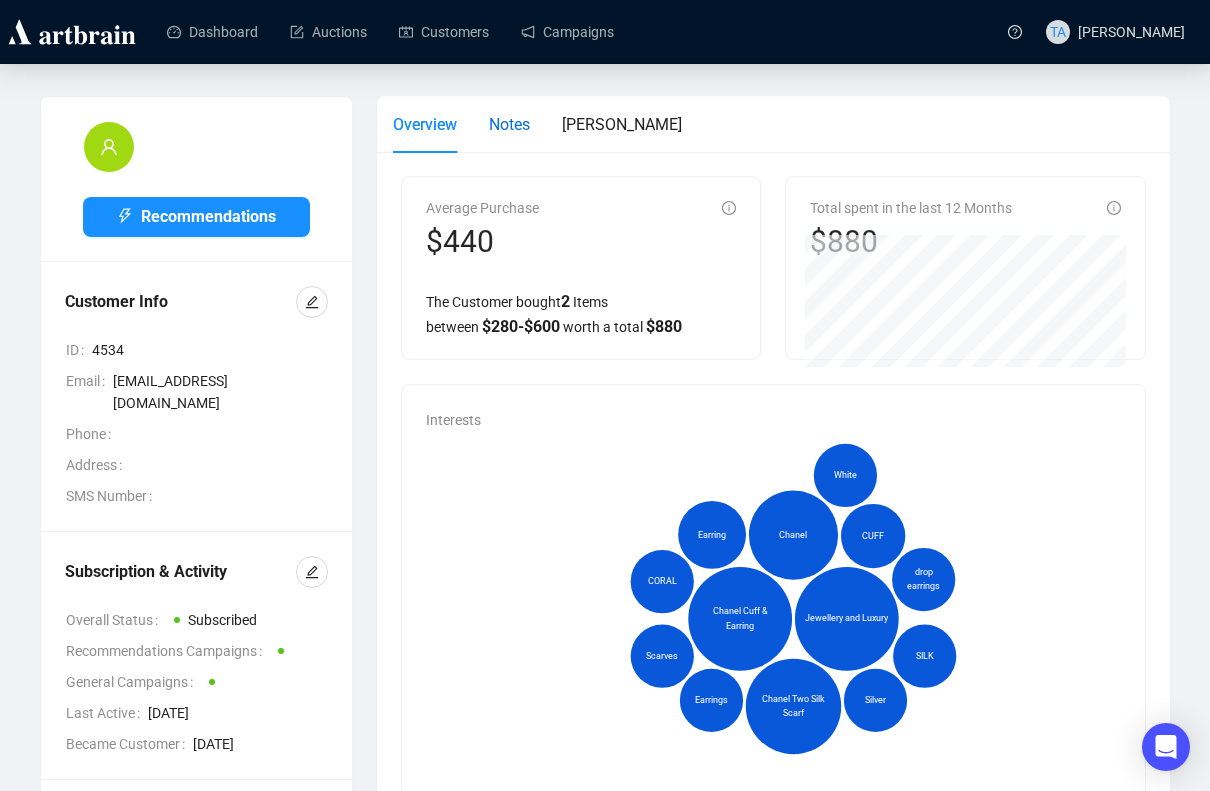 click on "Notes" at bounding box center (509, 124) 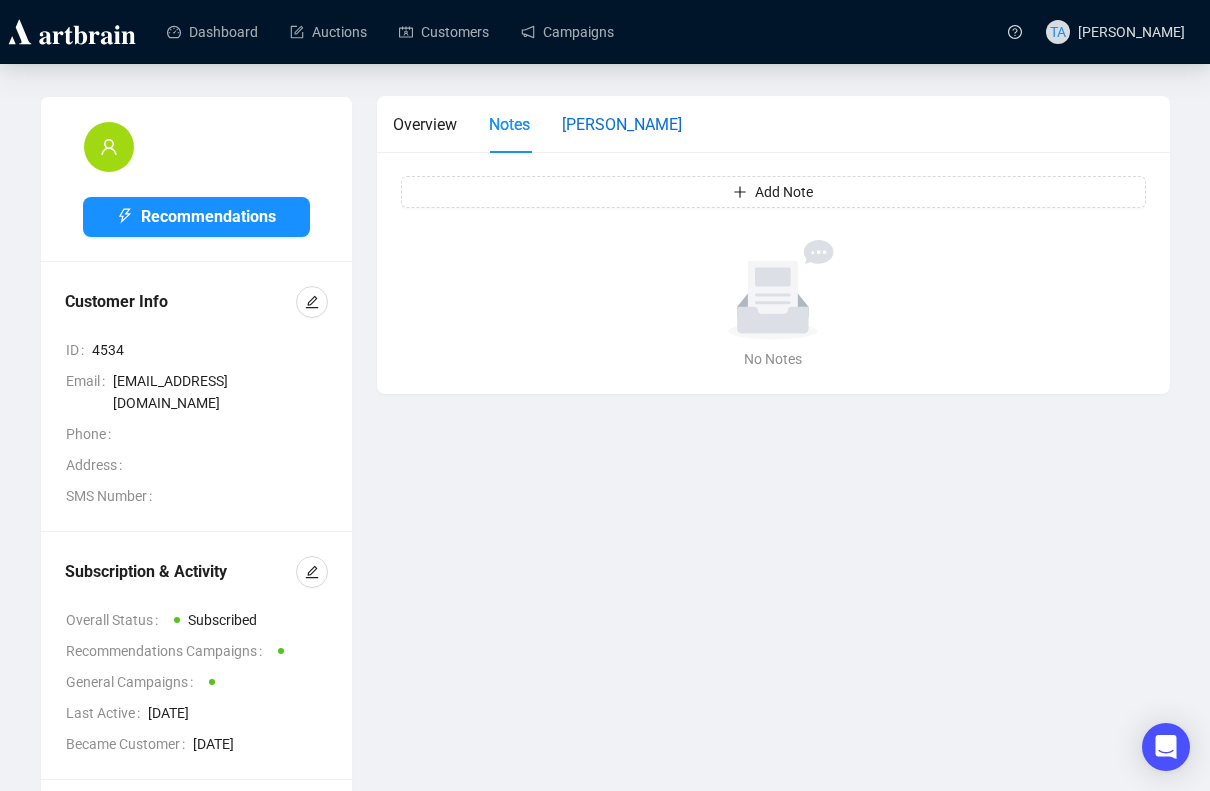 click on "Shapiro" at bounding box center (622, 124) 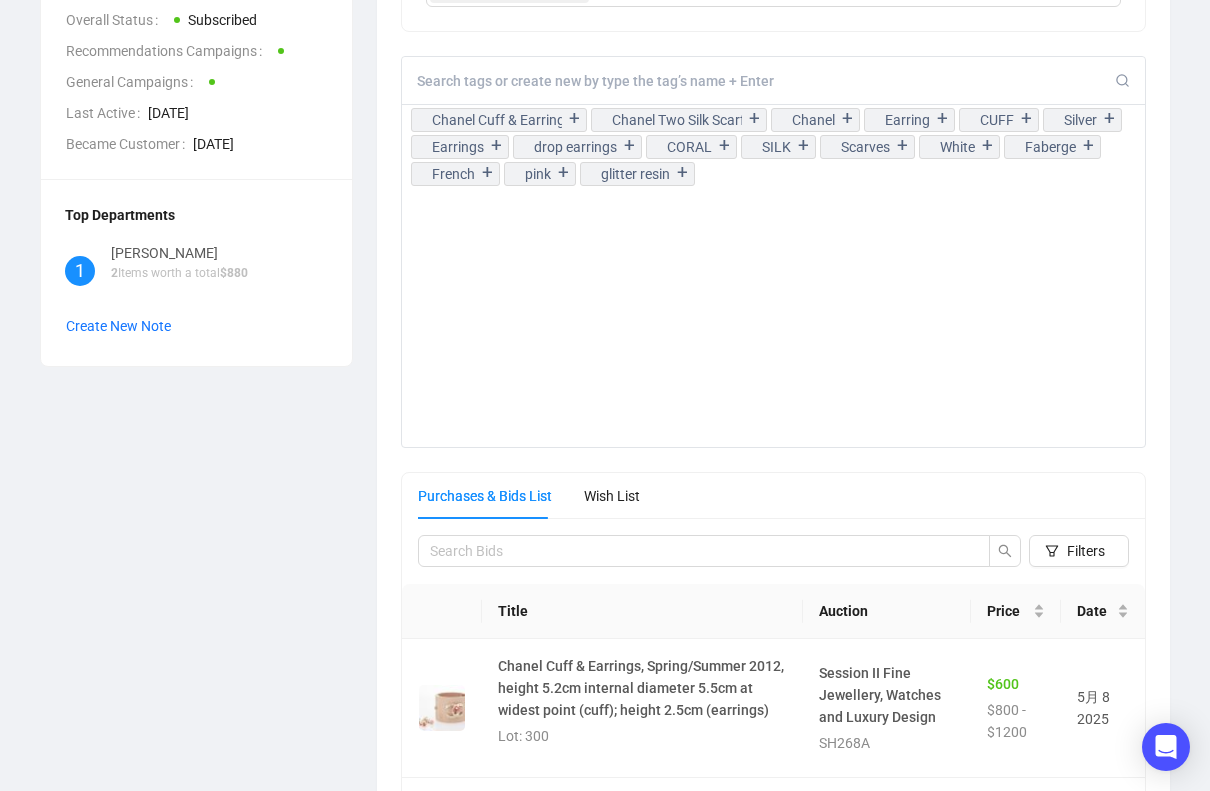 scroll, scrollTop: 700, scrollLeft: 0, axis: vertical 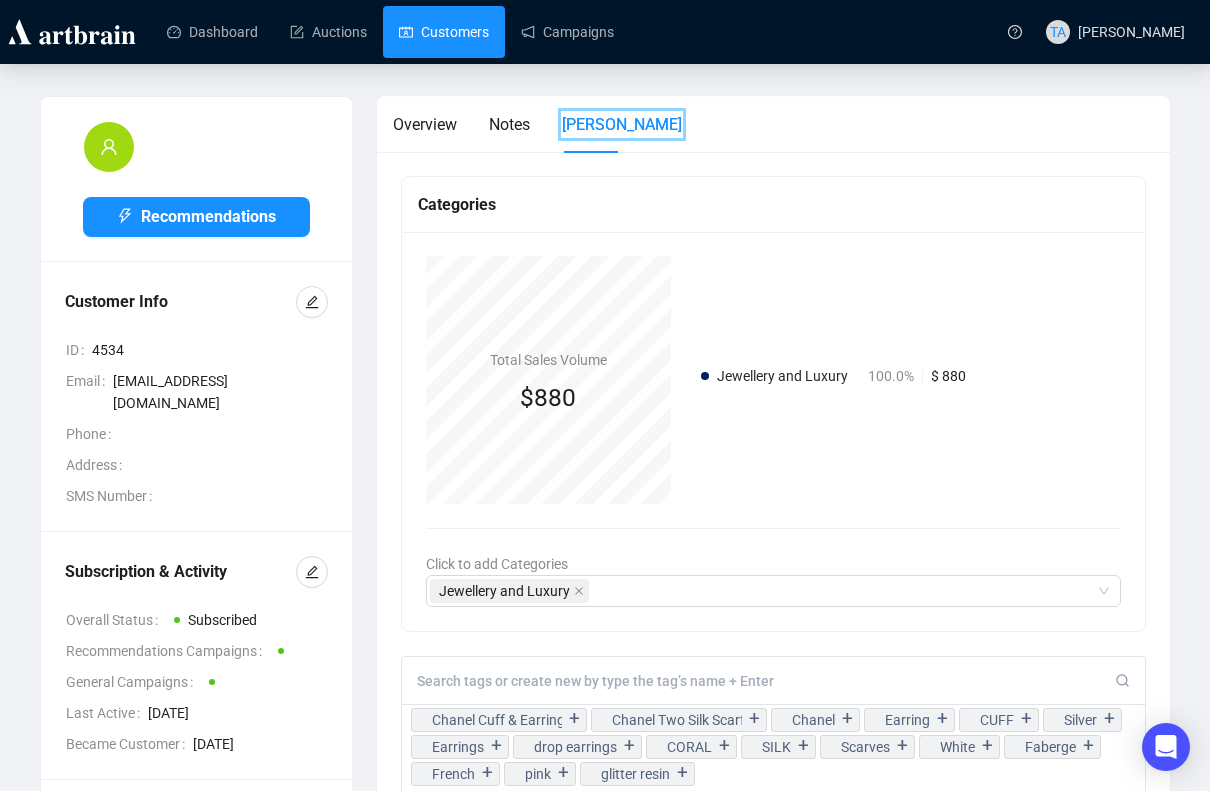 click on "Customers" at bounding box center (444, 32) 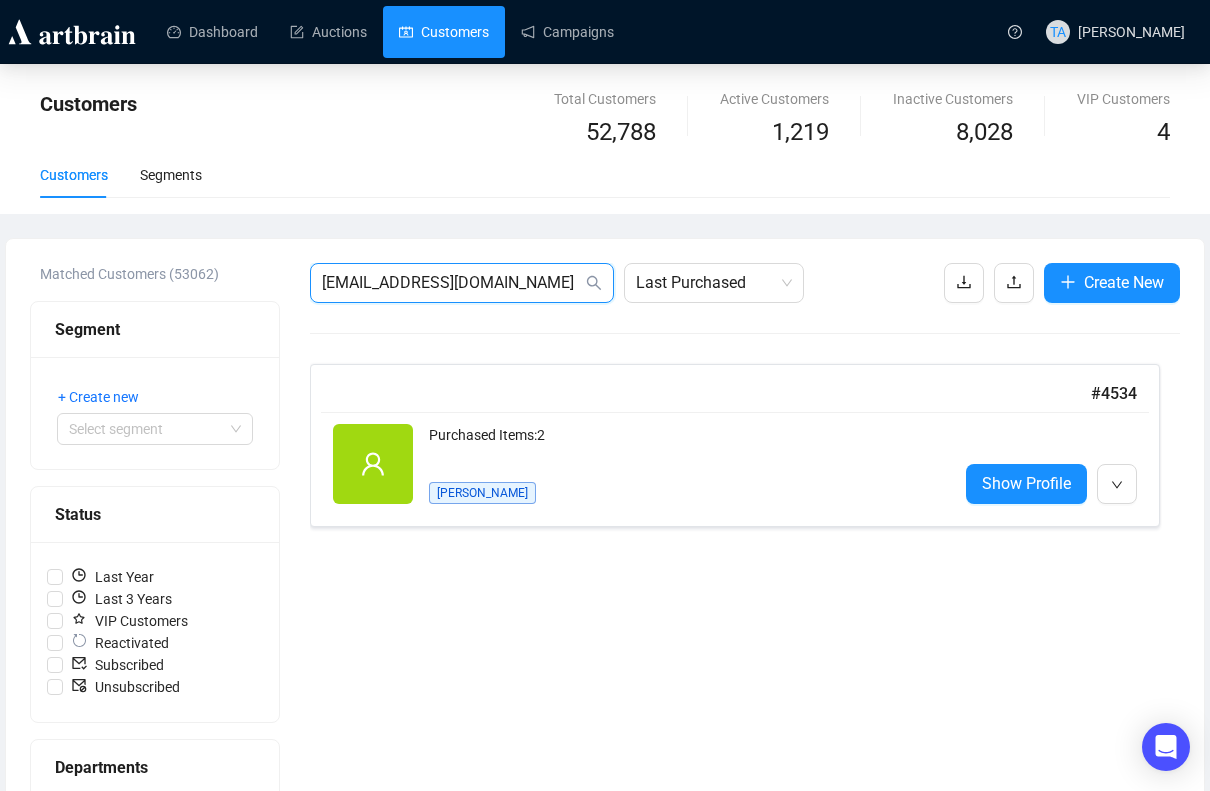 drag, startPoint x: 532, startPoint y: 283, endPoint x: -89, endPoint y: 204, distance: 626.0048 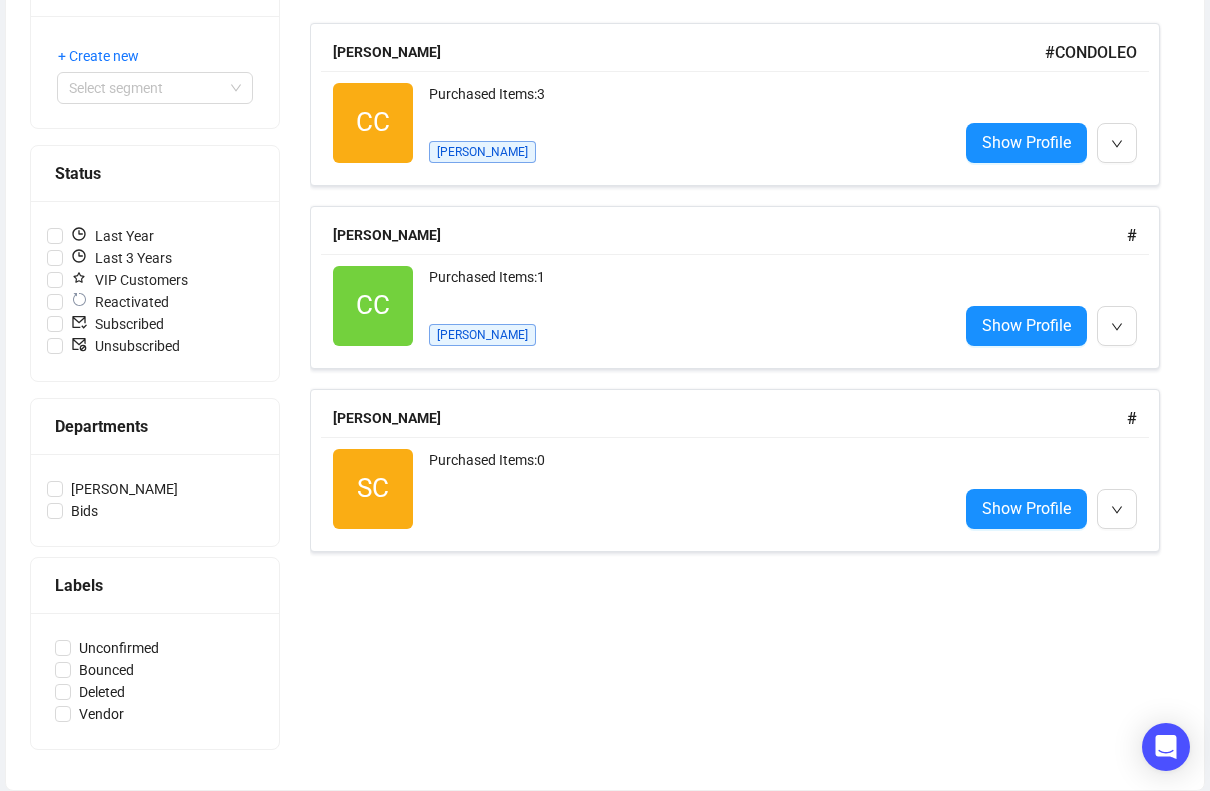 scroll, scrollTop: 0, scrollLeft: 0, axis: both 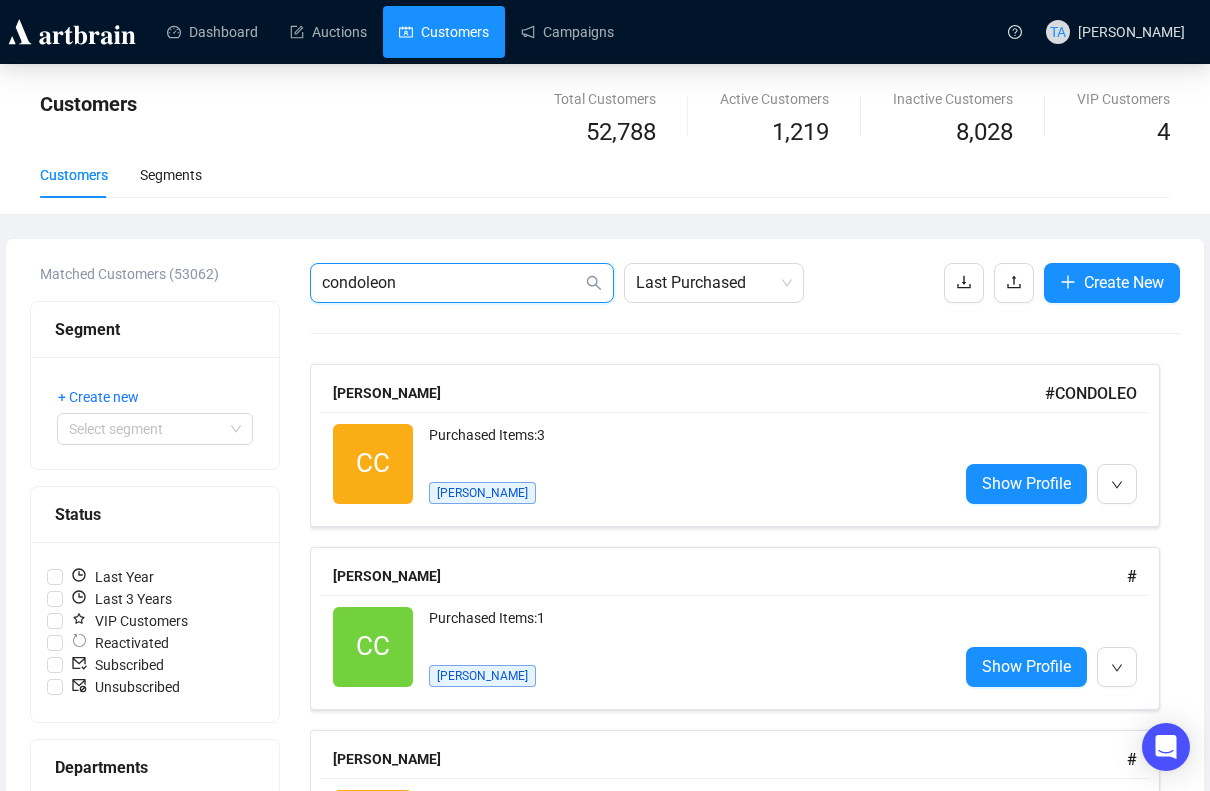 click on "condoleon" at bounding box center [452, 283] 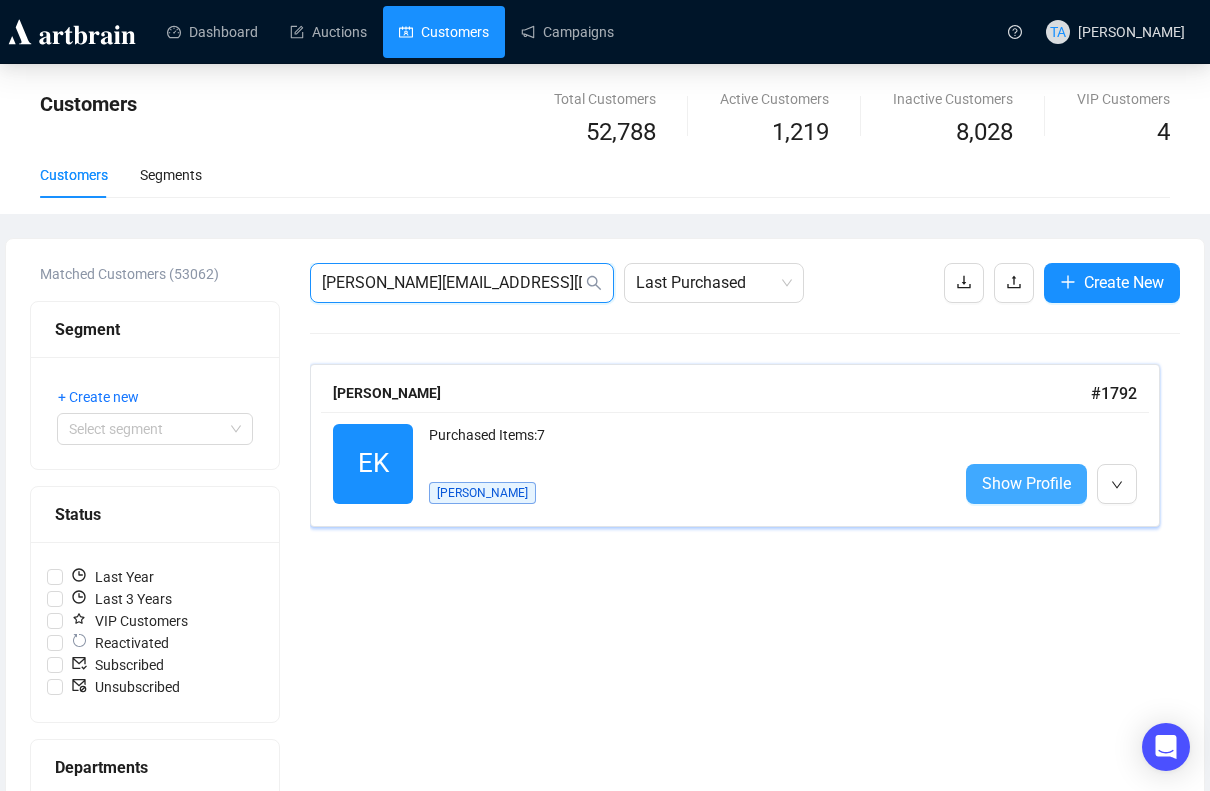 type on "Eva_condoleon@hotmail.com" 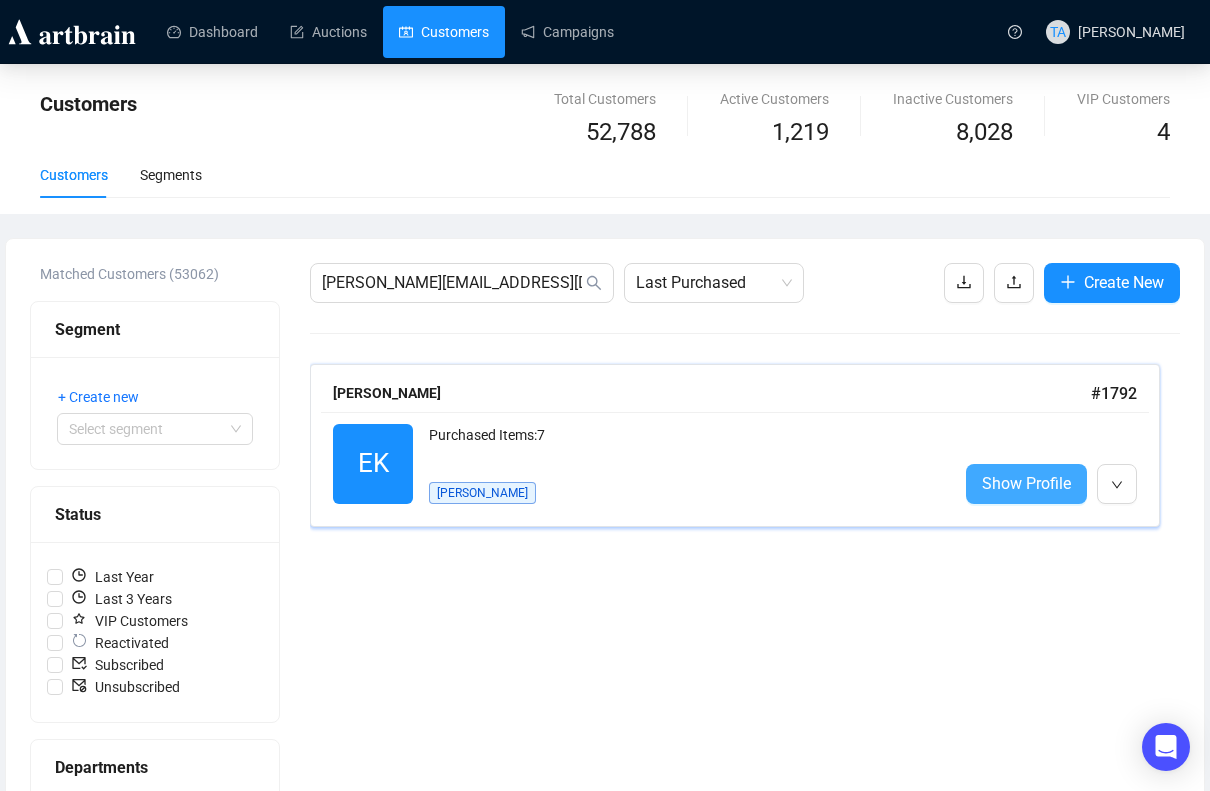click on "Show Profile" at bounding box center (1026, 483) 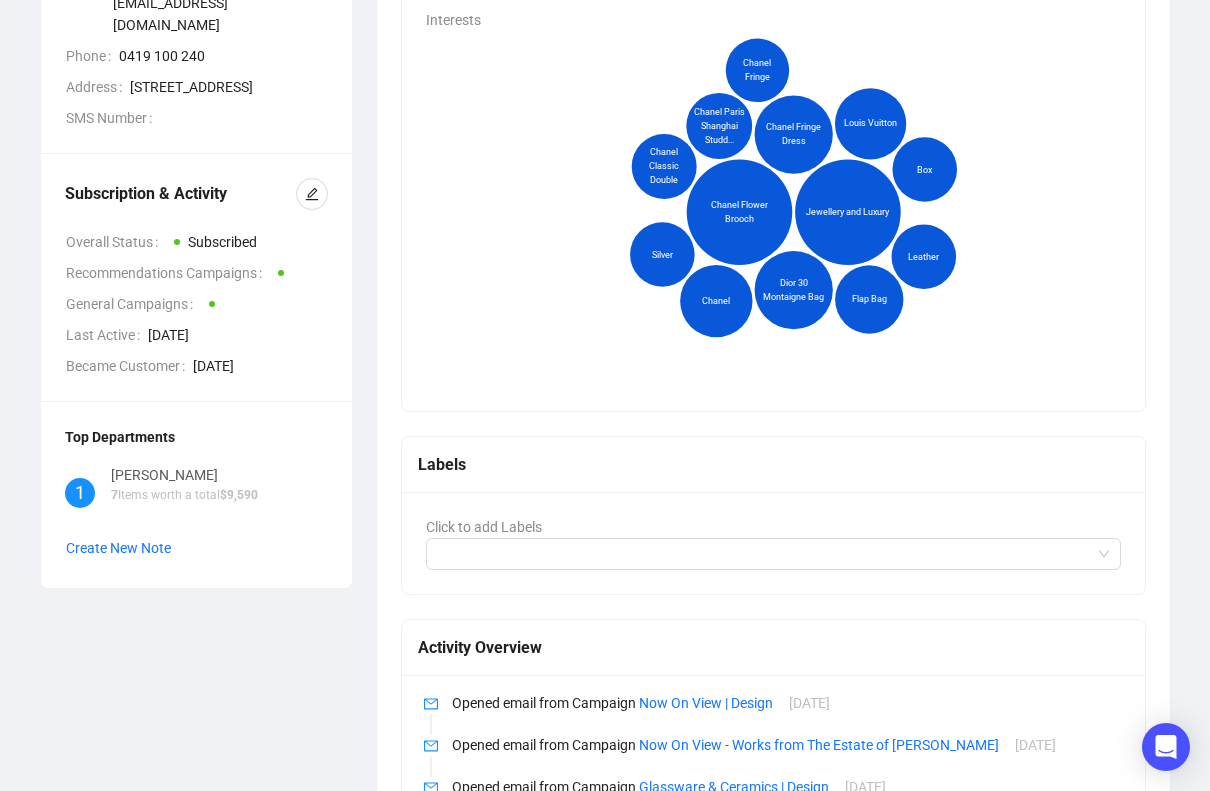 scroll, scrollTop: 0, scrollLeft: 0, axis: both 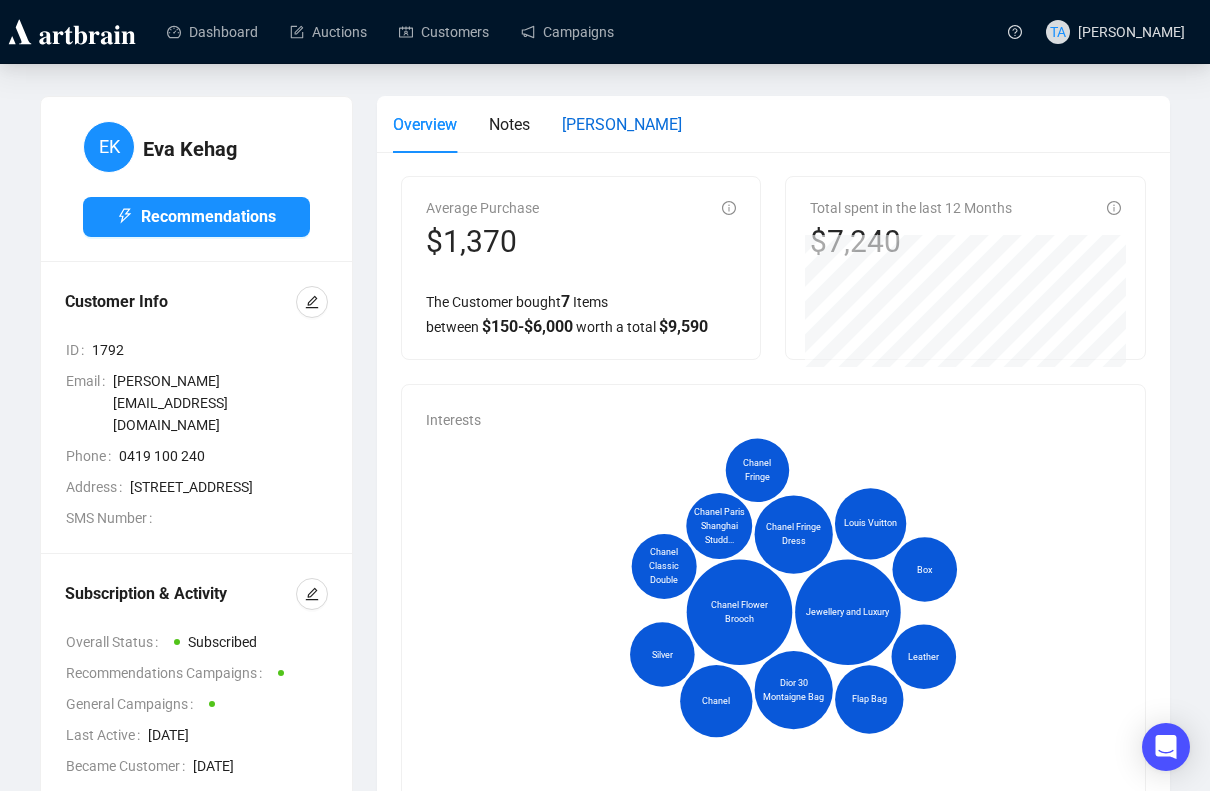 click on "Shapiro" at bounding box center [622, 124] 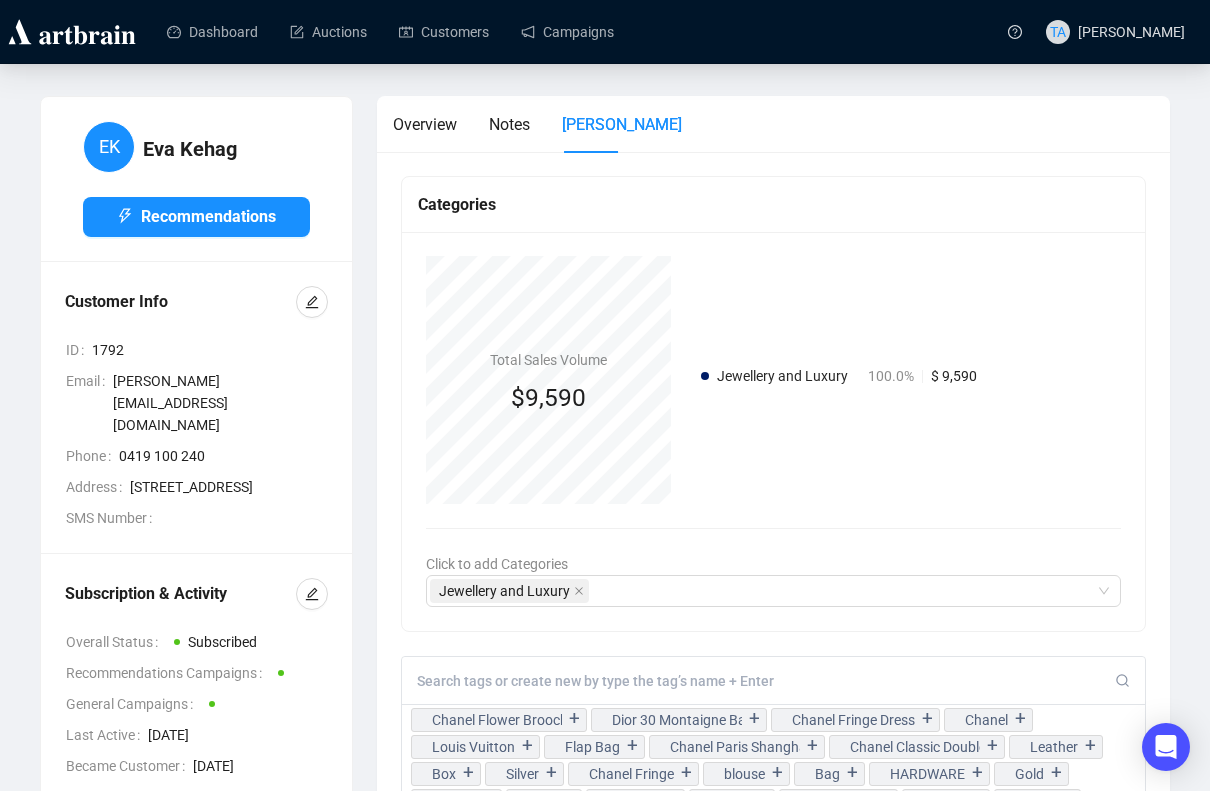 scroll, scrollTop: 400, scrollLeft: 0, axis: vertical 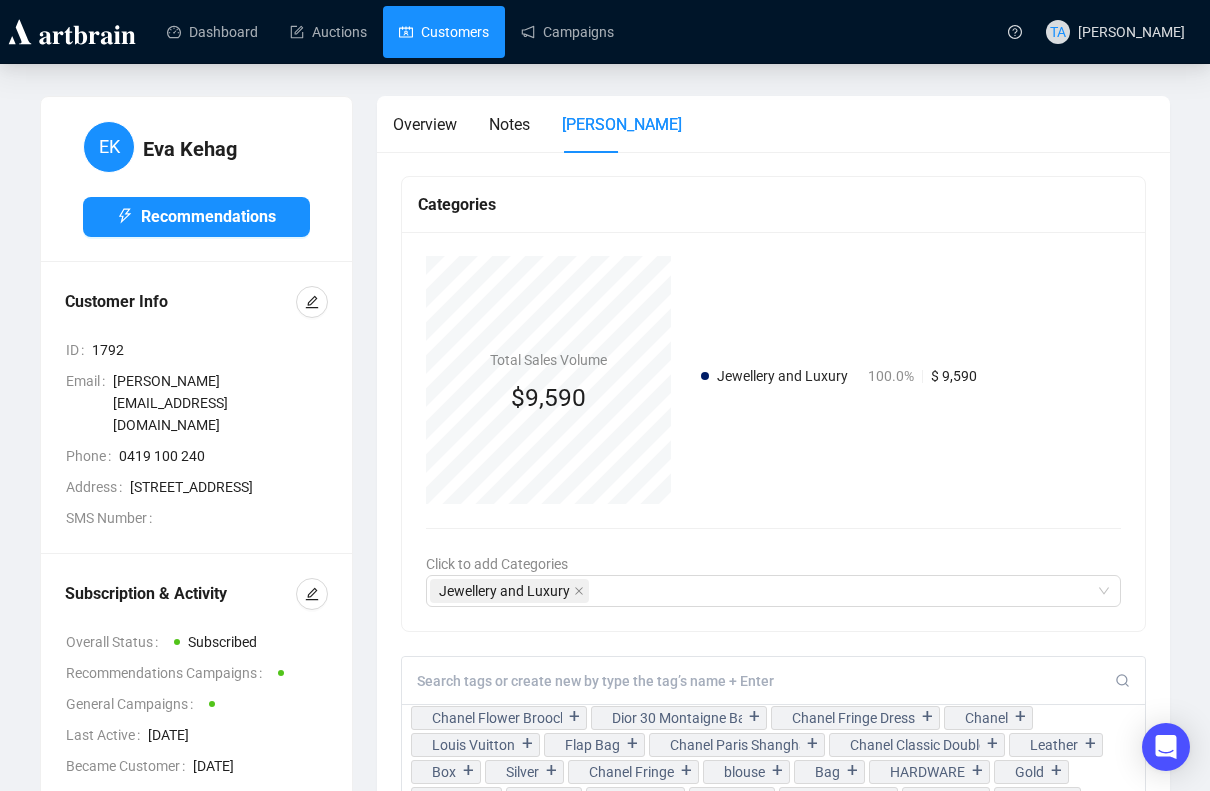 click on "Customers" at bounding box center [444, 32] 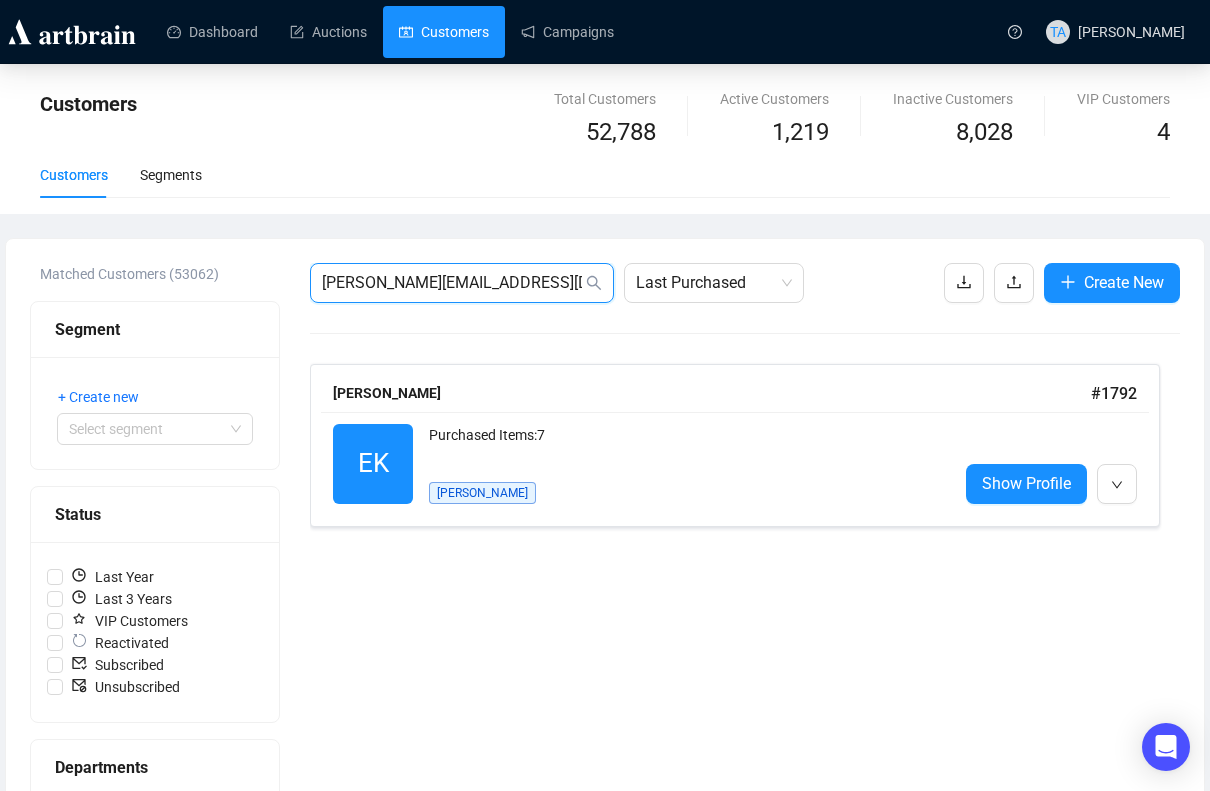 drag, startPoint x: 556, startPoint y: 282, endPoint x: -43, endPoint y: 231, distance: 601.1672 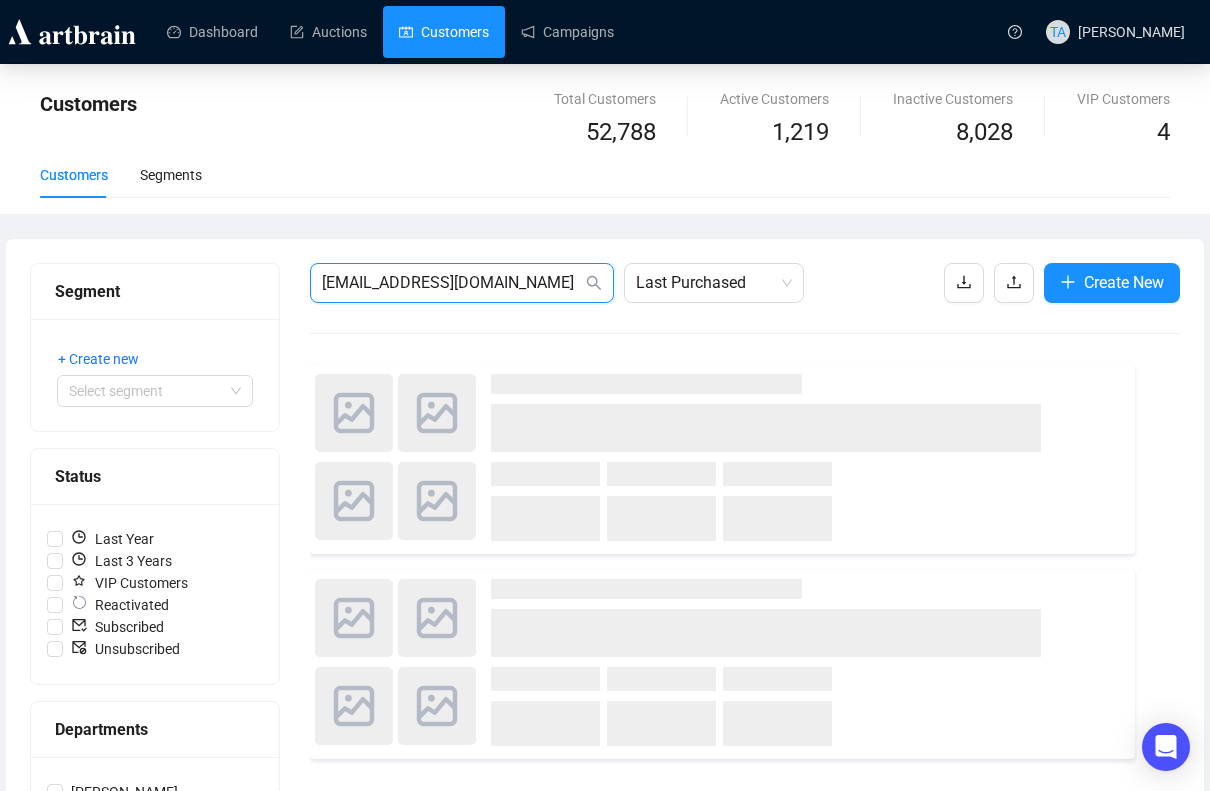 type on "nickvass1@outlook.com" 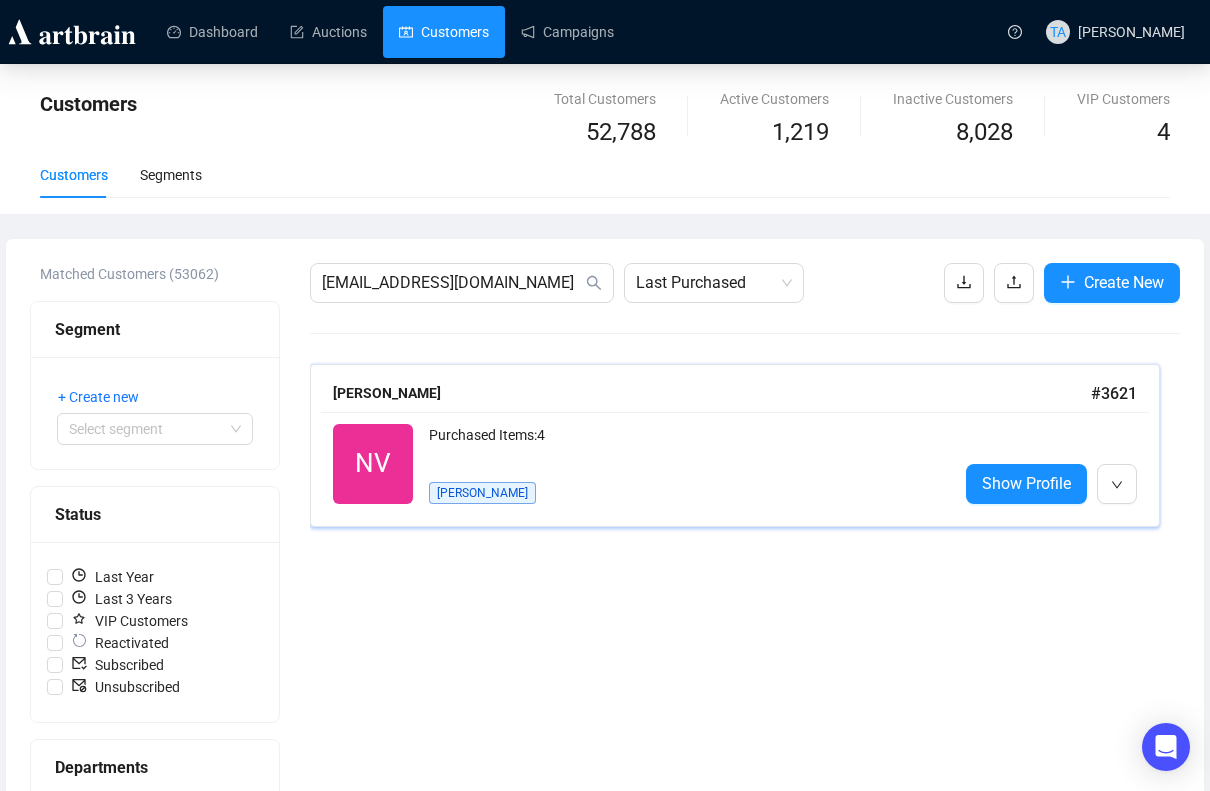 click on "Show Profile" at bounding box center [1051, 464] 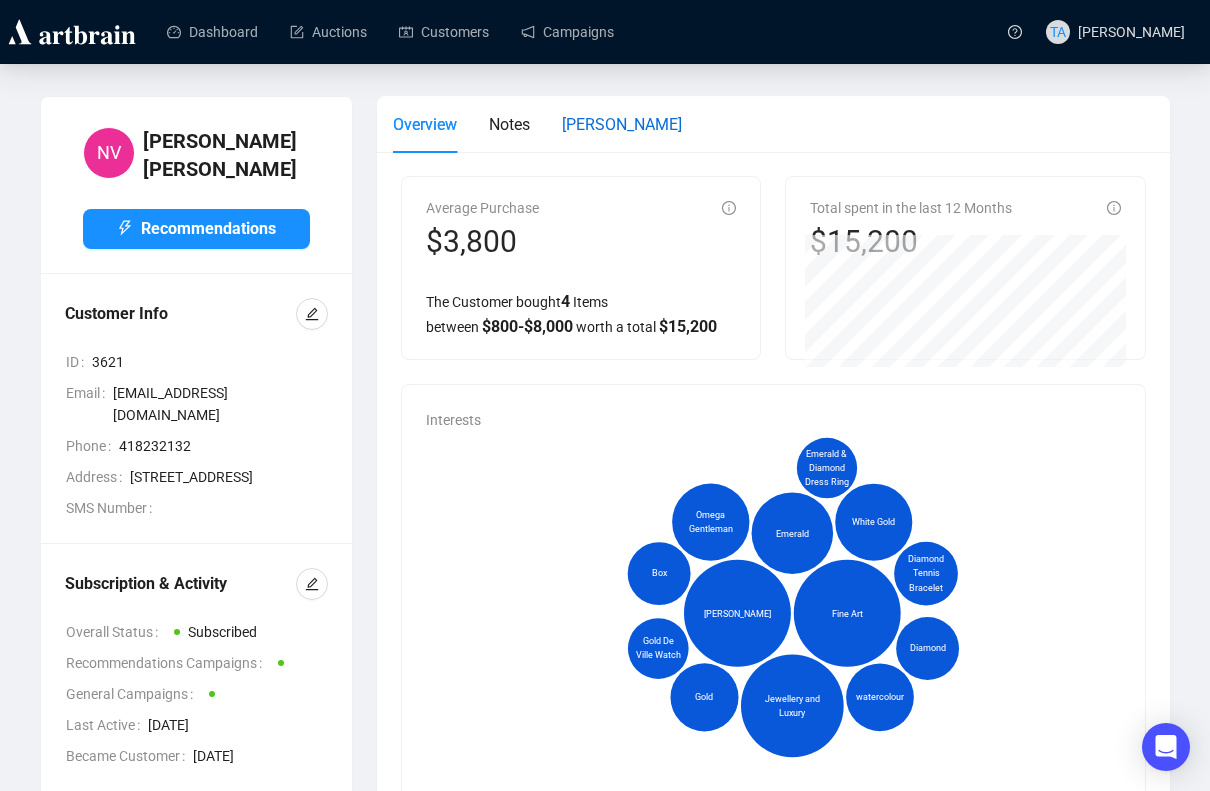 click on "Shapiro" at bounding box center (622, 124) 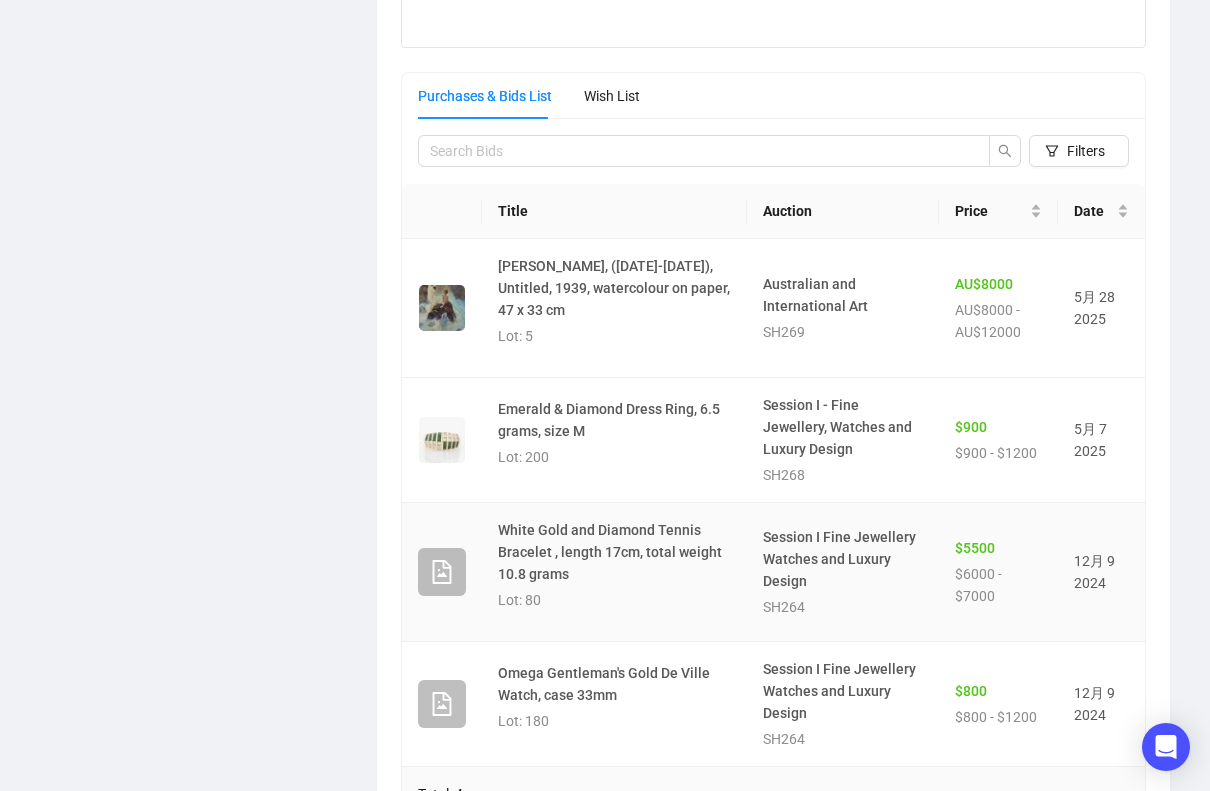 scroll, scrollTop: 1151, scrollLeft: 0, axis: vertical 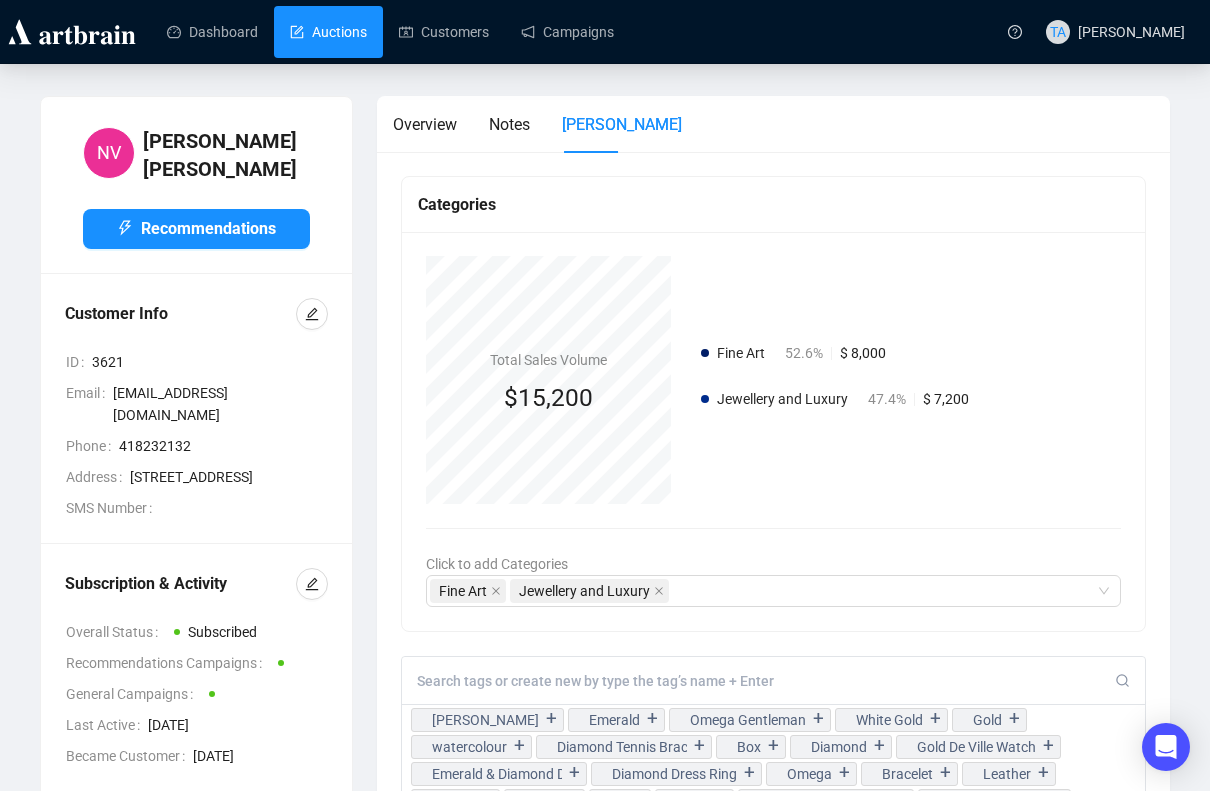 click on "Auctions" at bounding box center (328, 32) 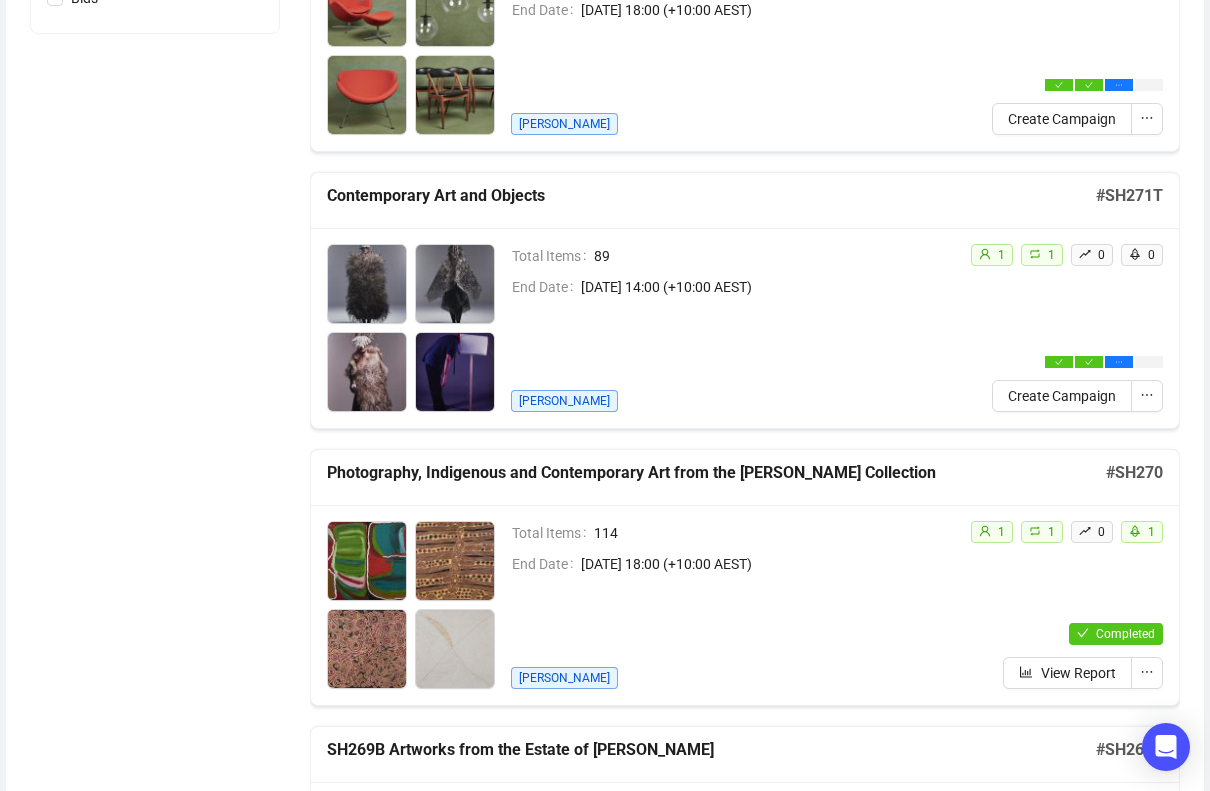 scroll, scrollTop: 800, scrollLeft: 0, axis: vertical 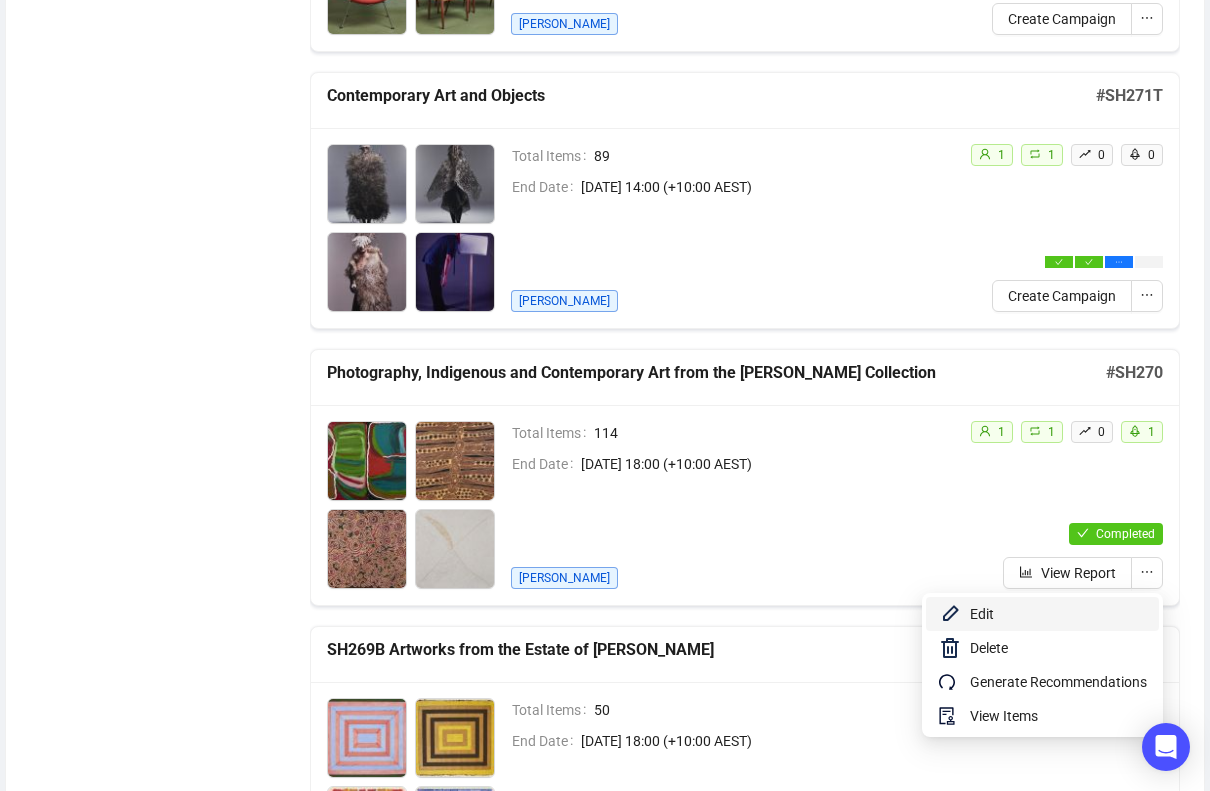 click on "Edit" at bounding box center [1058, 614] 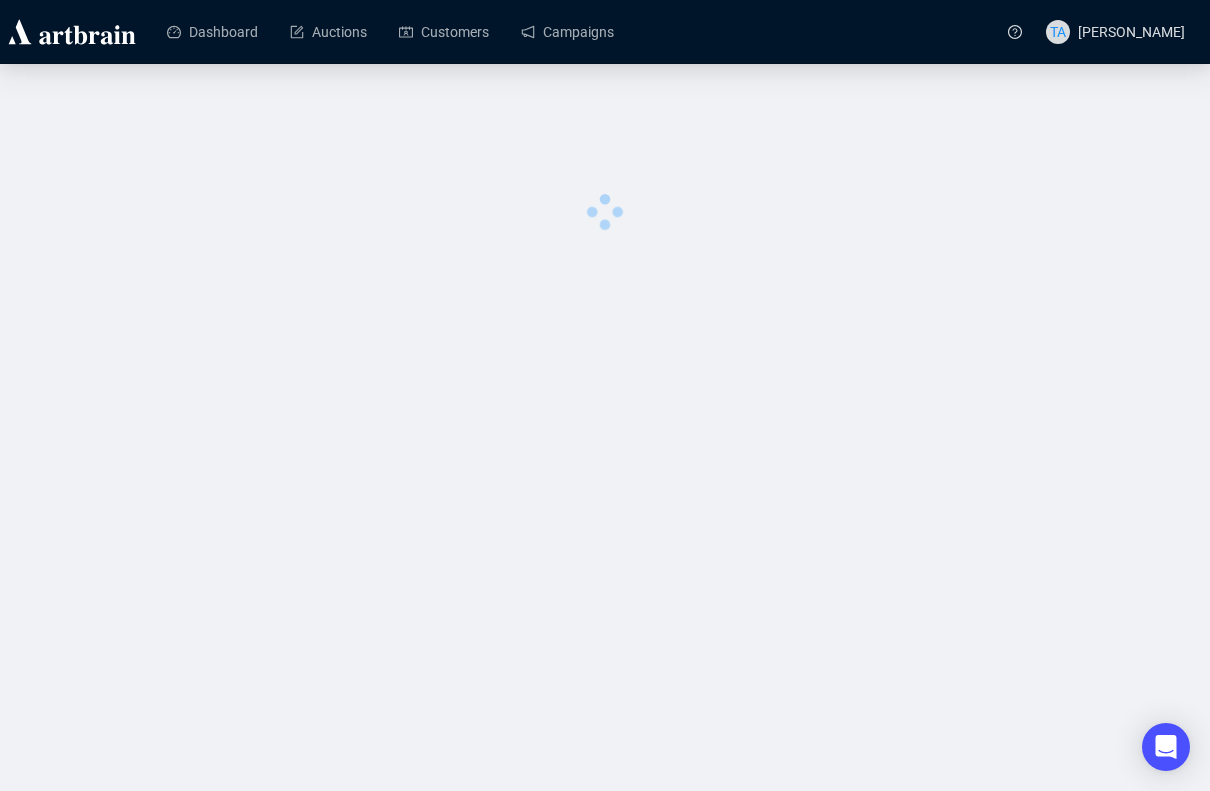 scroll, scrollTop: 0, scrollLeft: 0, axis: both 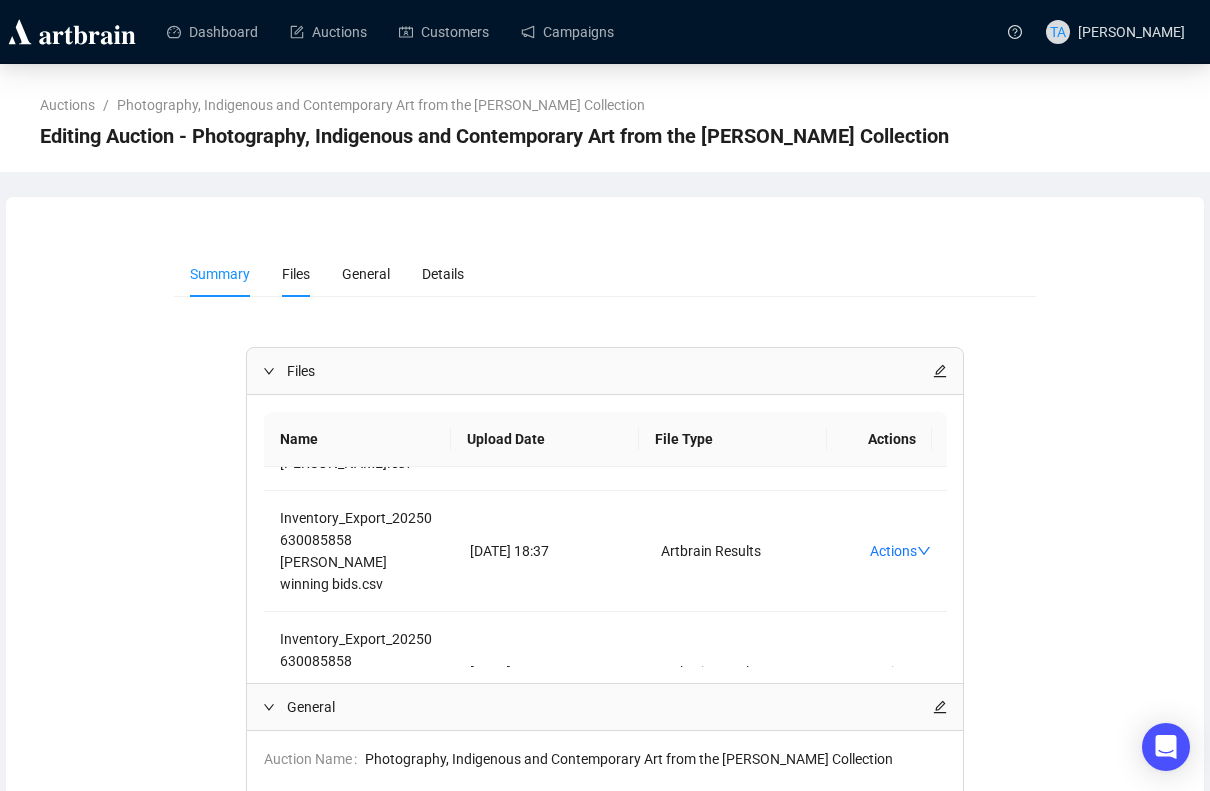 click on "Files" at bounding box center (296, 274) 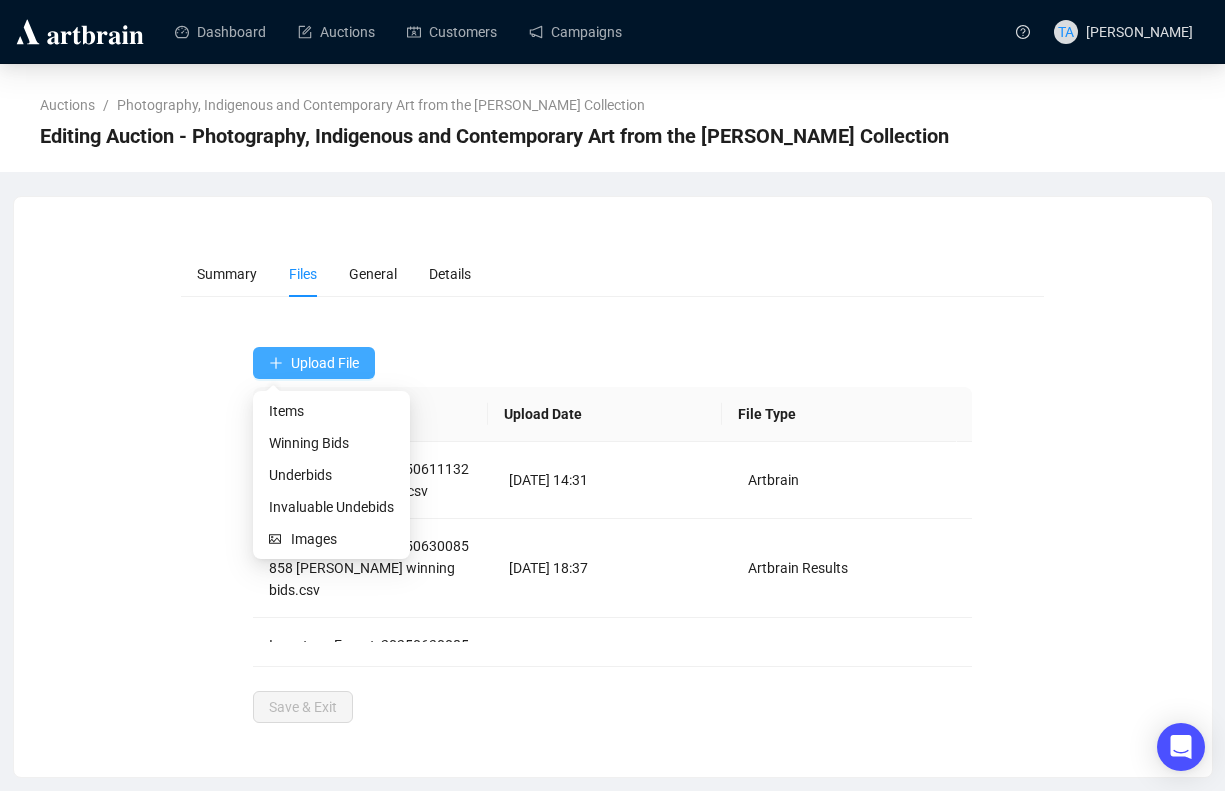 click on "Upload File" at bounding box center (325, 363) 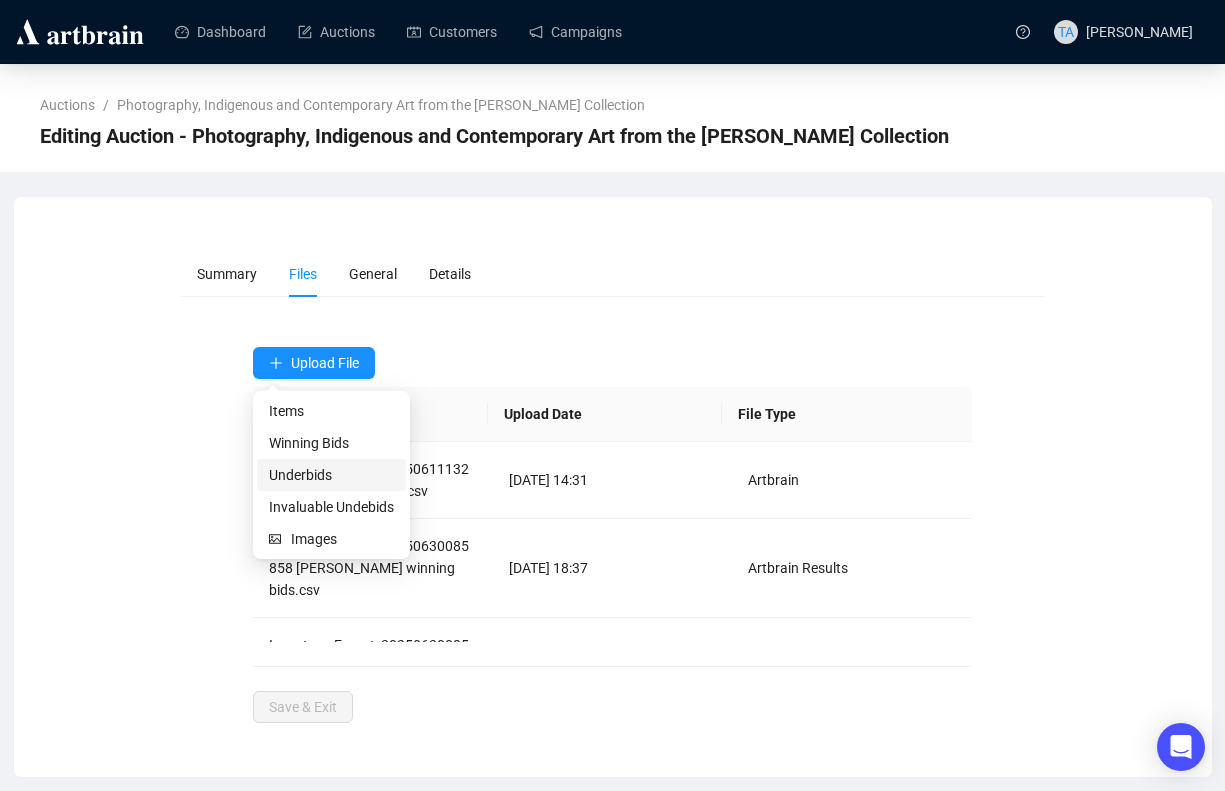 click on "Underbids" at bounding box center [331, 475] 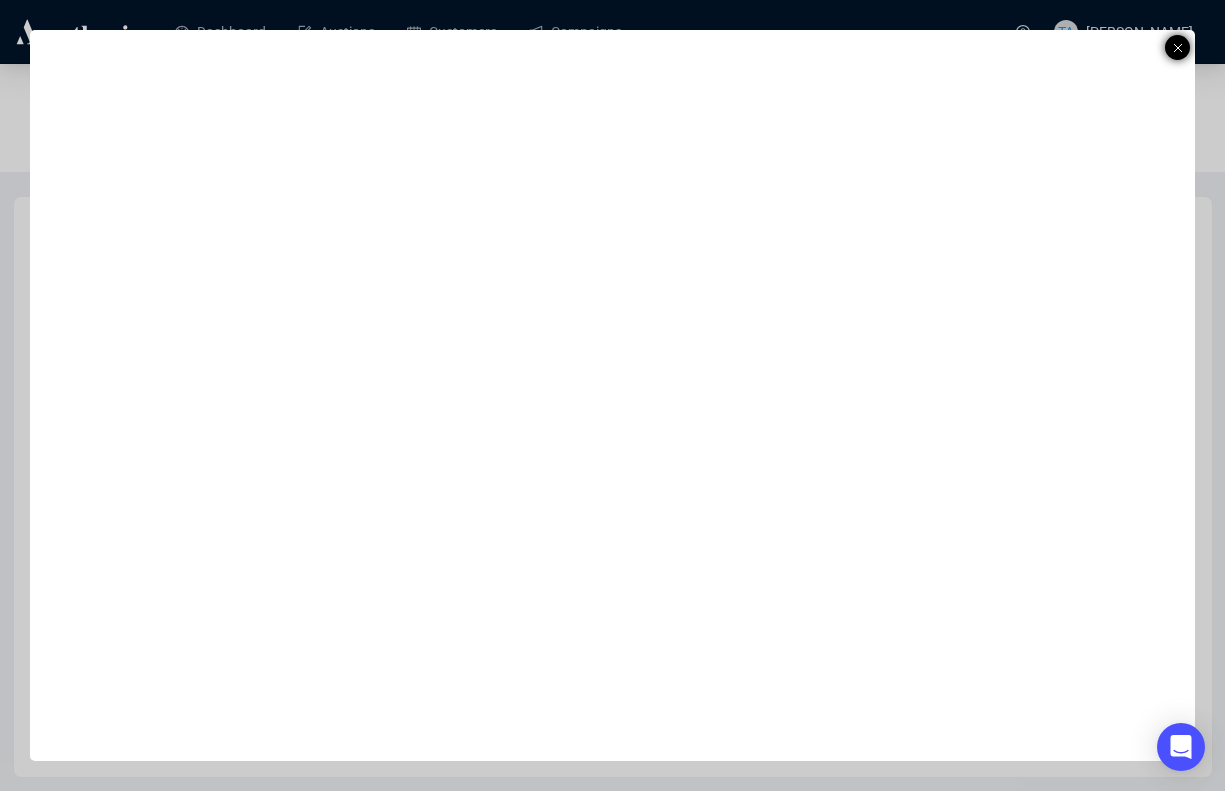 click 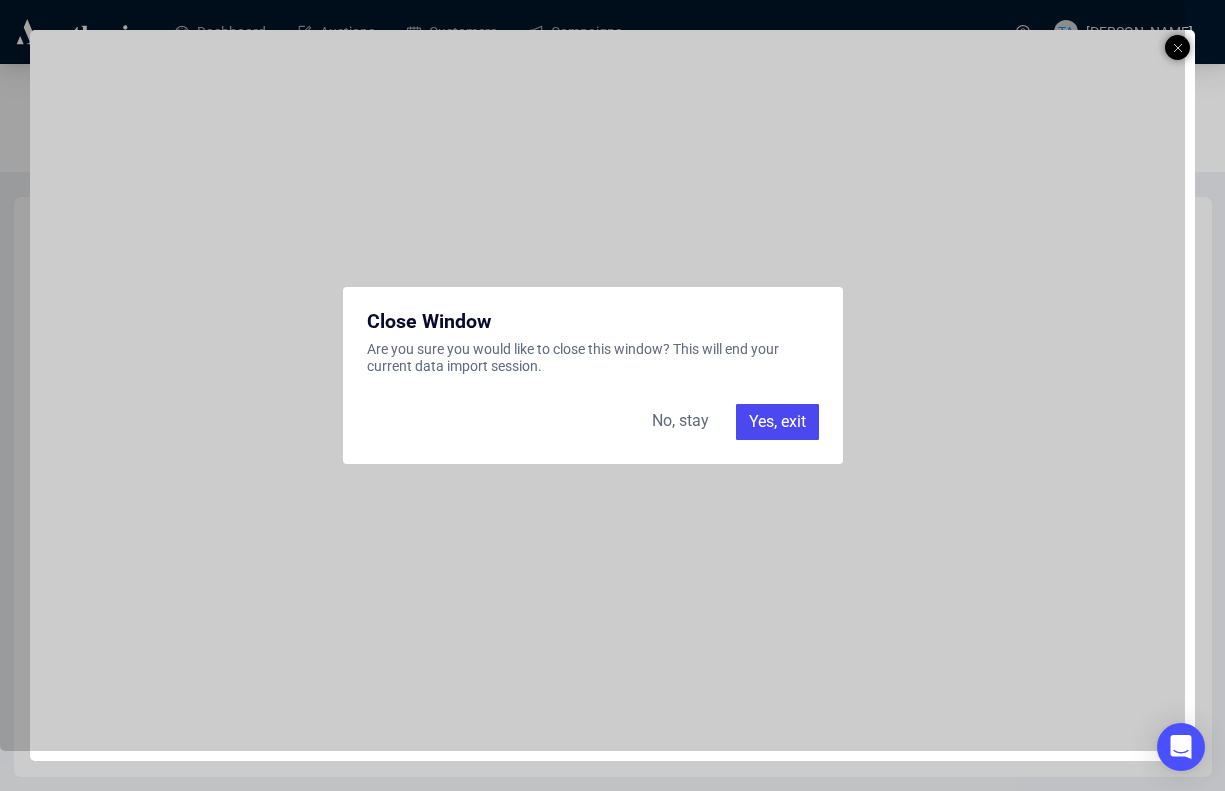 click on "Yes, exit" at bounding box center [777, 422] 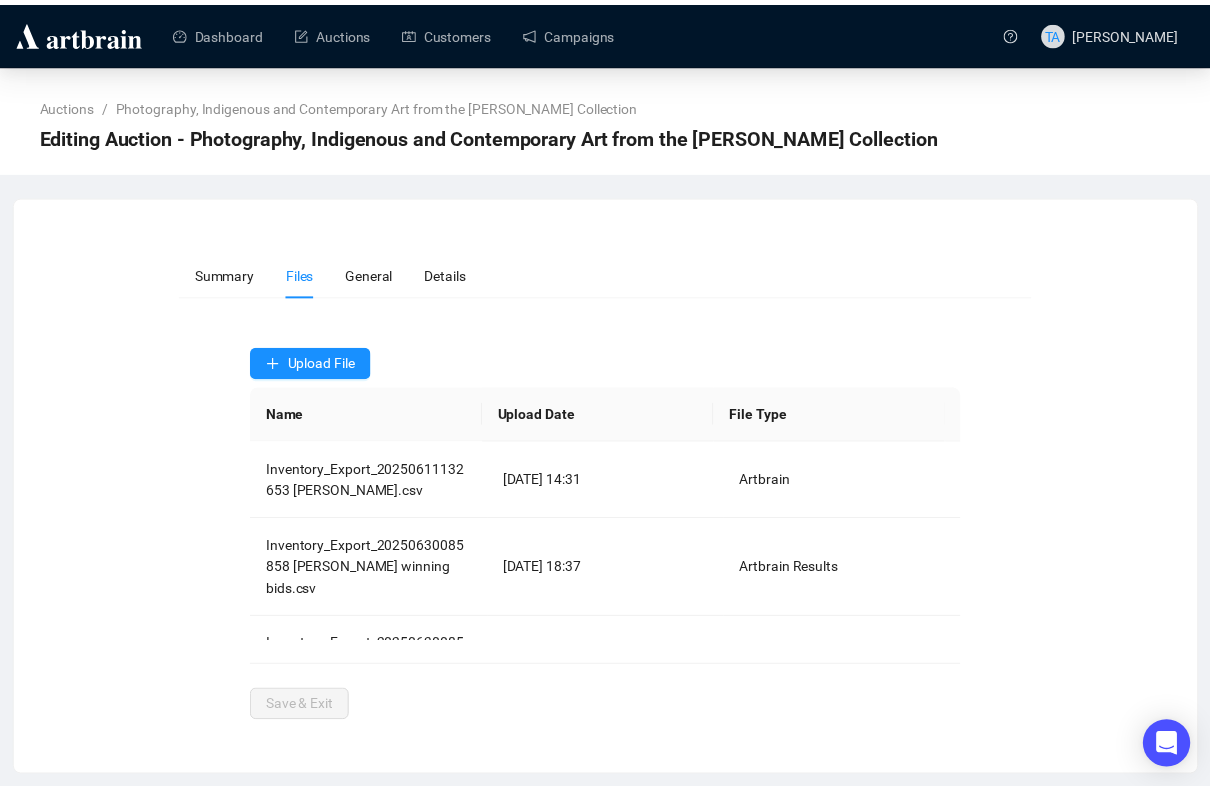 scroll, scrollTop: 31, scrollLeft: 0, axis: vertical 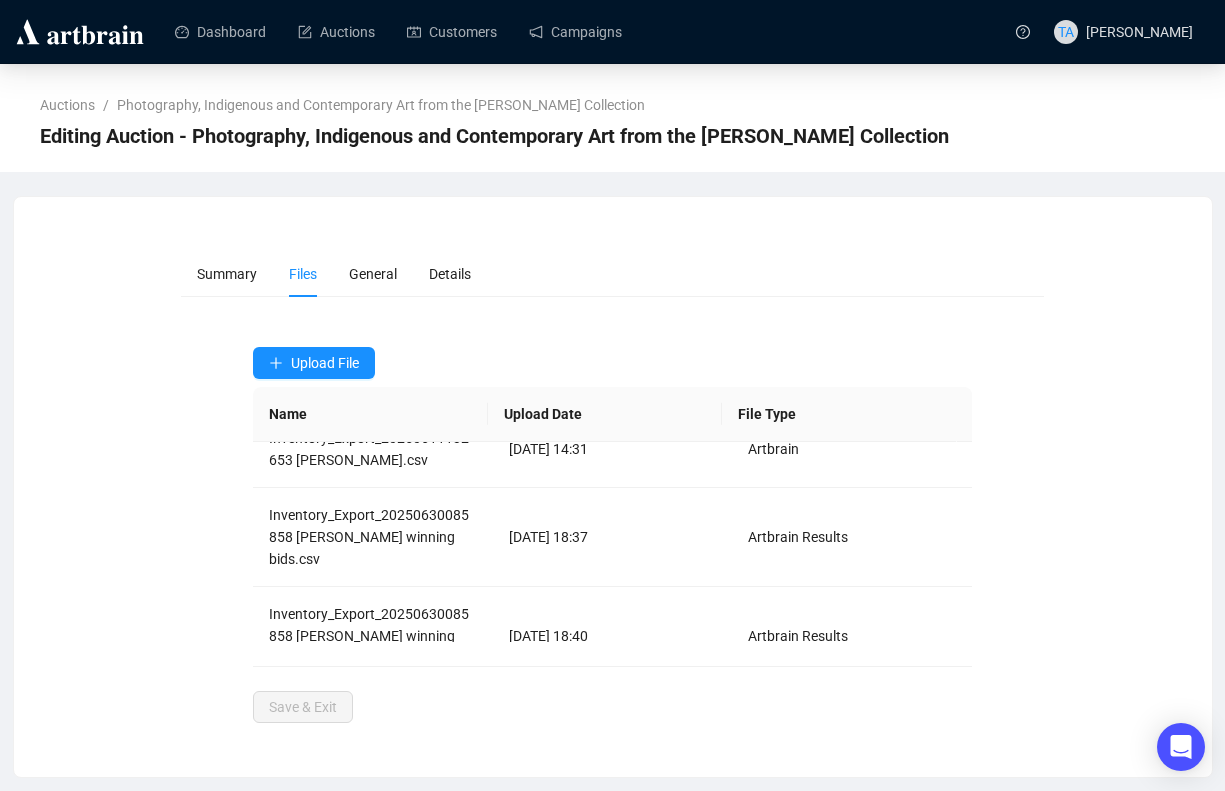 click on "Summary Files General Details Upload File Name Upload Date File Type       Inventory_Export_20250611132653 CORRIGAN.csv Jun 11, 2025 14:31 Artbrain Inventory_Export_20250630085858 CORRIGAN winning bids.csv Jul 01, 2025 18:37 Artbrain Results Inventory_Export_20250630085858 CORRIGAN winning bids.csv Jul 01, 2025 18:40 Artbrain Results Save & Exit" at bounding box center (613, 487) 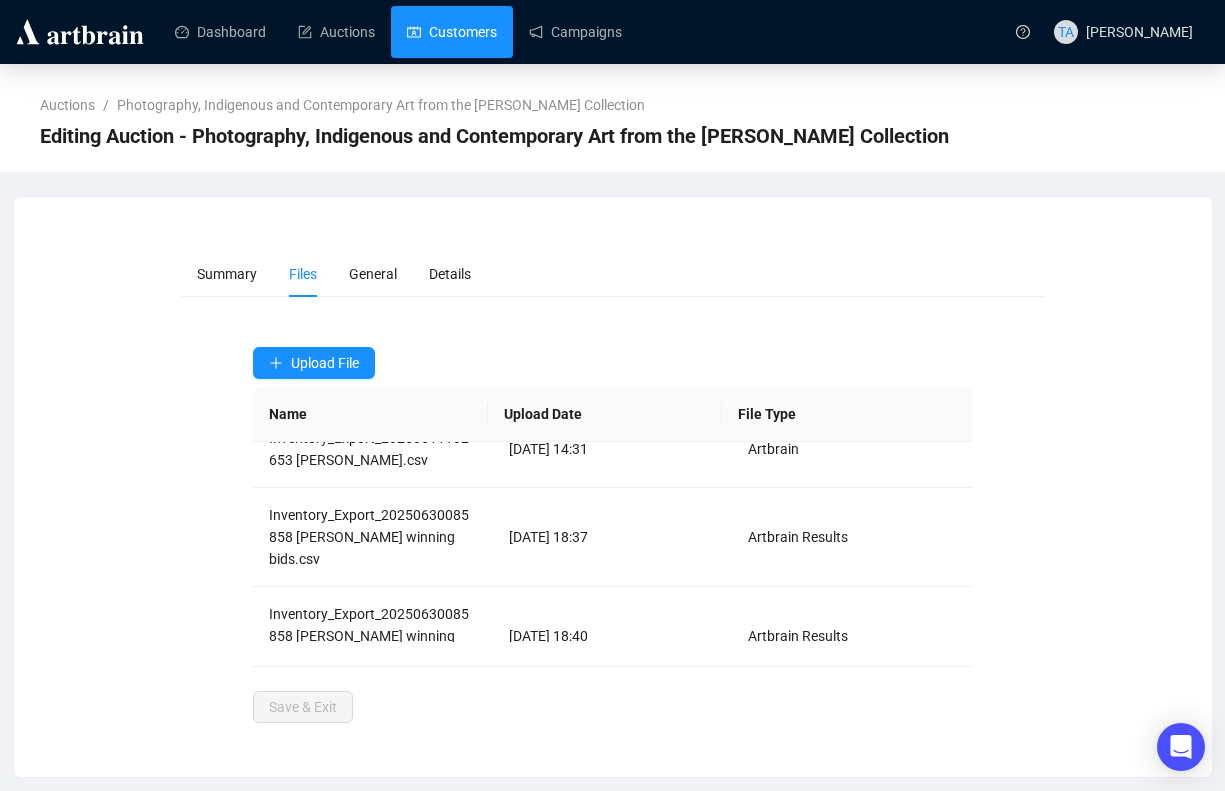 click on "Customers" at bounding box center (452, 32) 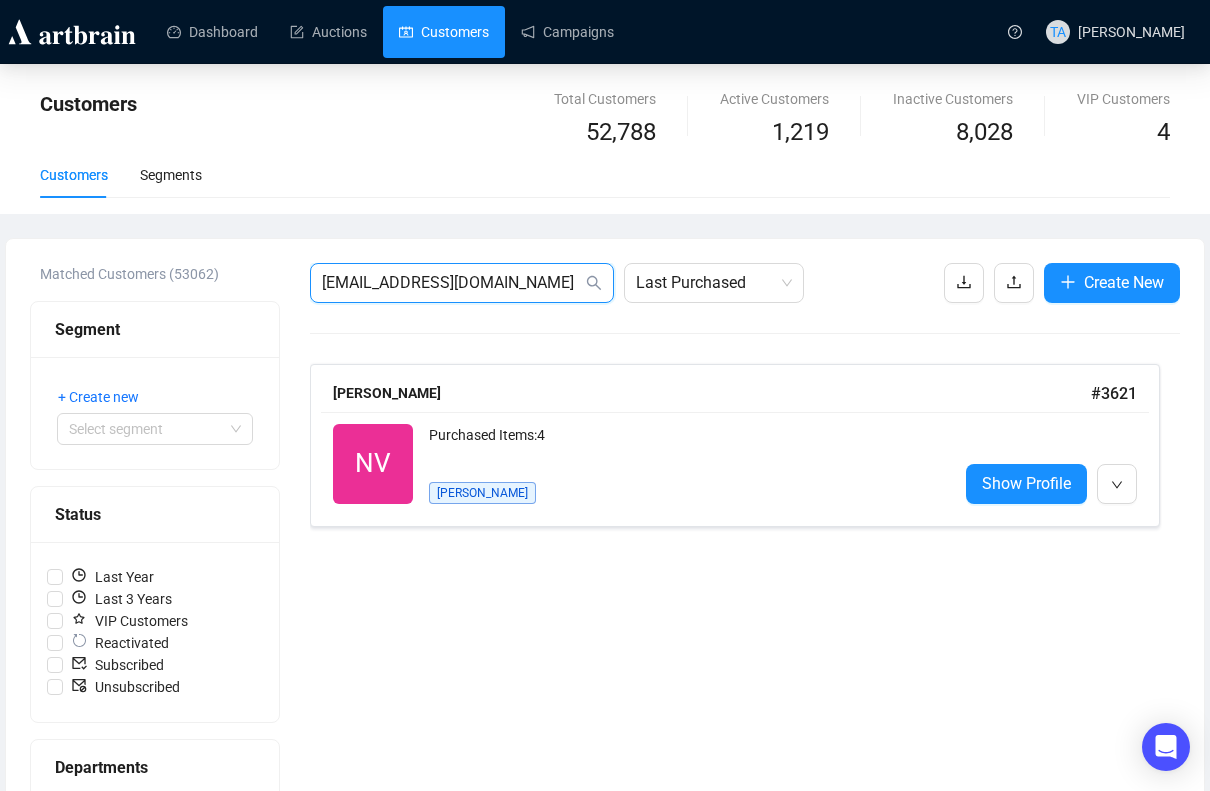 click on "nickvass1@outlook.com" at bounding box center (452, 283) 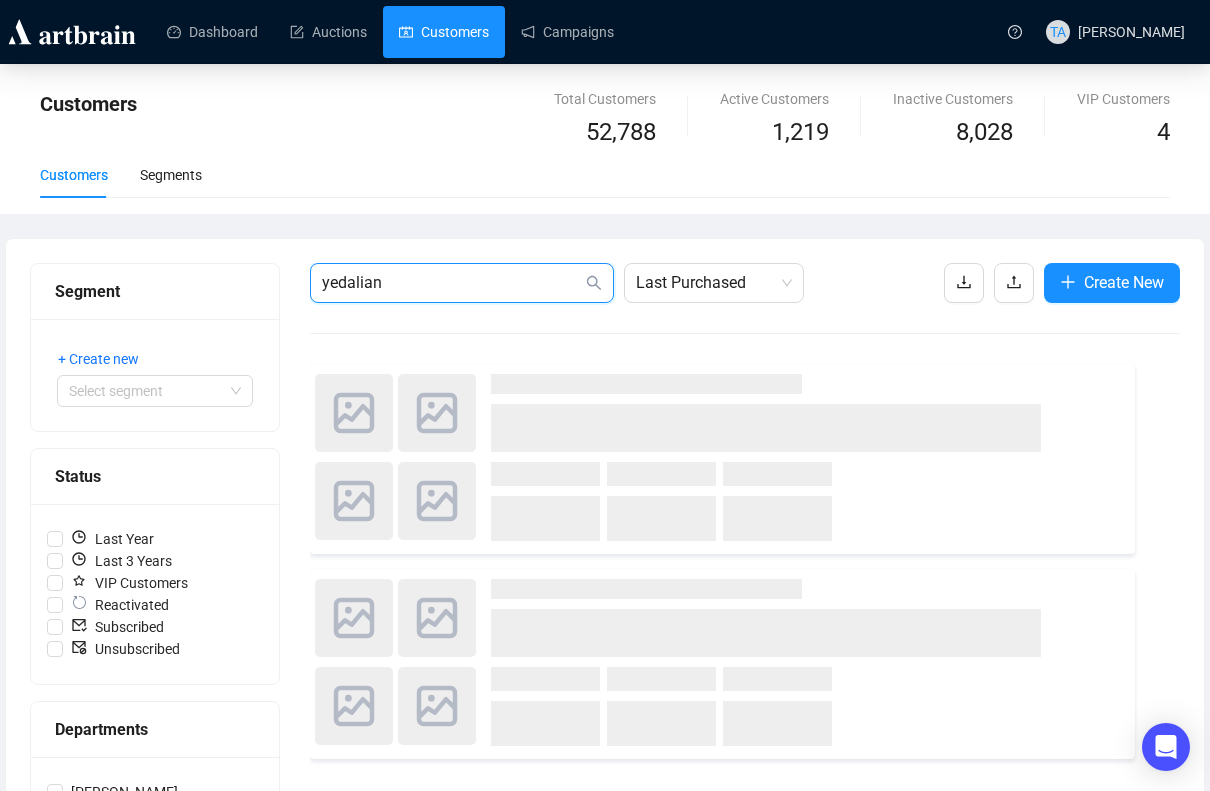type on "yedalian" 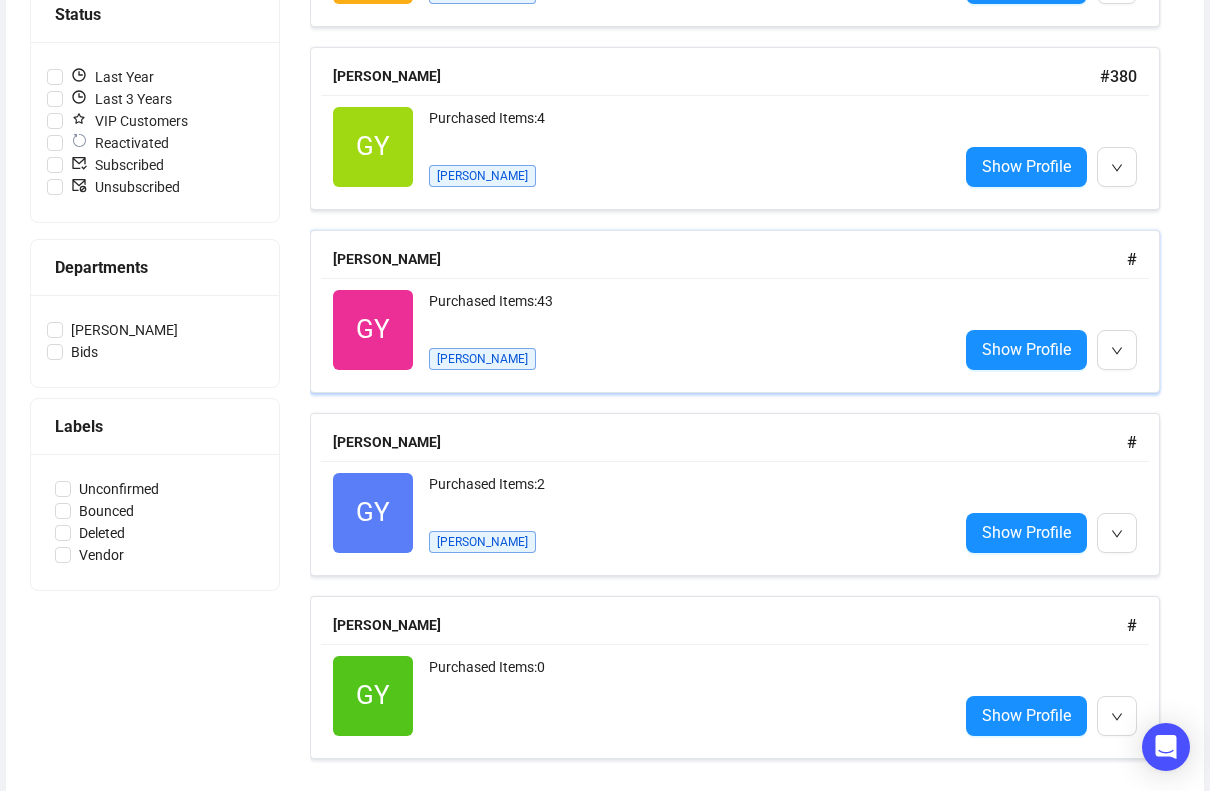 scroll, scrollTop: 513, scrollLeft: 0, axis: vertical 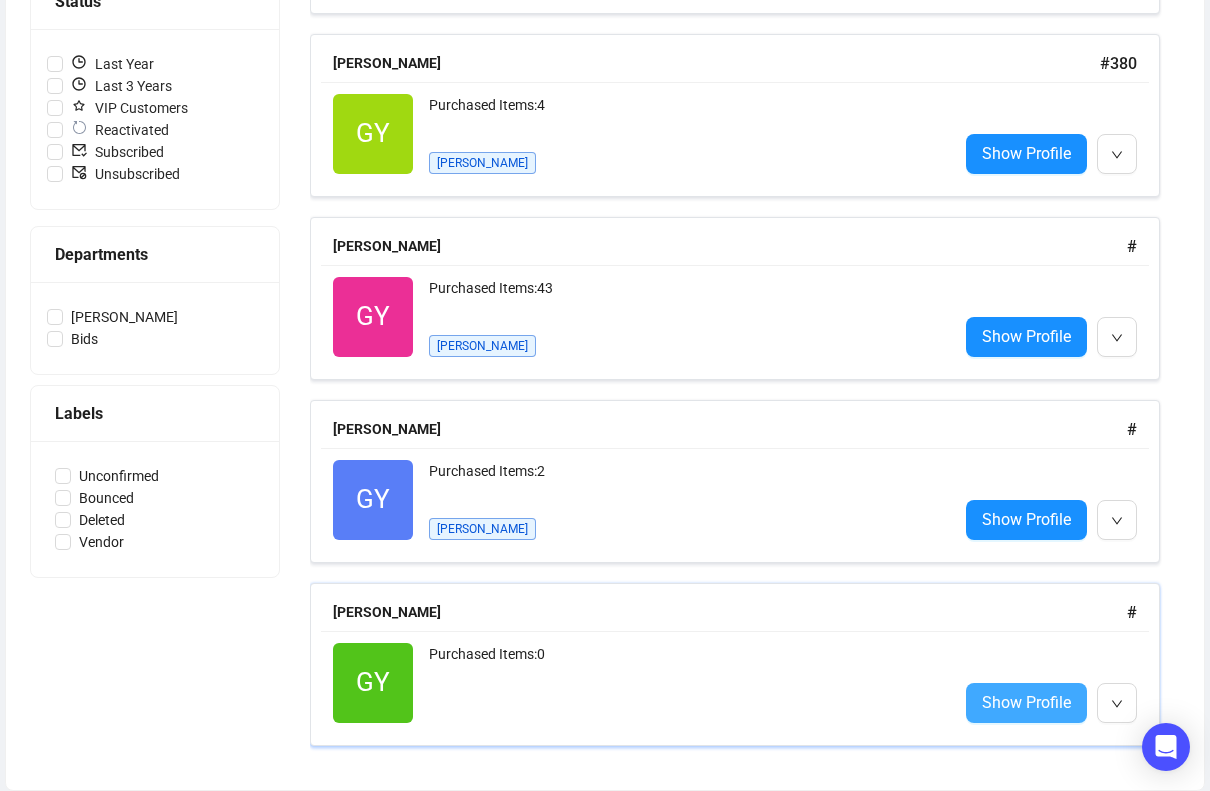 click on "Show Profile" at bounding box center [1026, 702] 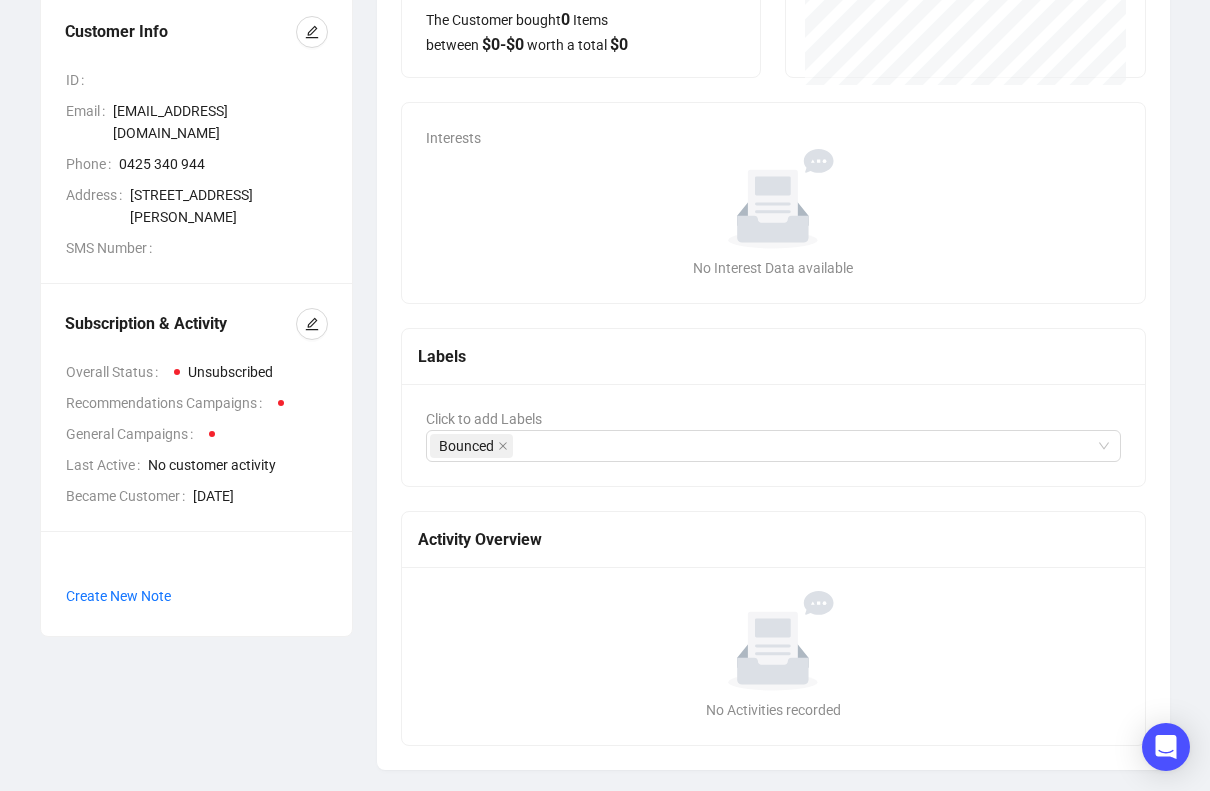 scroll, scrollTop: 280, scrollLeft: 0, axis: vertical 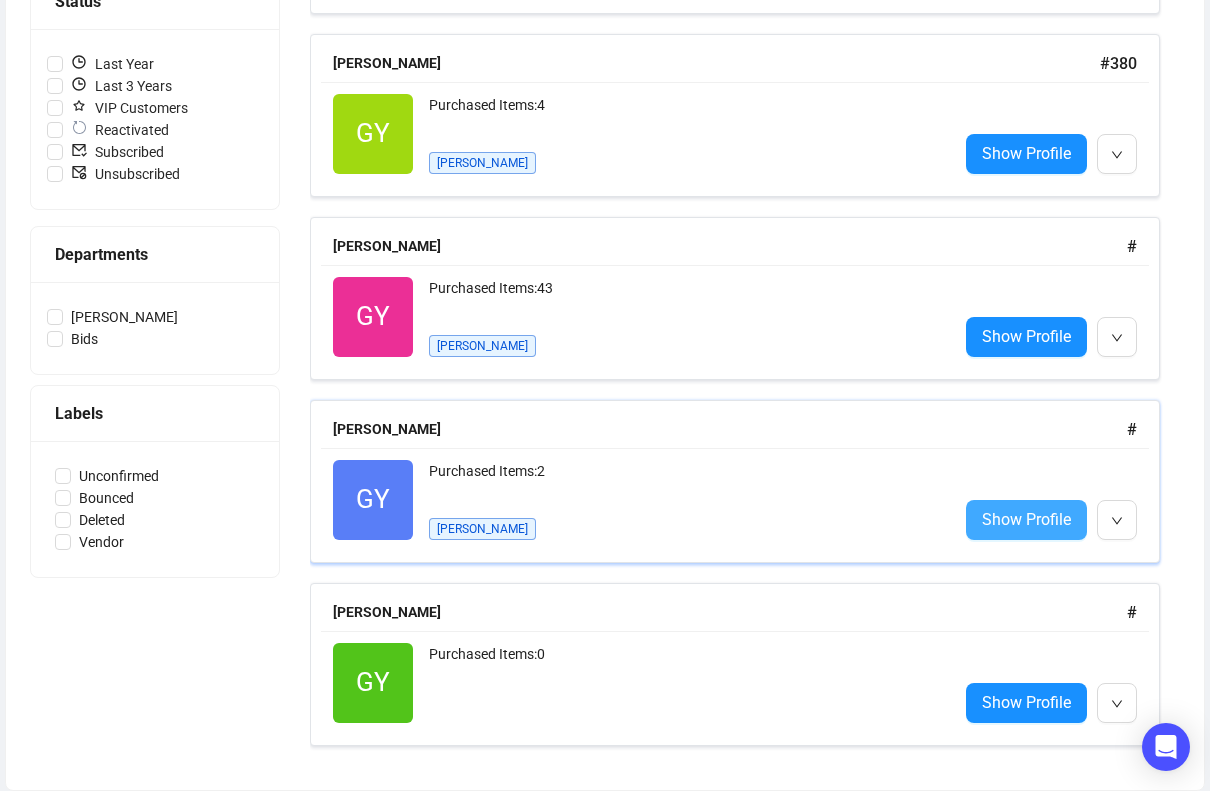 click on "Show Profile" at bounding box center [1026, 519] 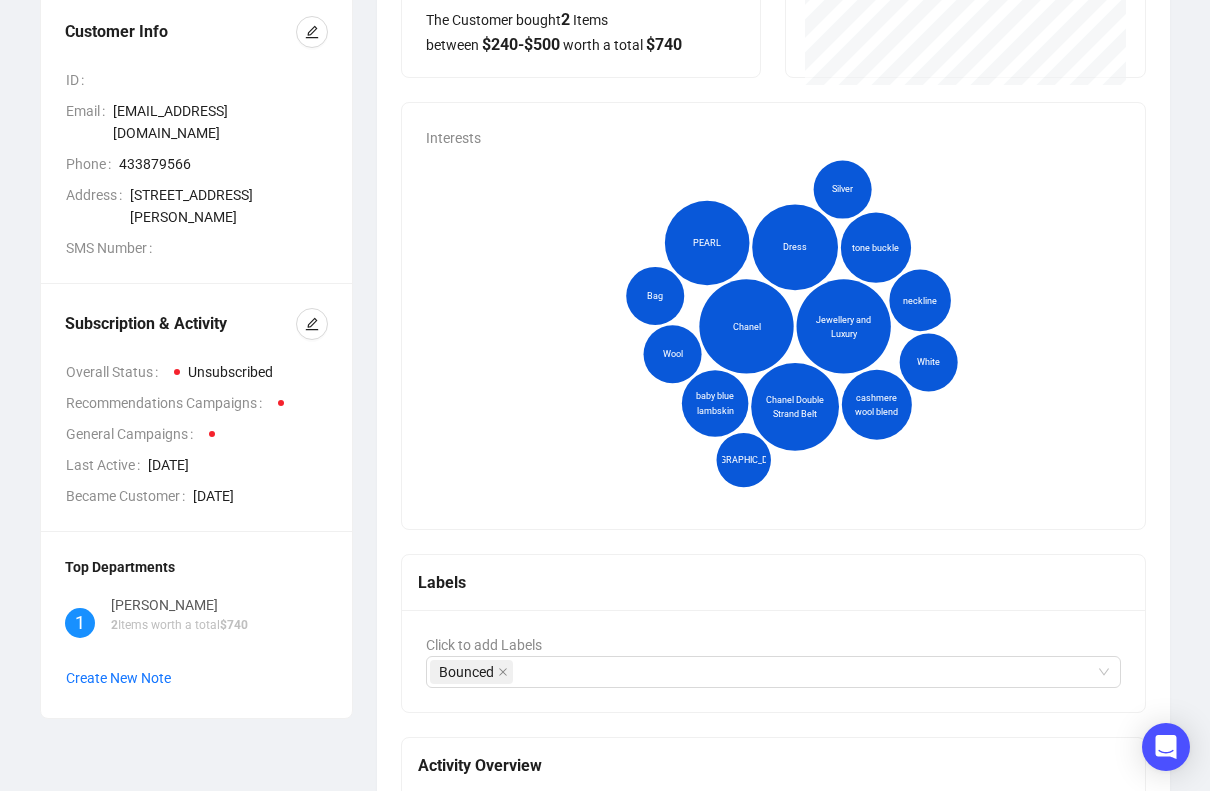 scroll, scrollTop: 280, scrollLeft: 0, axis: vertical 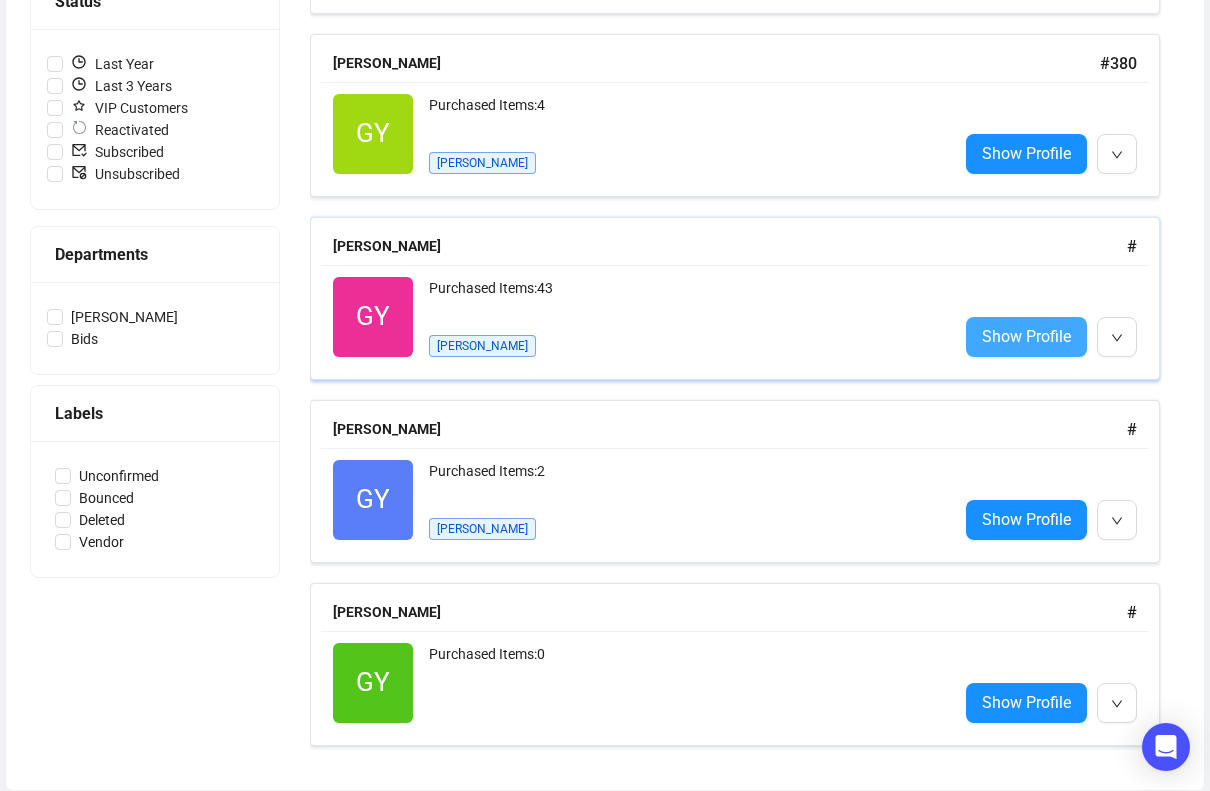 click on "Show Profile" at bounding box center (1026, 337) 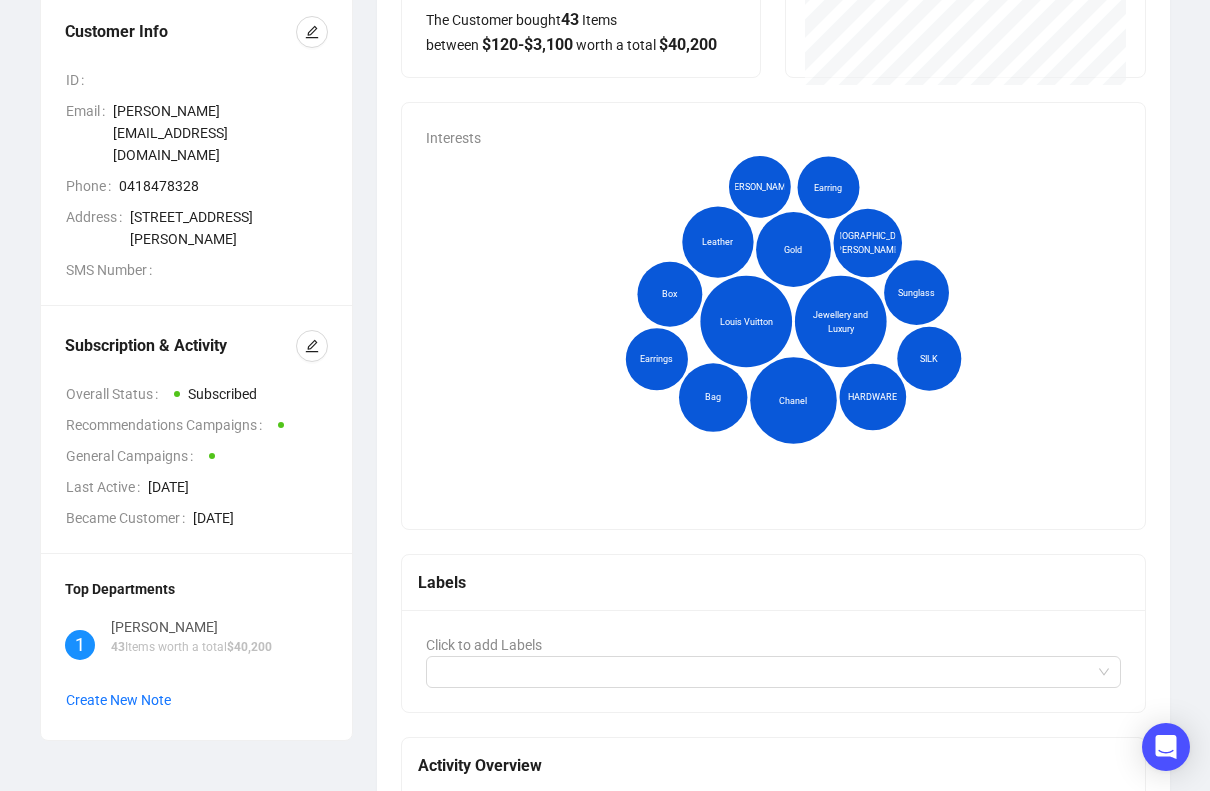 scroll, scrollTop: 280, scrollLeft: 0, axis: vertical 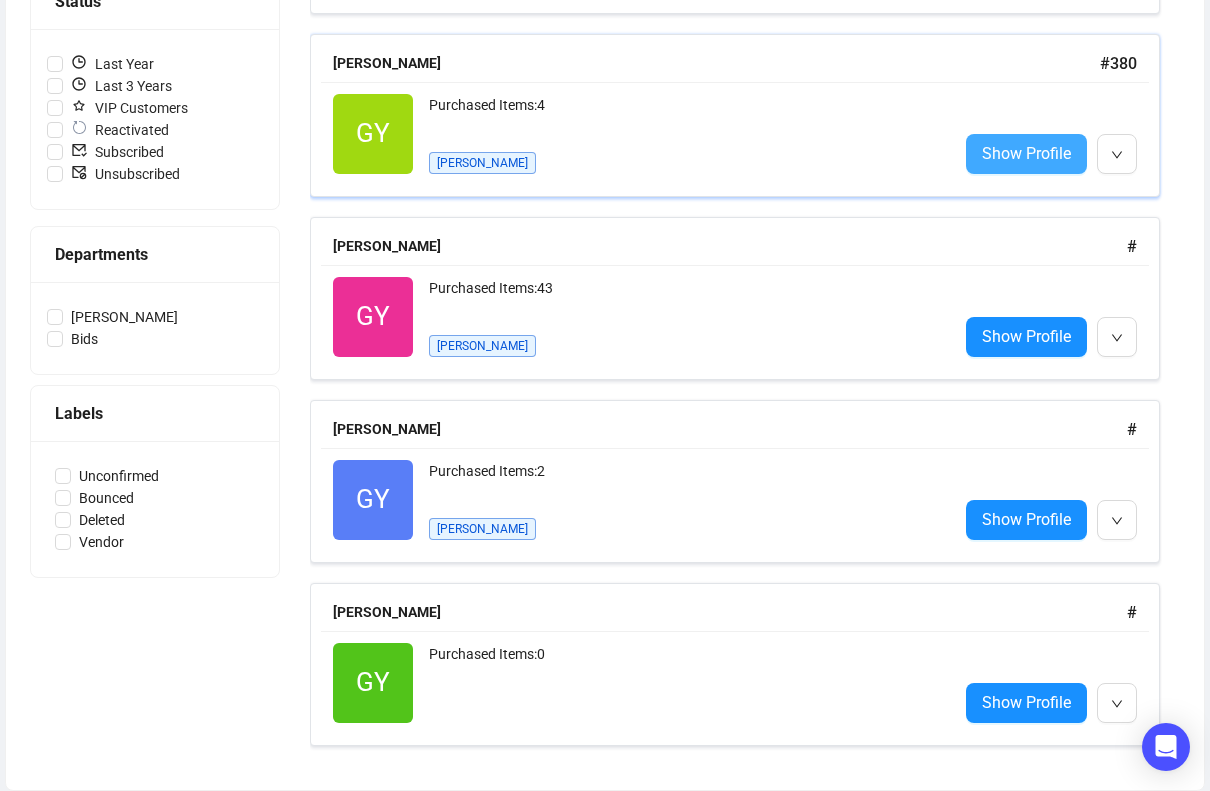 click on "Show Profile" at bounding box center (1026, 153) 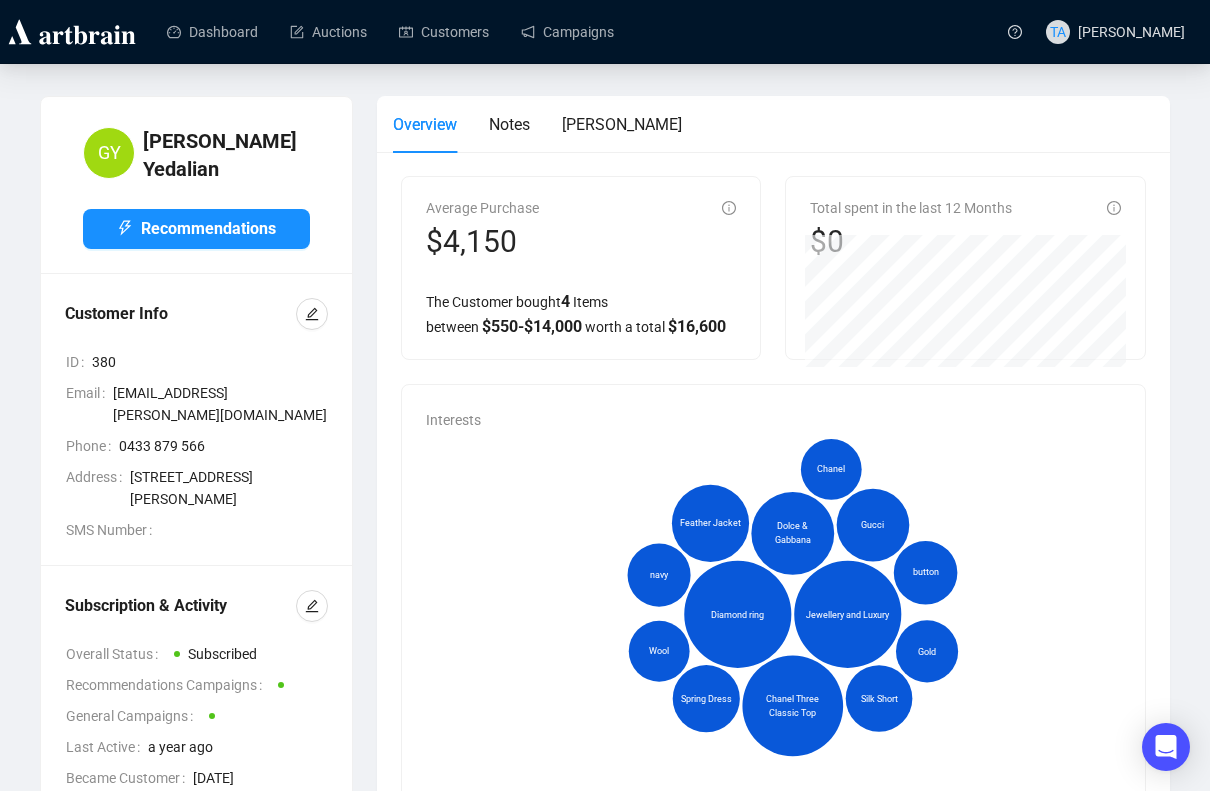 scroll, scrollTop: 200, scrollLeft: 0, axis: vertical 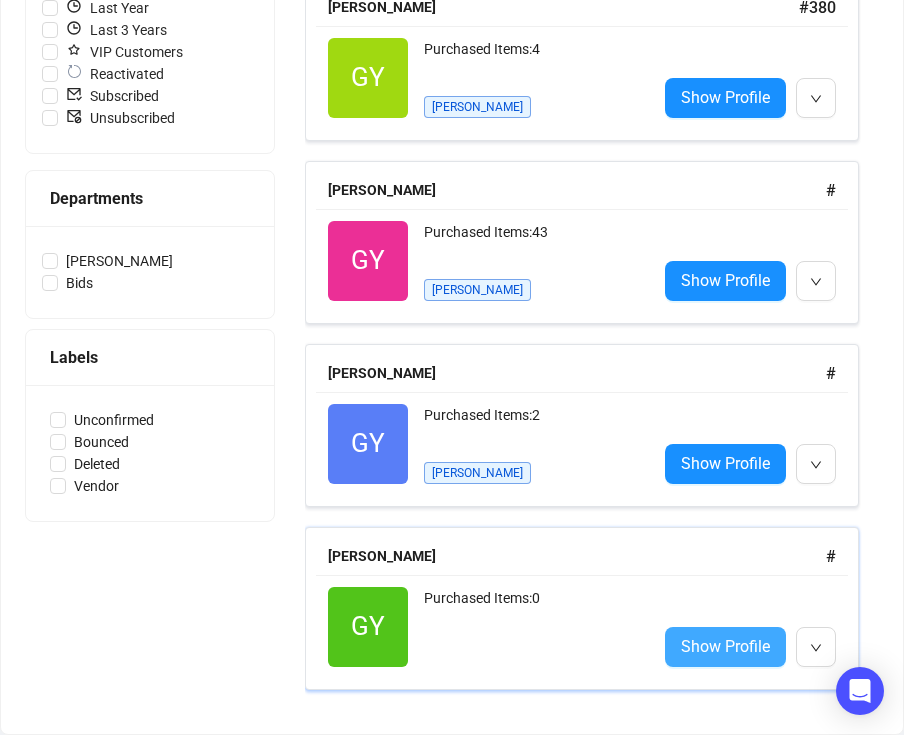 click on "Show Profile" at bounding box center (725, 647) 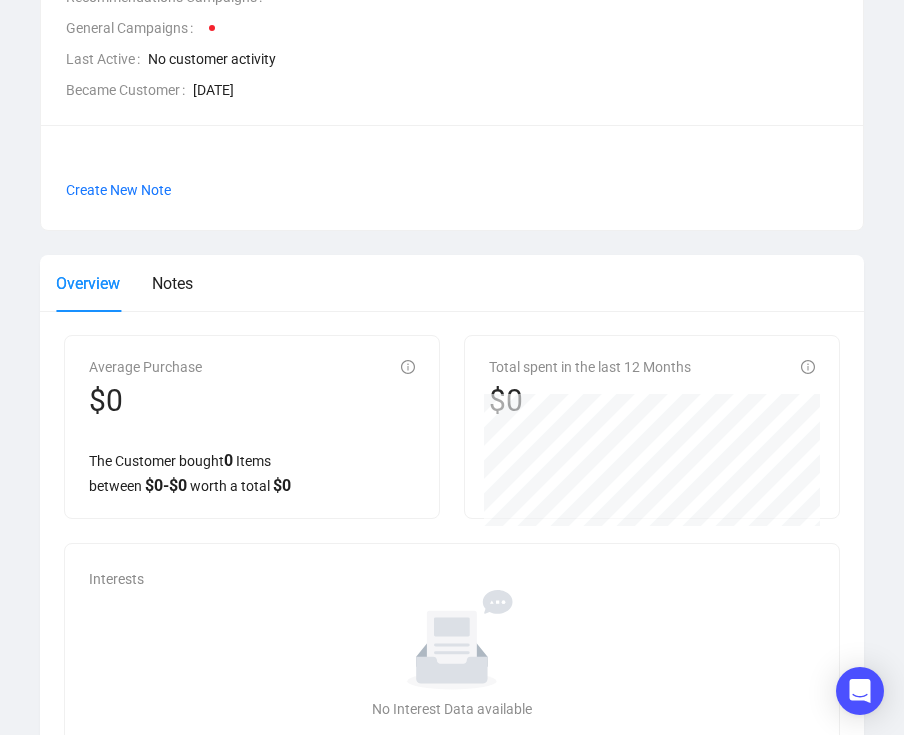 scroll, scrollTop: 232, scrollLeft: 0, axis: vertical 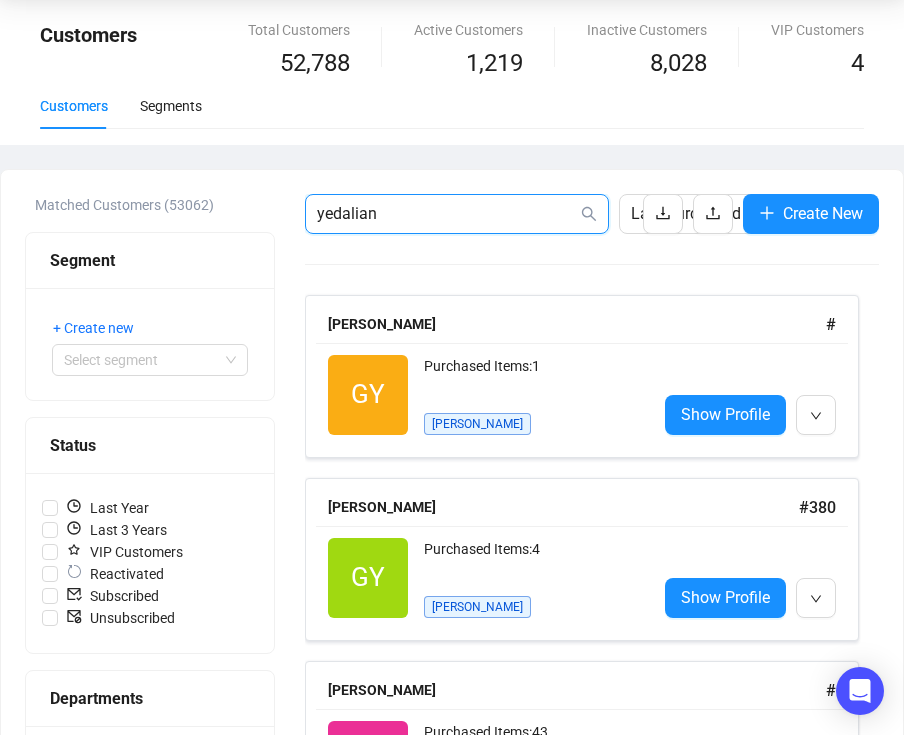 drag, startPoint x: 437, startPoint y: 212, endPoint x: 158, endPoint y: 134, distance: 289.69812 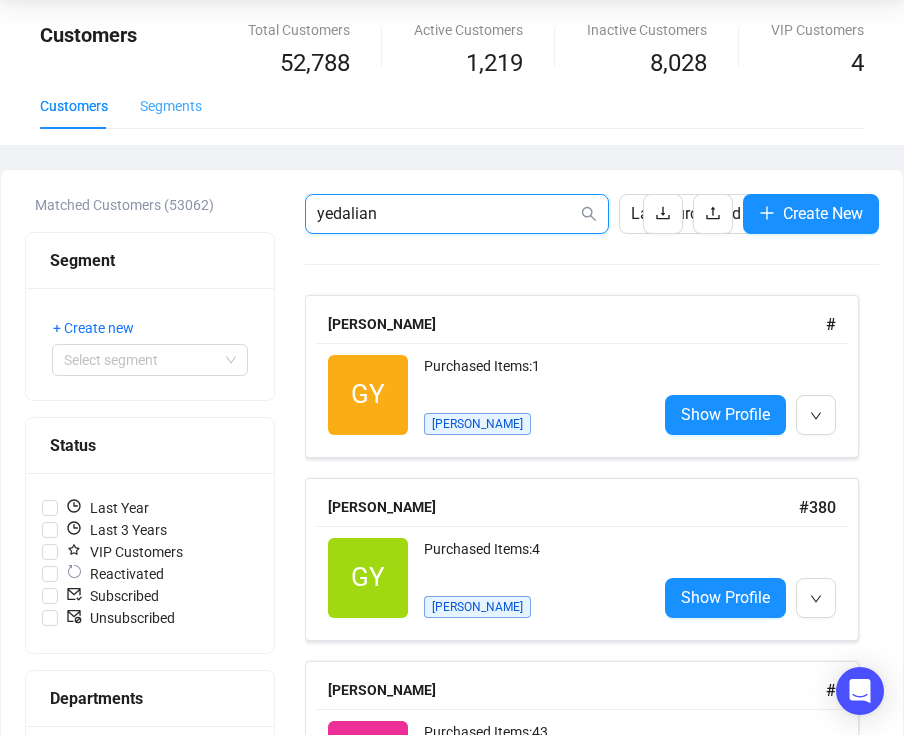 paste on "nickvass1@outlook.com" 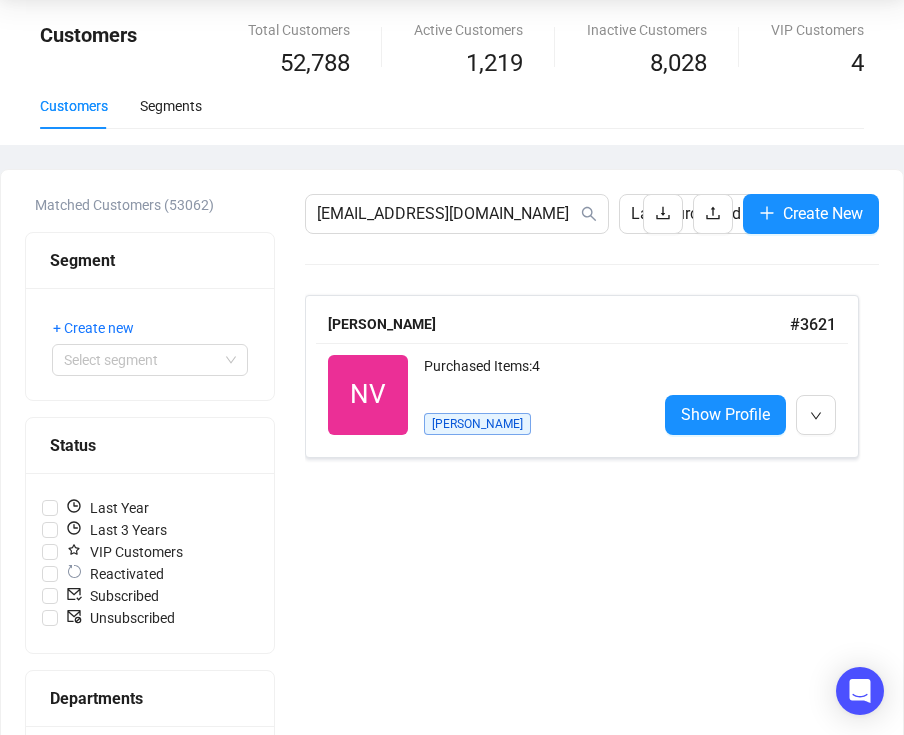 click on "Customers Segments" at bounding box center [452, 106] 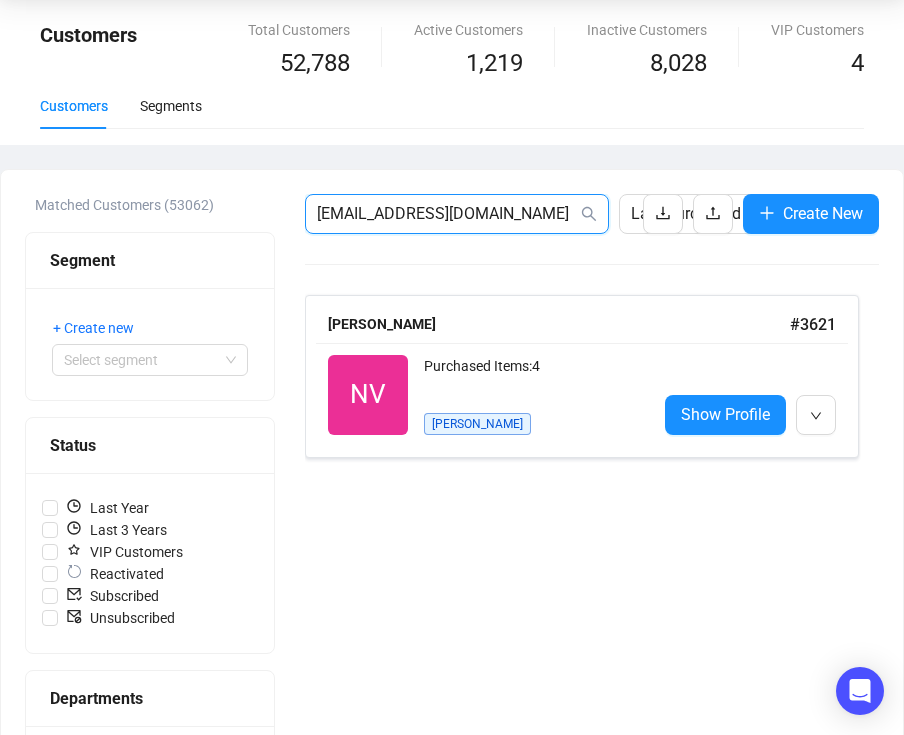 drag, startPoint x: 523, startPoint y: 210, endPoint x: 193, endPoint y: 159, distance: 333.91766 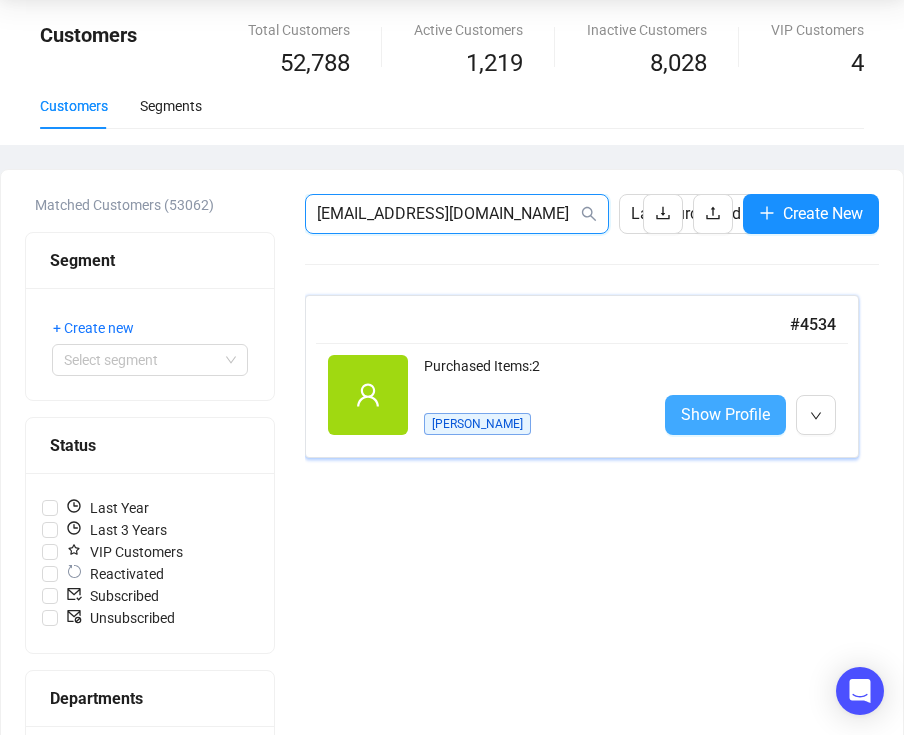 type on "natyedal@hotmail.com" 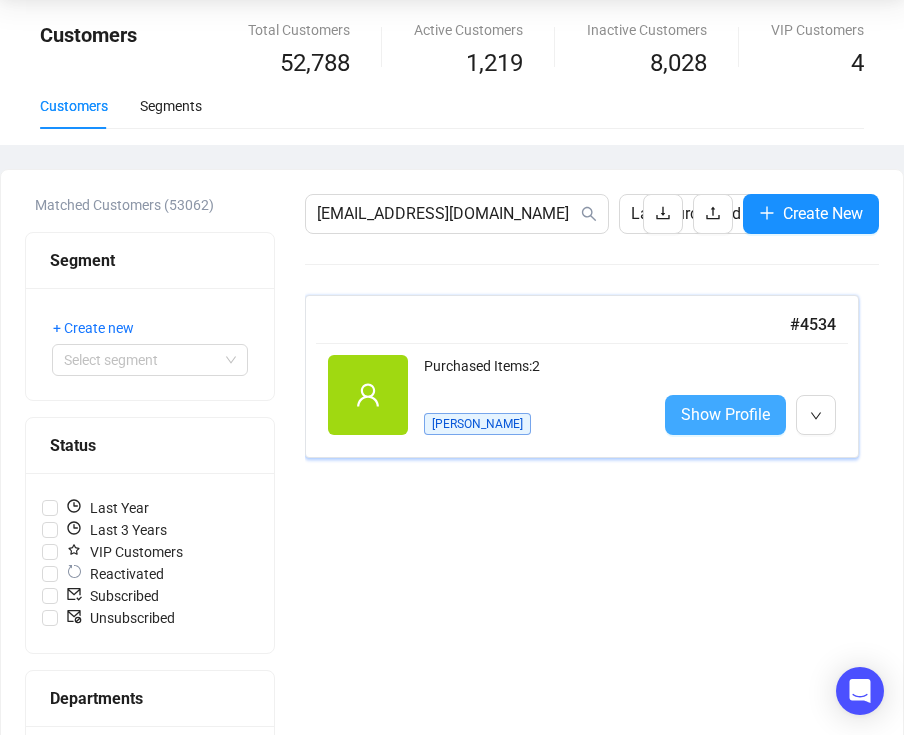 click on "Show Profile" at bounding box center (725, 414) 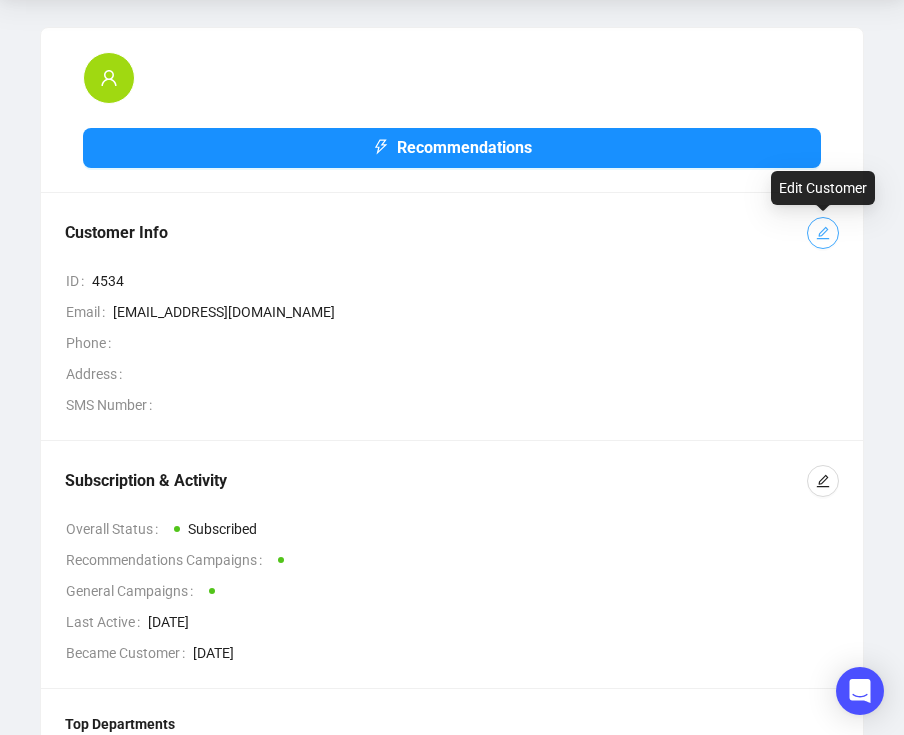 click at bounding box center (823, 233) 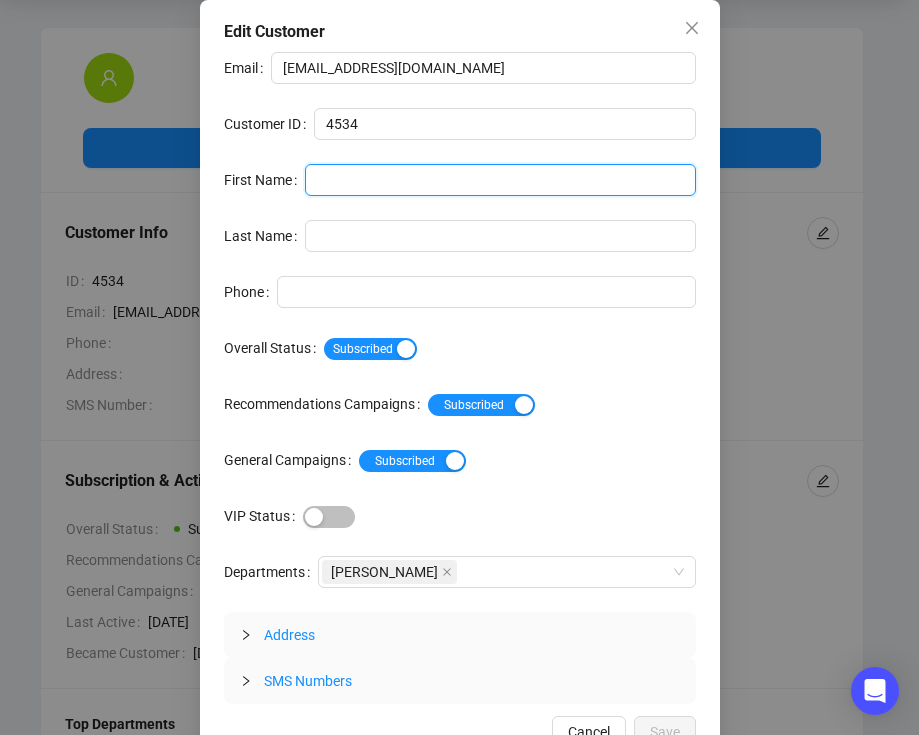click on "First Name" at bounding box center (500, 180) 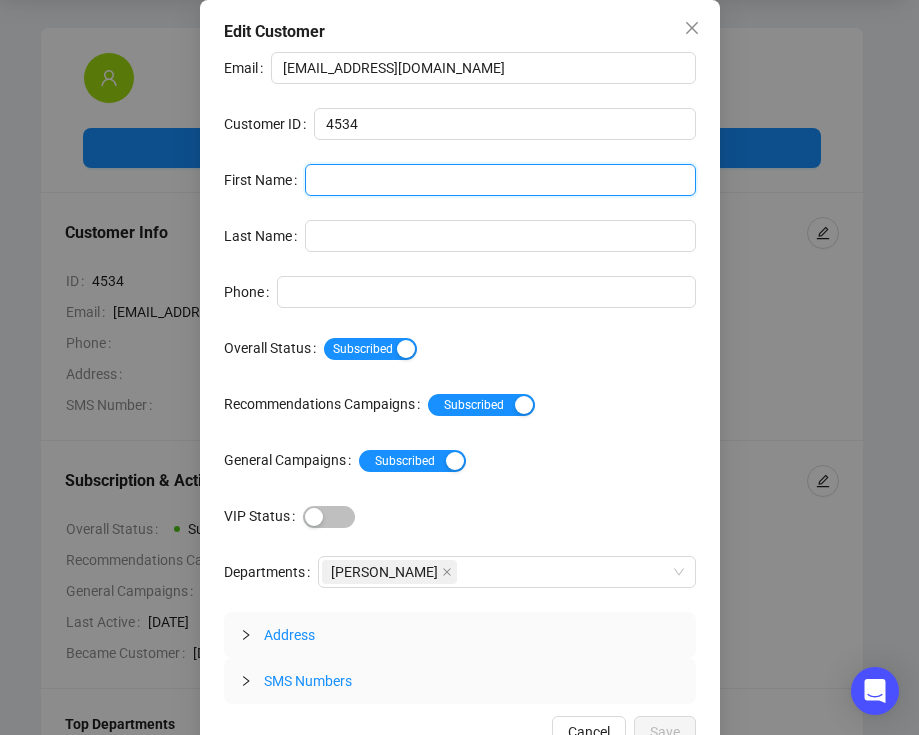 type on "g" 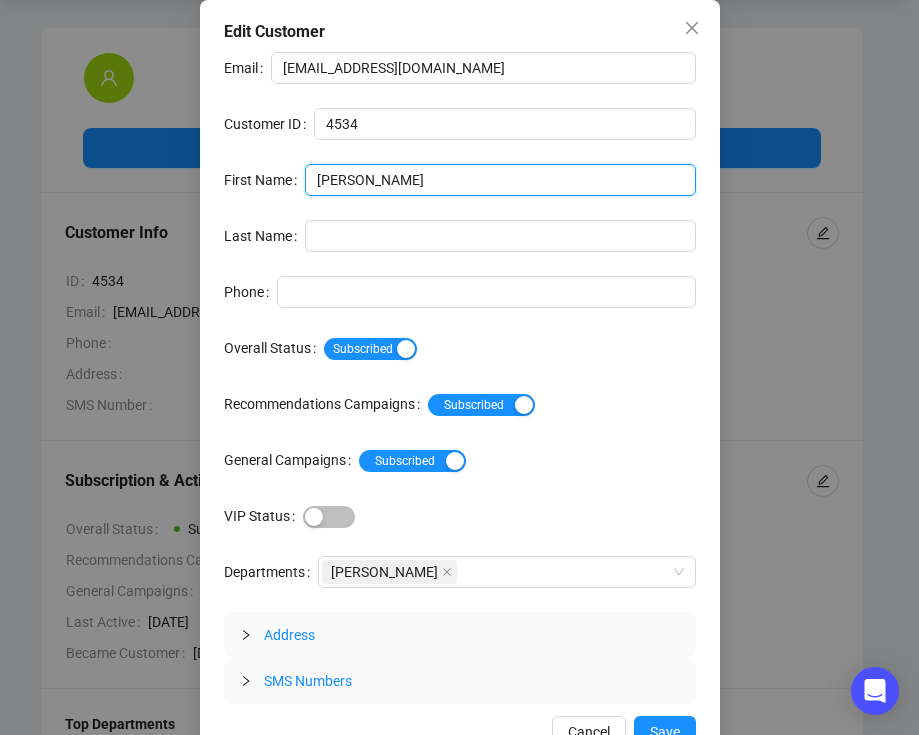 type on "Gary" 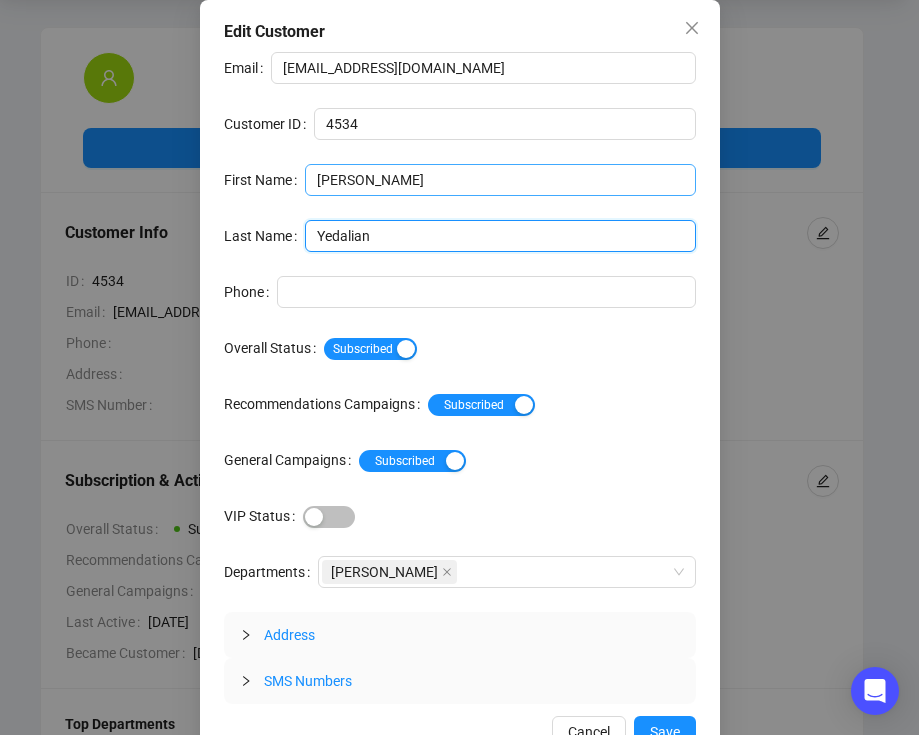 type on "Yedalian" 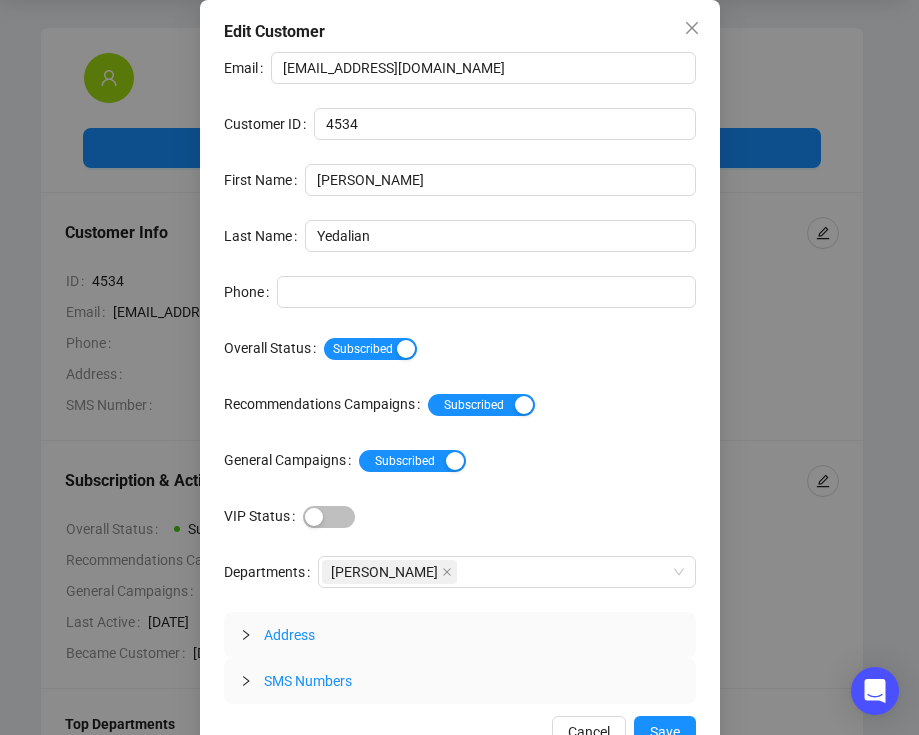 click on "Subscribed Unsubscribed" at bounding box center (562, 403) 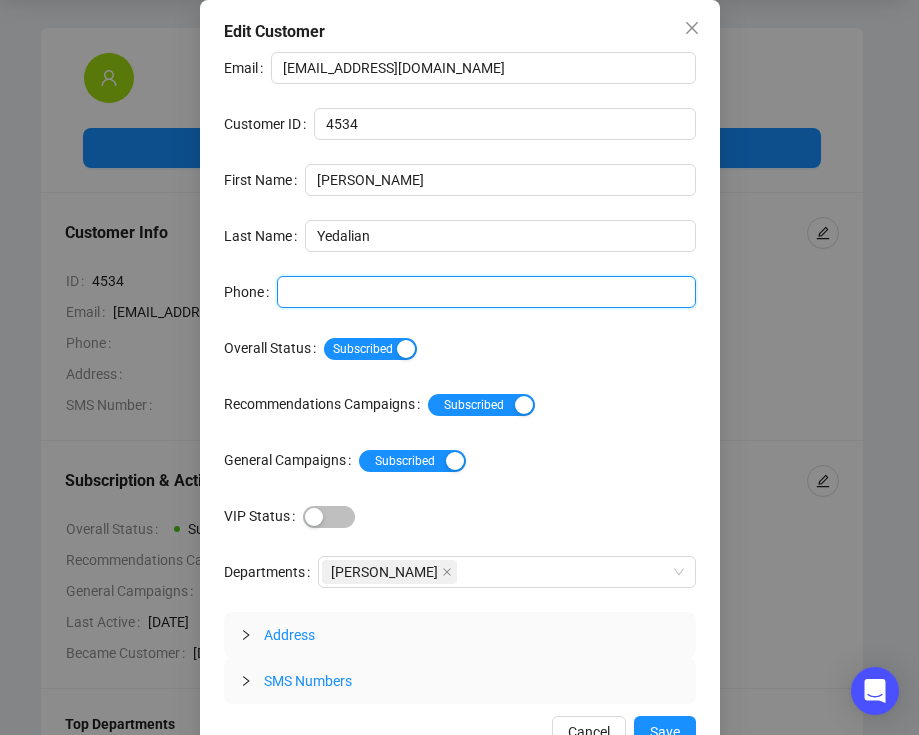 click on "Phone" at bounding box center (486, 292) 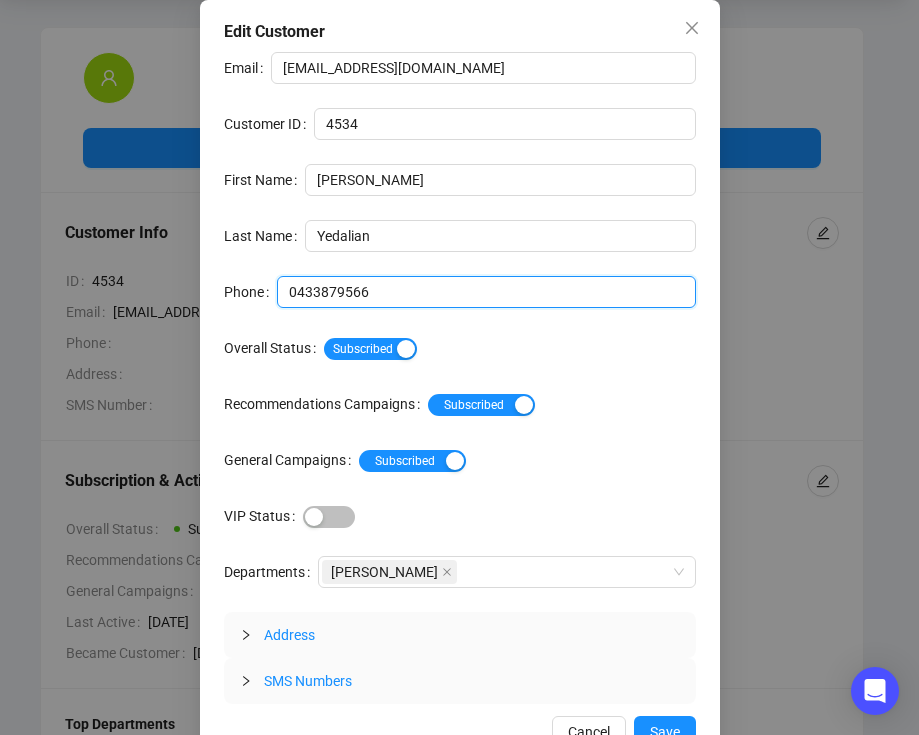 click on "0433879566" at bounding box center (486, 292) 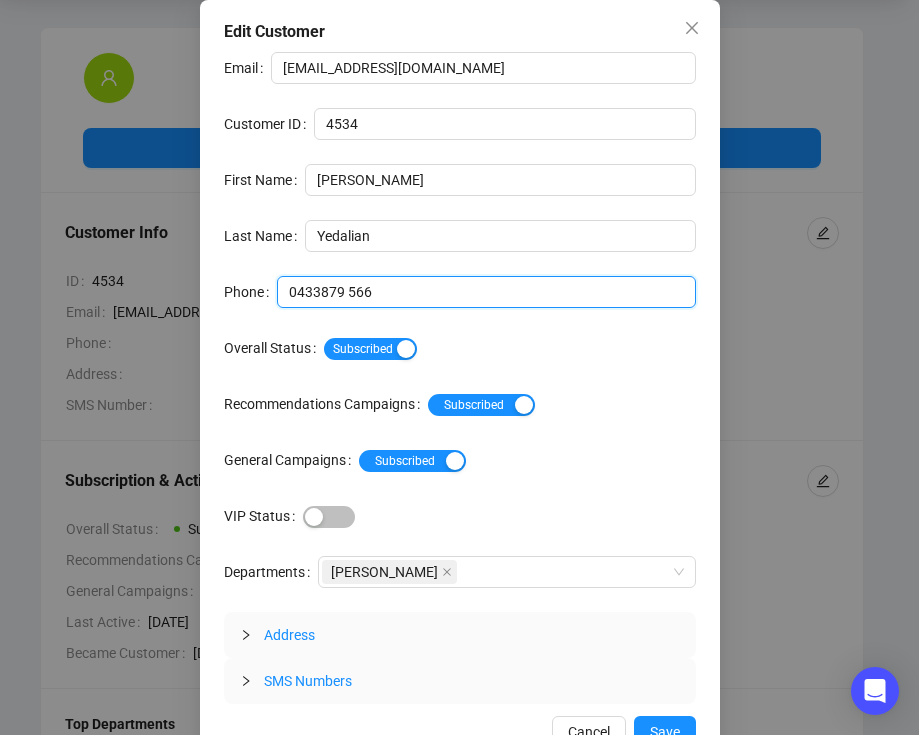 click on "0433879 566" at bounding box center [486, 292] 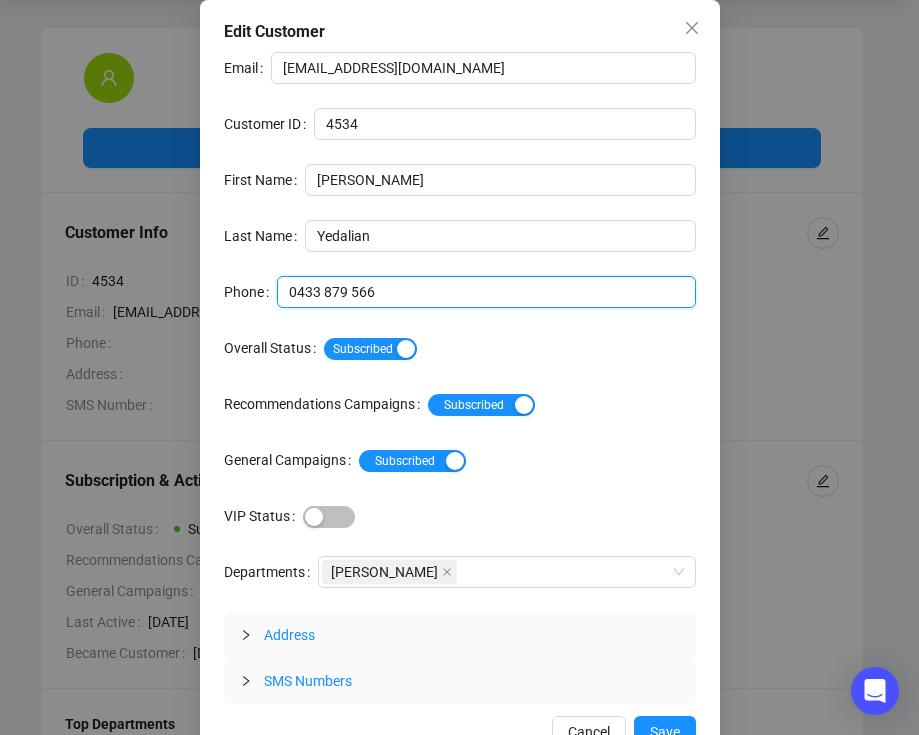 type on "0433 879 566" 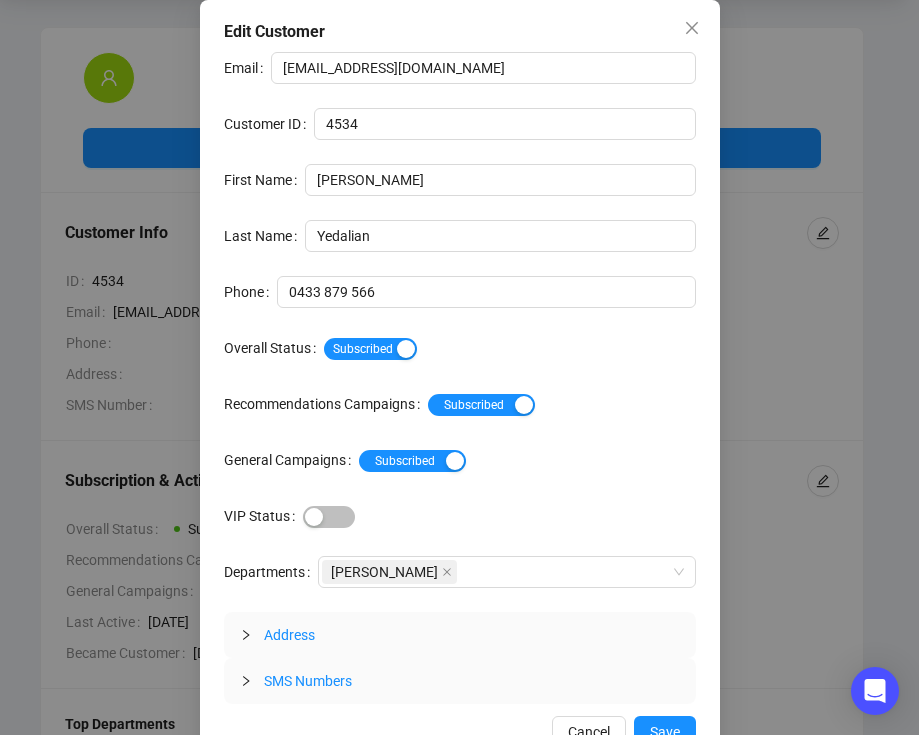 click on "Subscribed" at bounding box center (510, 347) 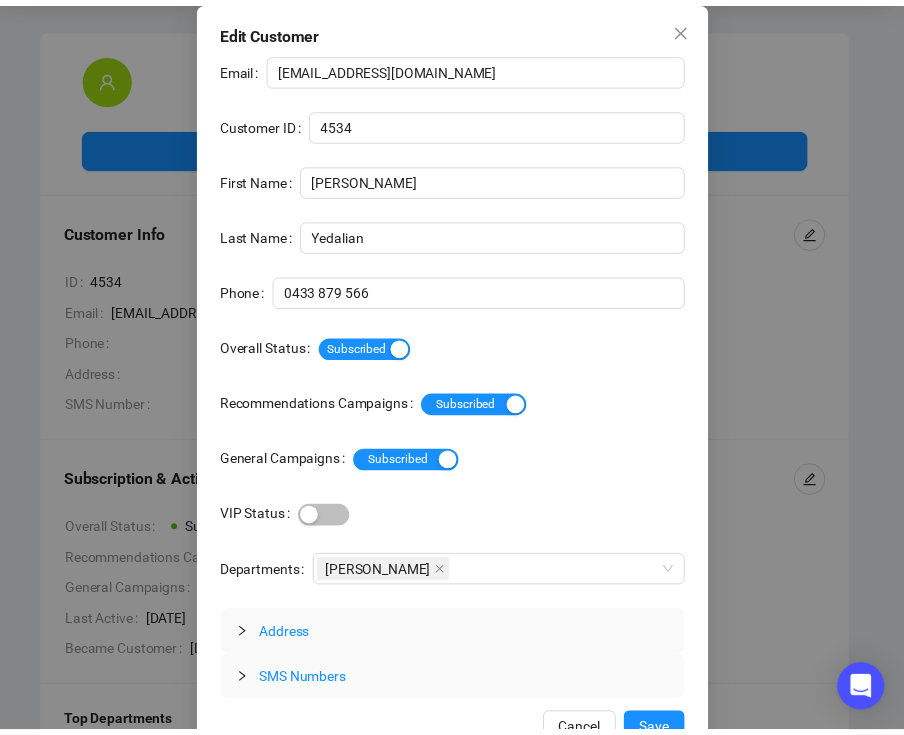 scroll, scrollTop: 33, scrollLeft: 0, axis: vertical 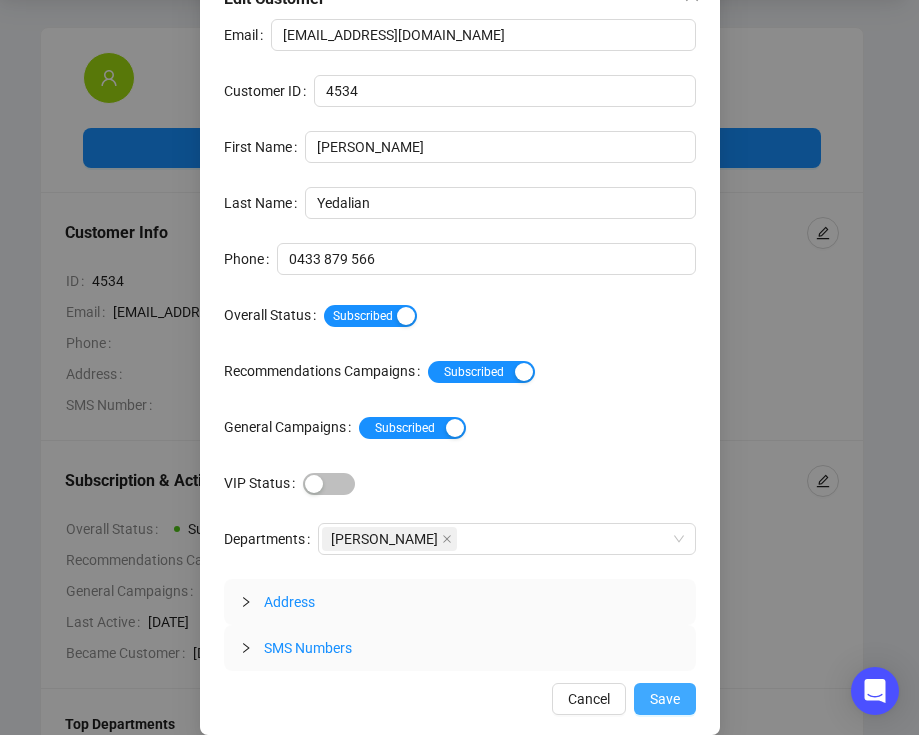 click on "Save" at bounding box center [665, 699] 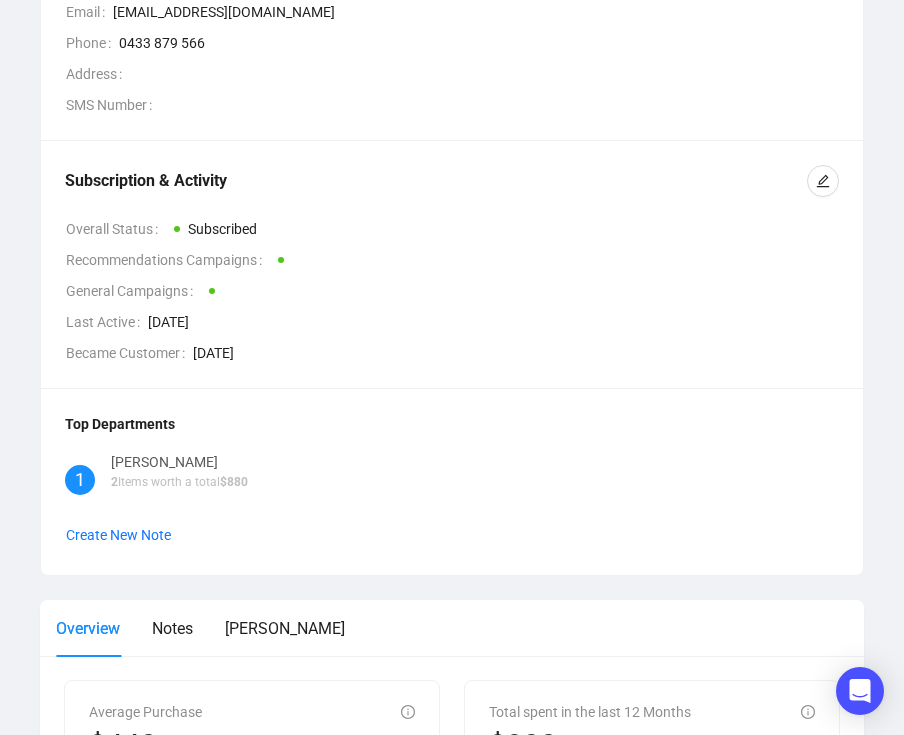 scroll, scrollTop: 169, scrollLeft: 0, axis: vertical 